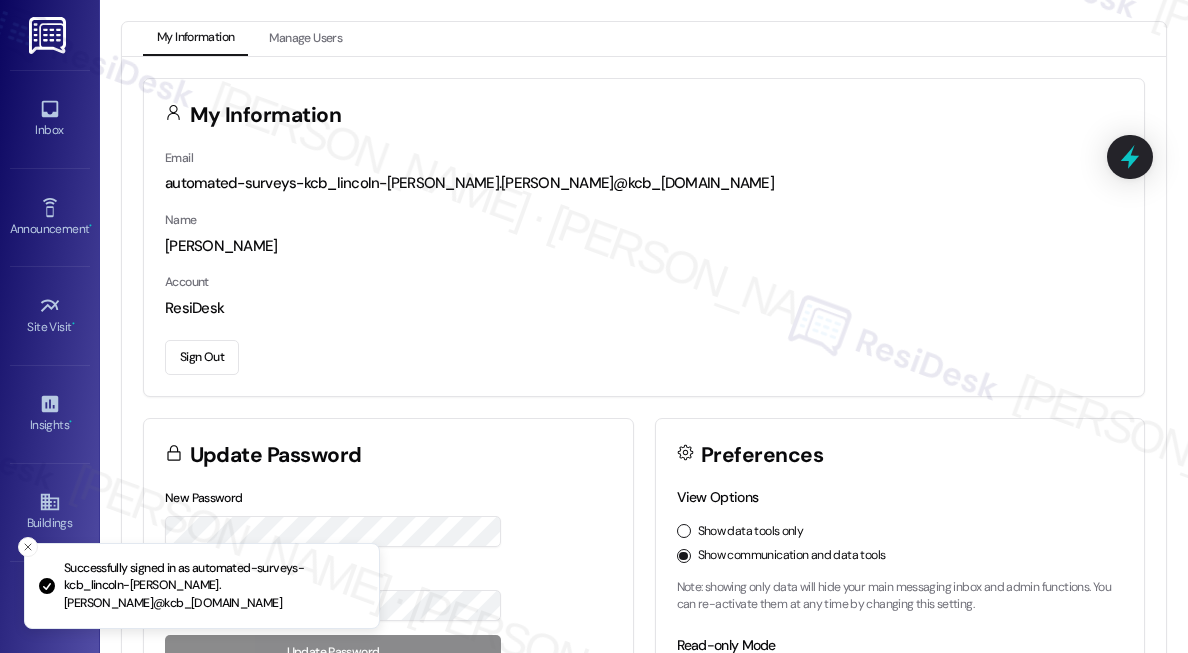 scroll, scrollTop: 0, scrollLeft: 0, axis: both 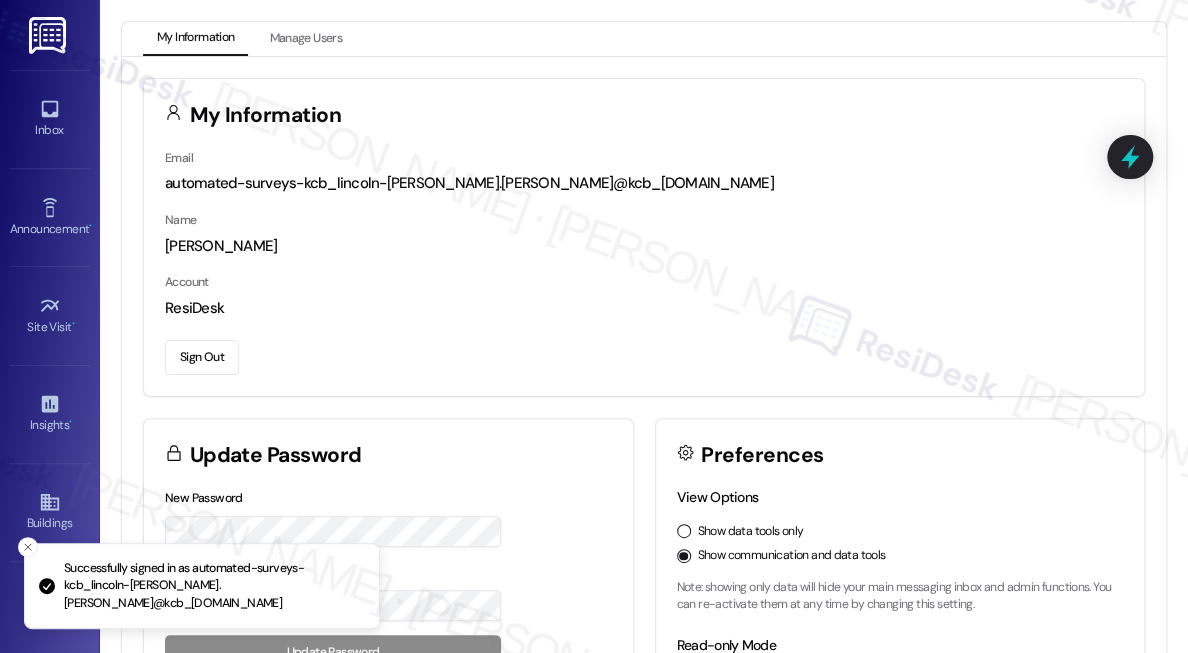 click on "Email automated-surveys-kcb_lincoln-[PERSON_NAME].[PERSON_NAME]@kcb_[DOMAIN_NAME] Name [PERSON_NAME]   Account ResiDesk Sign Out" at bounding box center (644, 271) 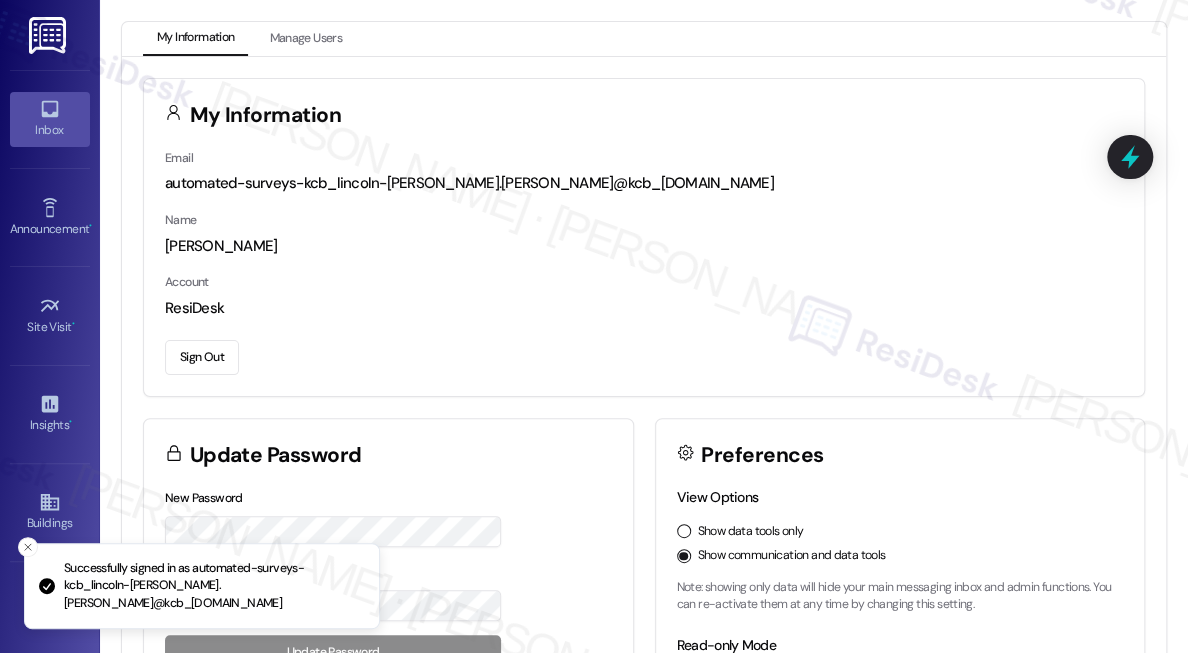 click 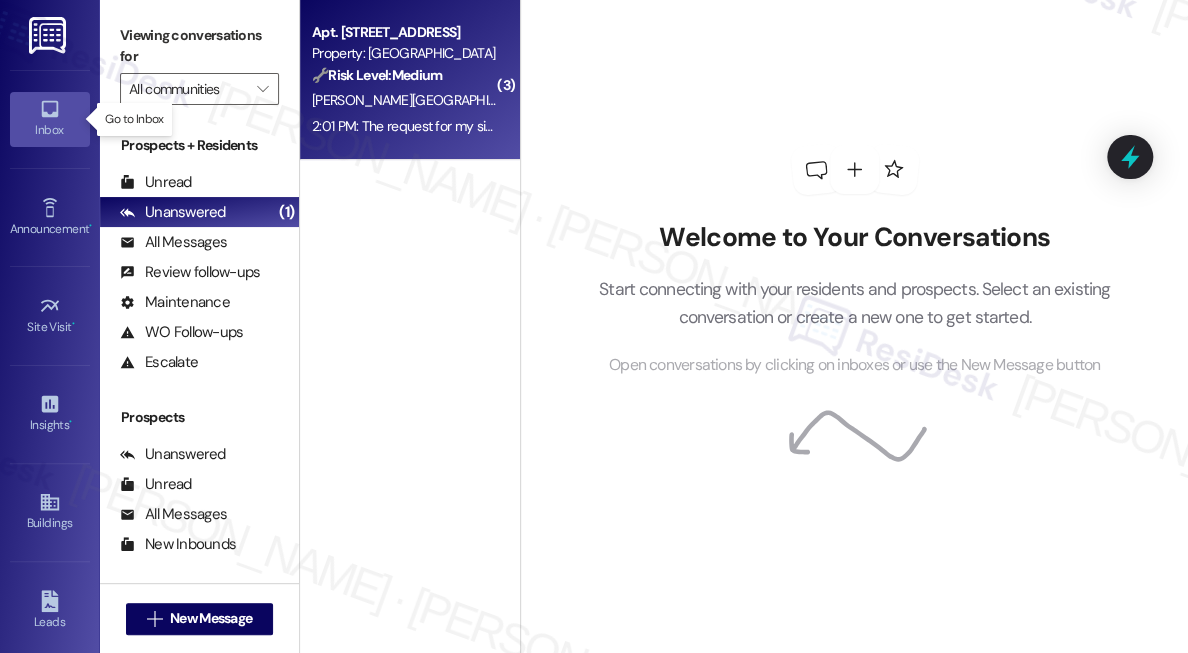 click on "[PERSON_NAME][GEOGRAPHIC_DATA]" at bounding box center (425, 100) 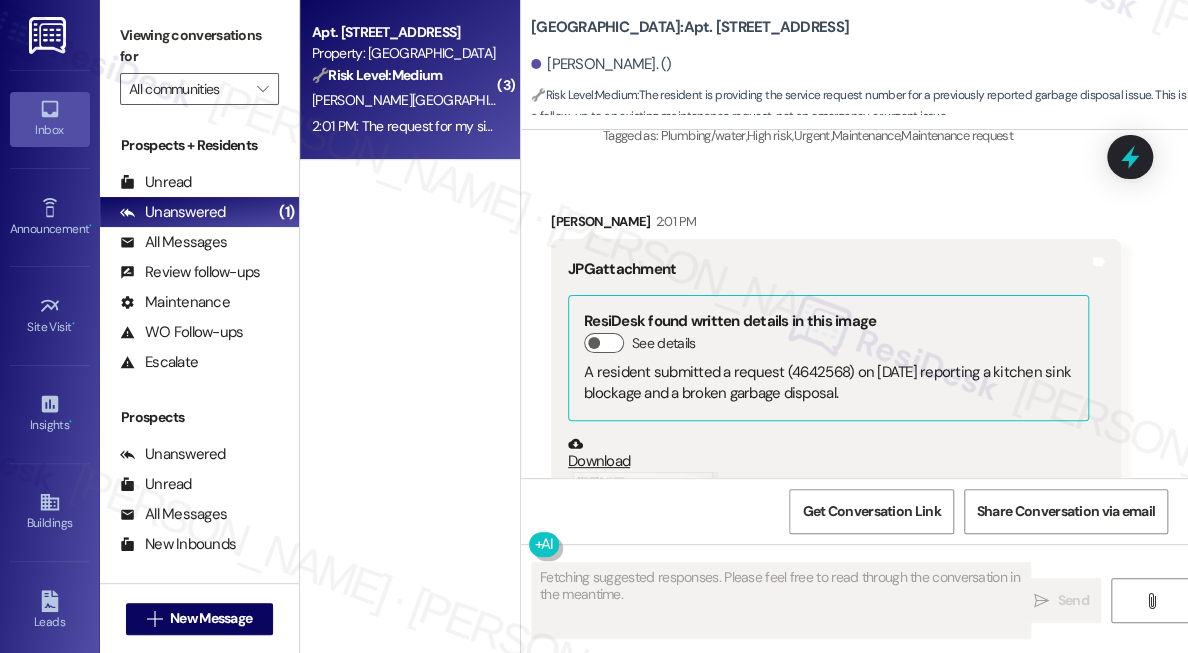 scroll, scrollTop: 15882, scrollLeft: 0, axis: vertical 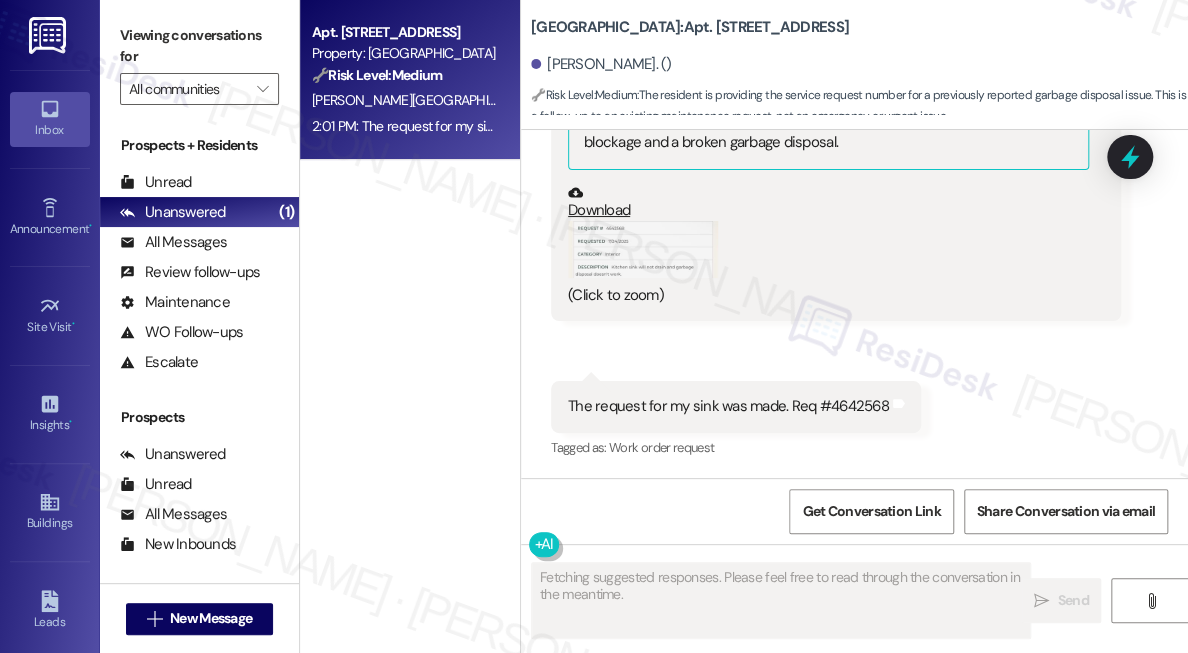 click on "The request for my sink was made. Req #4642568" at bounding box center [728, 406] 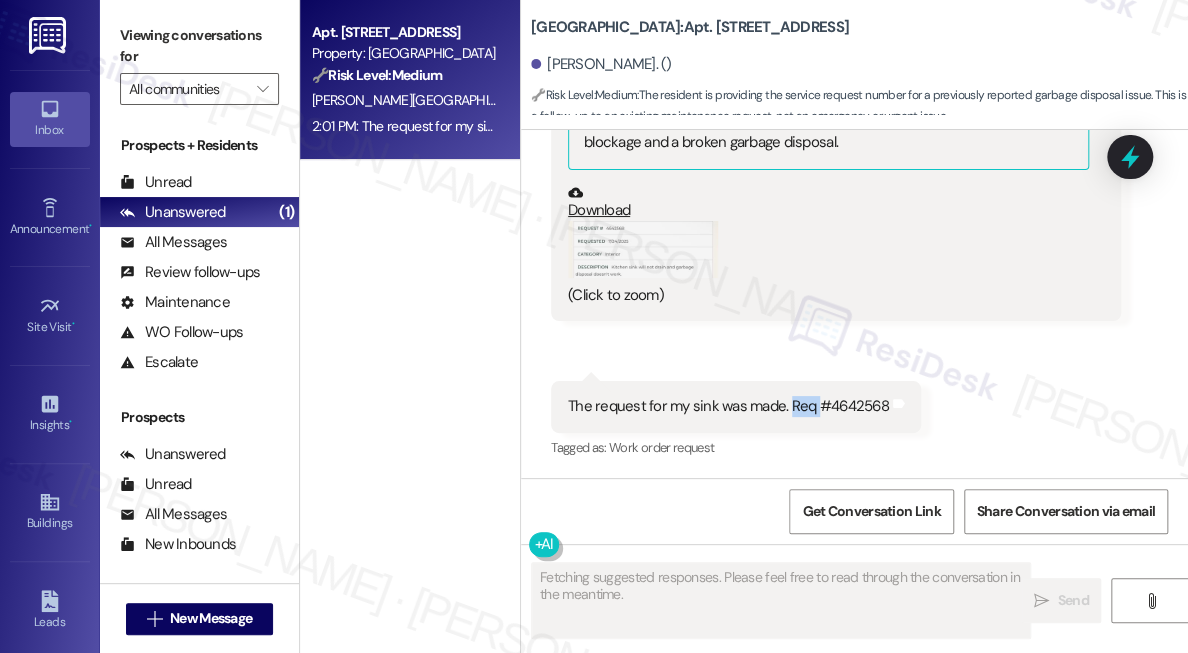 click on "The request for my sink was made. Req #4642568" at bounding box center [728, 406] 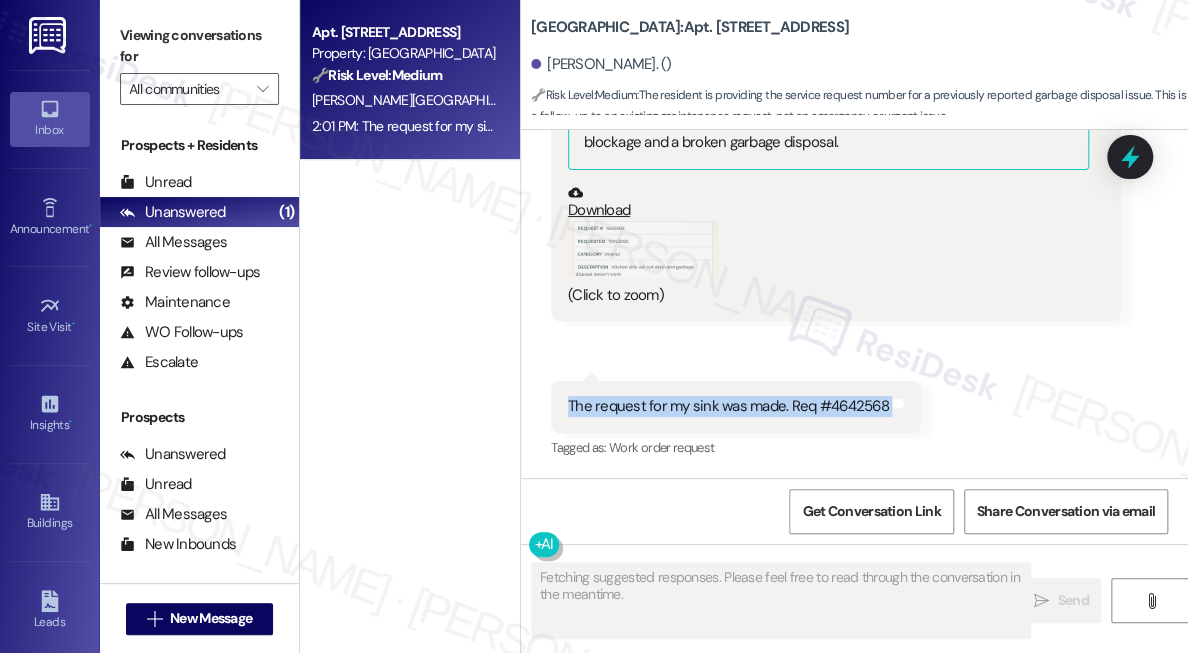 click on "The request for my sink was made. Req #4642568" at bounding box center [728, 406] 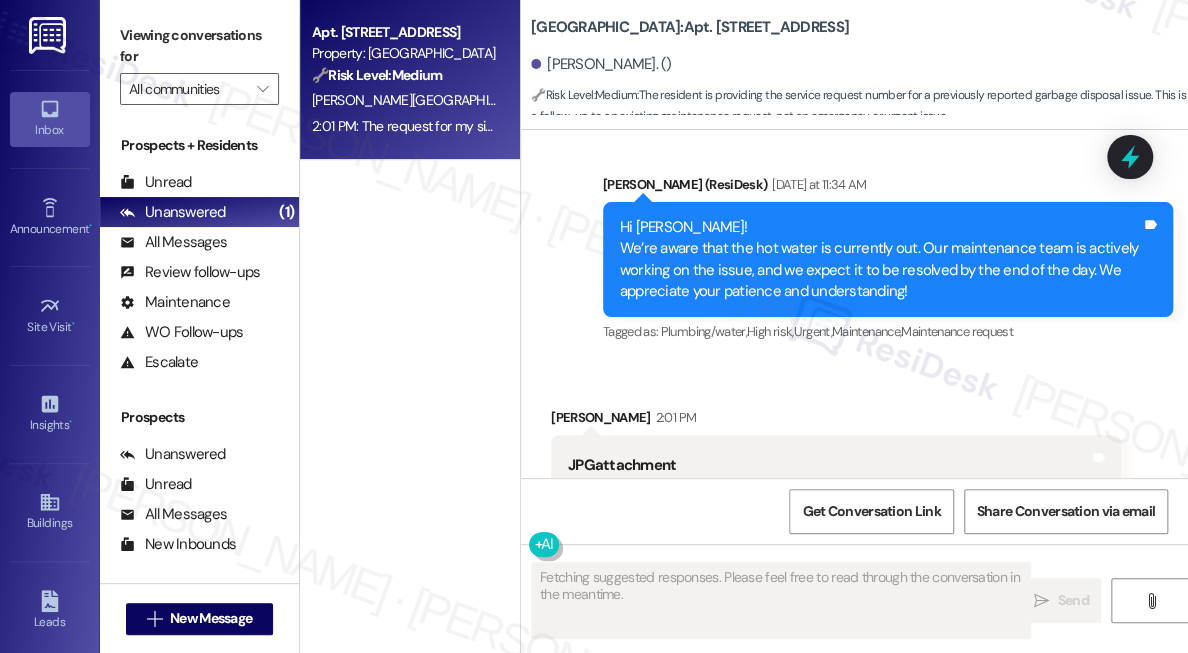 scroll, scrollTop: 15337, scrollLeft: 0, axis: vertical 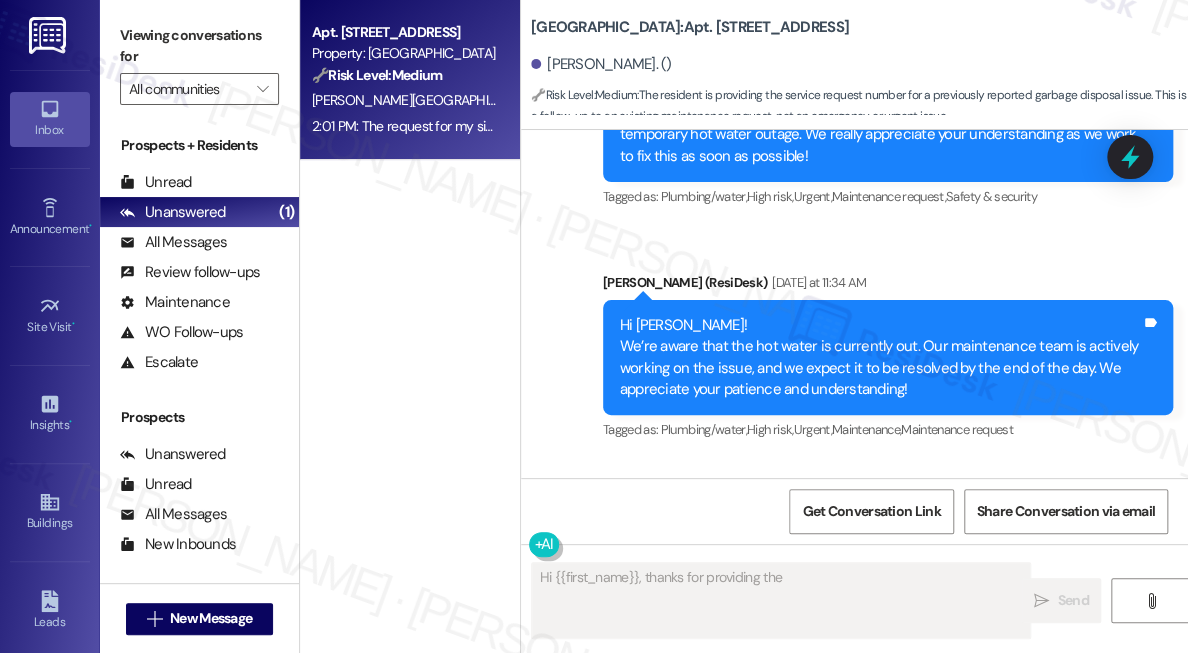 click on "Hi [PERSON_NAME]!
We’re aware that the hot water is currently out. Our maintenance team is actively working on the issue, and we expect it to be resolved by the end of the day. We appreciate your patience and understanding!" at bounding box center [880, 358] 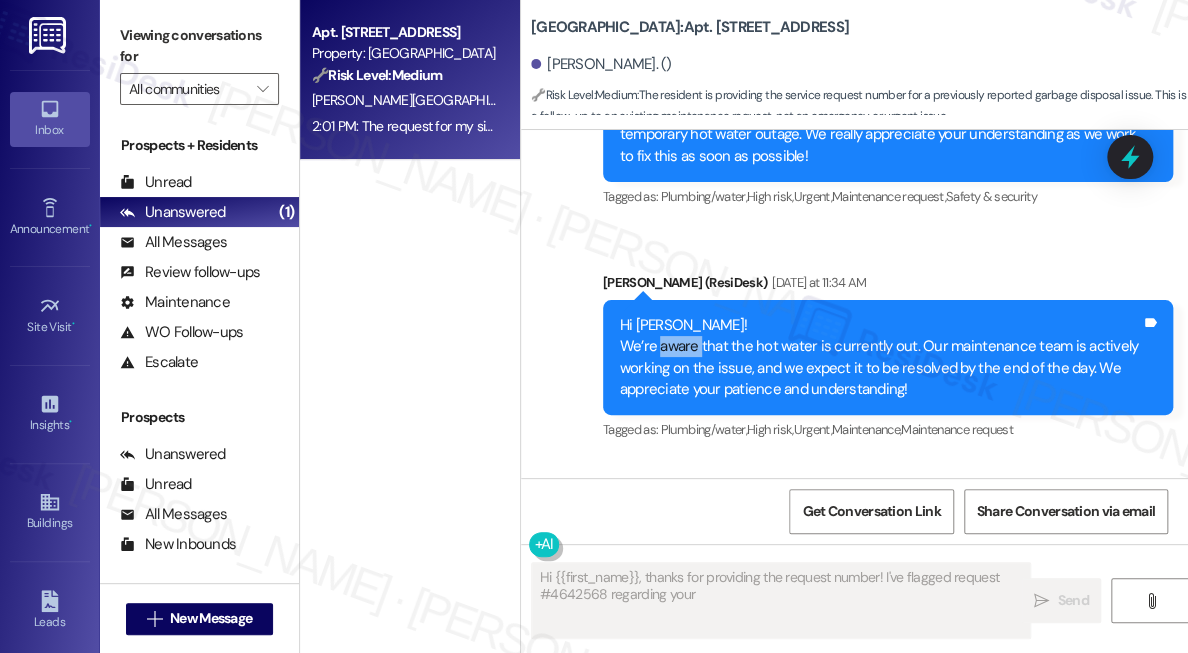 click on "Hi [PERSON_NAME]!
We’re aware that the hot water is currently out. Our maintenance team is actively working on the issue, and we expect it to be resolved by the end of the day. We appreciate your patience and understanding!" at bounding box center (880, 358) 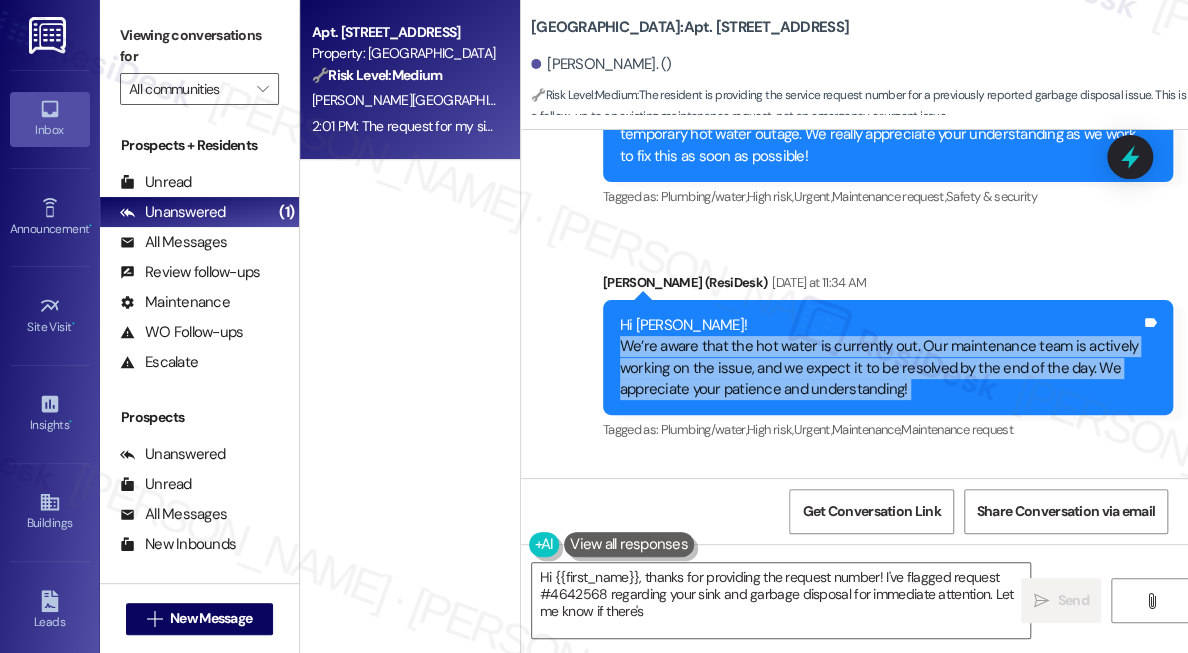 click on "Hi [PERSON_NAME]!
We’re aware that the hot water is currently out. Our maintenance team is actively working on the issue, and we expect it to be resolved by the end of the day. We appreciate your patience and understanding!" at bounding box center (880, 358) 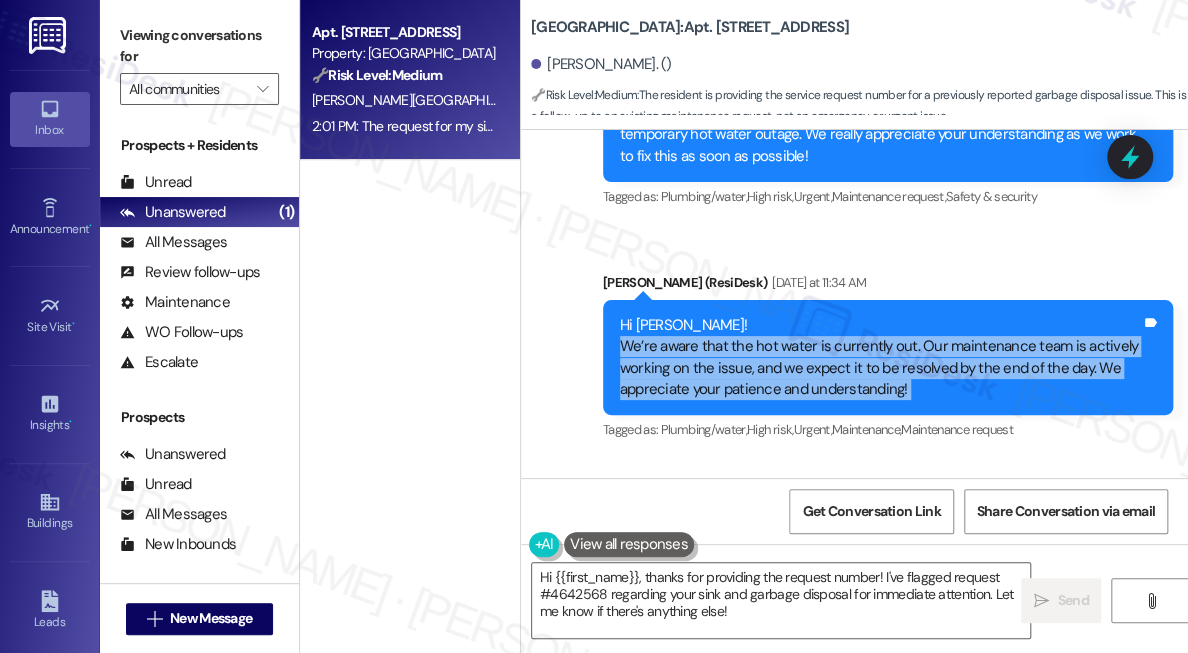 click on "Hi [PERSON_NAME]!
We’re aware that the hot water is currently out. Our maintenance team is actively working on the issue, and we expect it to be resolved by the end of the day. We appreciate your patience and understanding!" at bounding box center [880, 358] 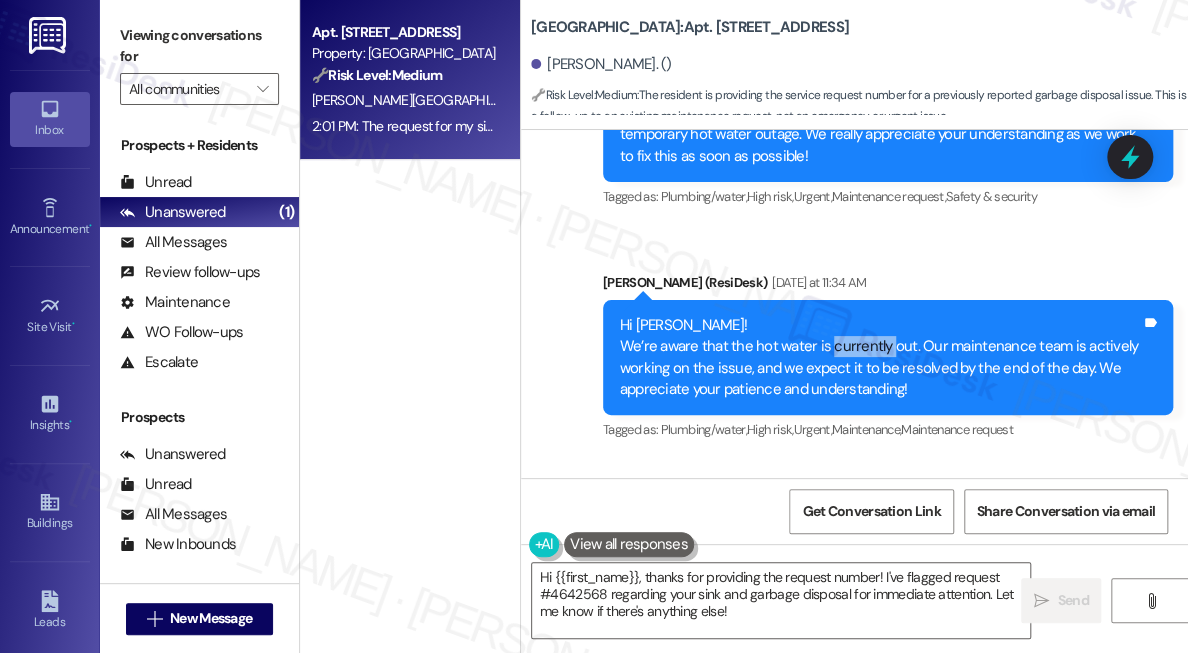 click on "Hi [PERSON_NAME]!
We’re aware that the hot water is currently out. Our maintenance team is actively working on the issue, and we expect it to be resolved by the end of the day. We appreciate your patience and understanding!" at bounding box center (880, 358) 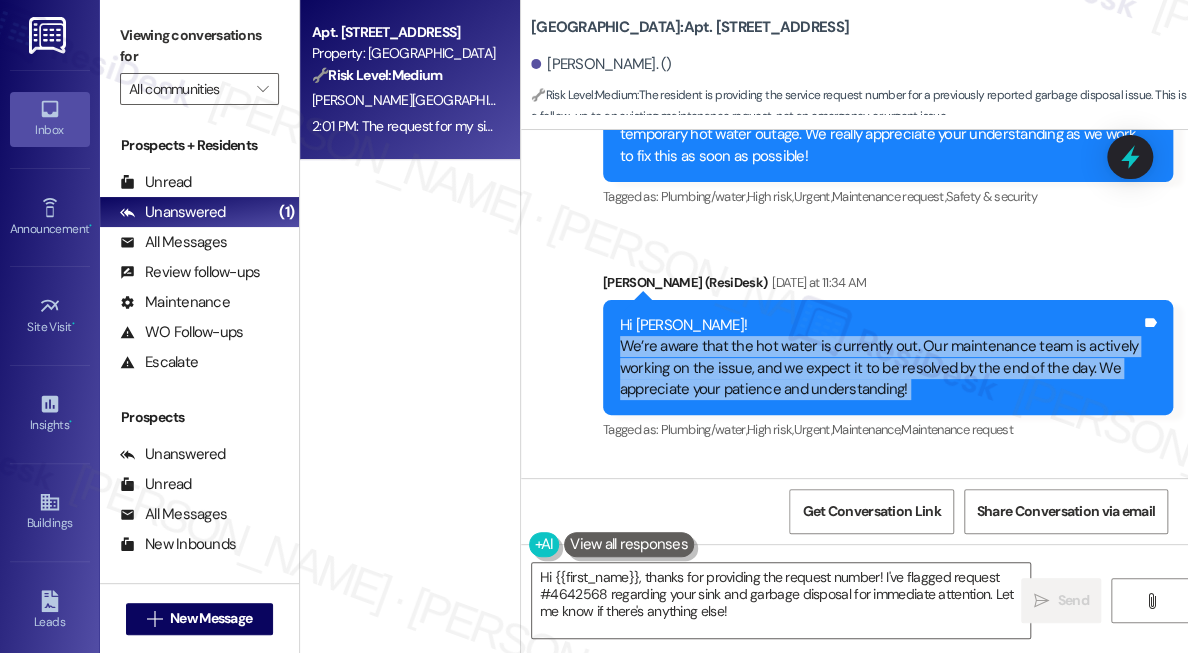 click on "Hi [PERSON_NAME]!
We’re aware that the hot water is currently out. Our maintenance team is actively working on the issue, and we expect it to be resolved by the end of the day. We appreciate your patience and understanding!" at bounding box center [880, 358] 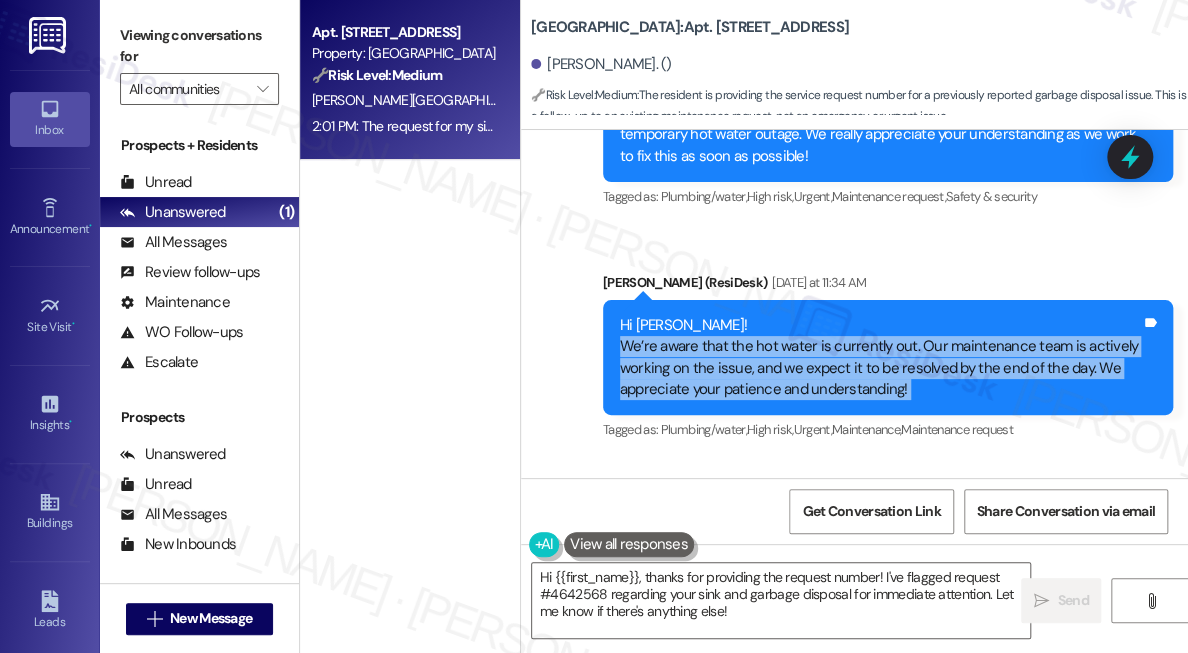 click on "Hi [PERSON_NAME]!
We’re aware that the hot water is currently out. Our maintenance team is actively working on the issue, and we expect it to be resolved by the end of the day. We appreciate your patience and understanding!" at bounding box center (880, 358) 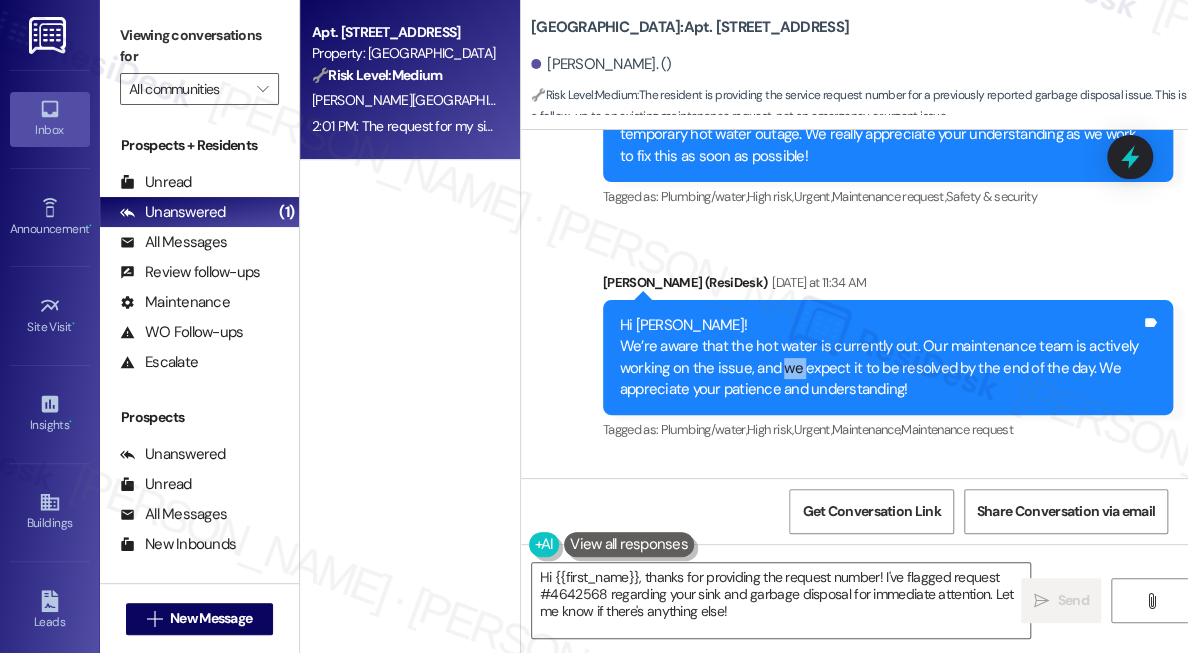 click on "Hi [PERSON_NAME]!
We’re aware that the hot water is currently out. Our maintenance team is actively working on the issue, and we expect it to be resolved by the end of the day. We appreciate your patience and understanding!" at bounding box center (880, 358) 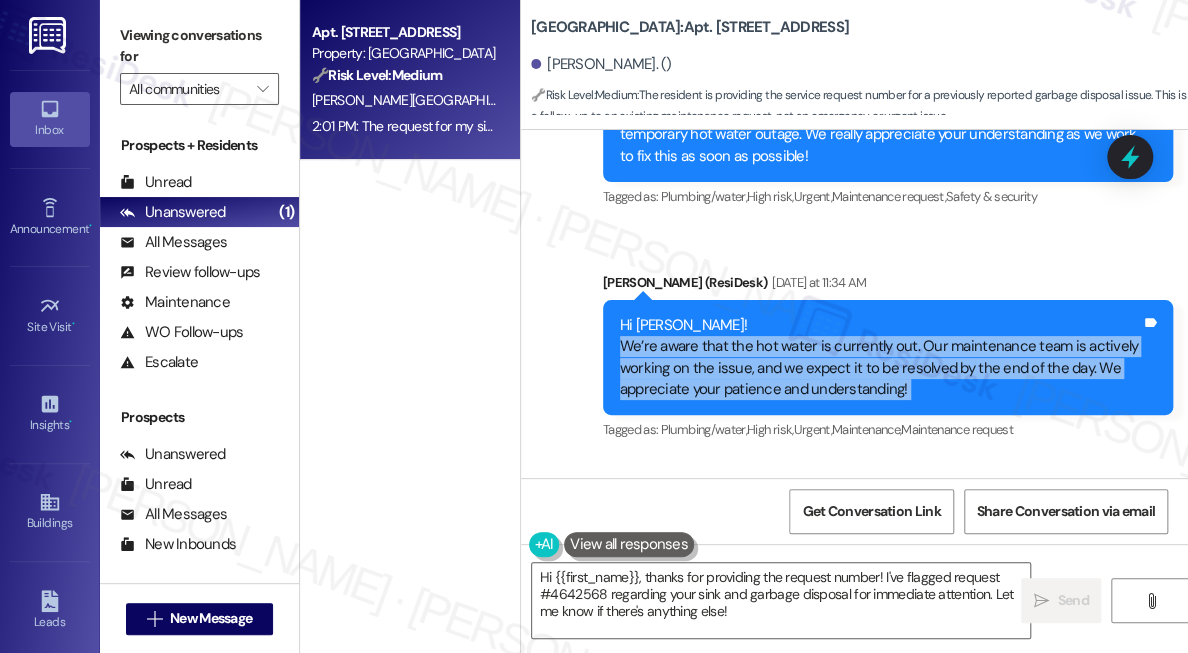 click on "Hi [PERSON_NAME]!
We’re aware that the hot water is currently out. Our maintenance team is actively working on the issue, and we expect it to be resolved by the end of the day. We appreciate your patience and understanding!" at bounding box center (880, 358) 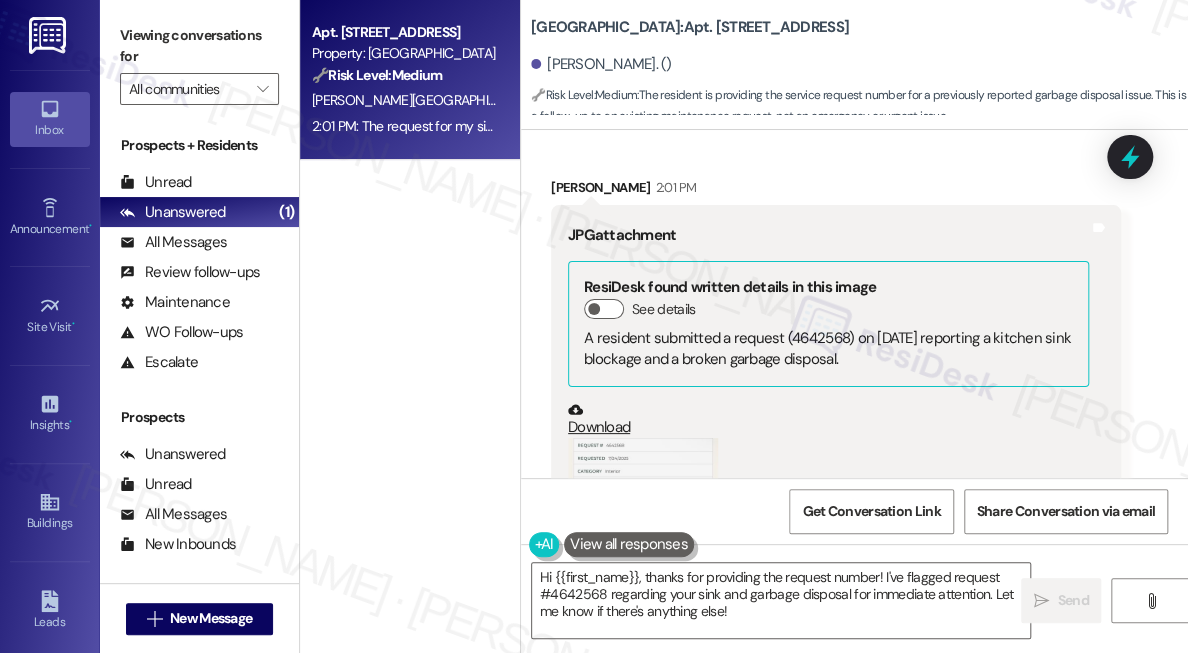 scroll, scrollTop: 15882, scrollLeft: 0, axis: vertical 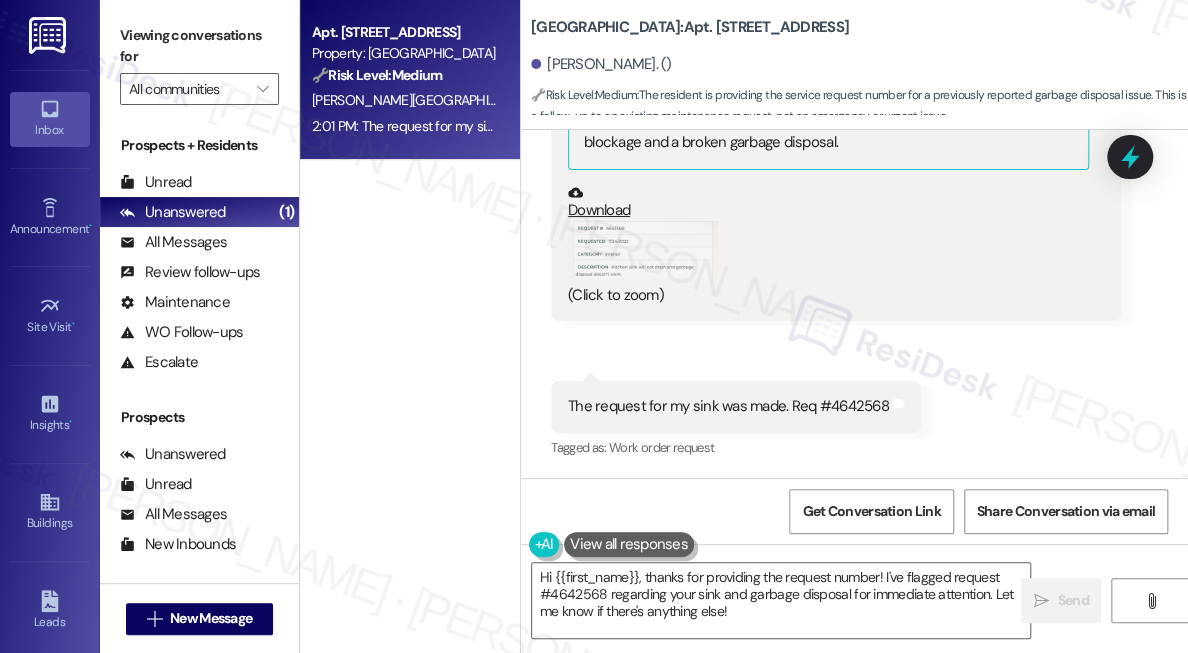 click on "The request for my sink was made. Req #4642568" at bounding box center (728, 406) 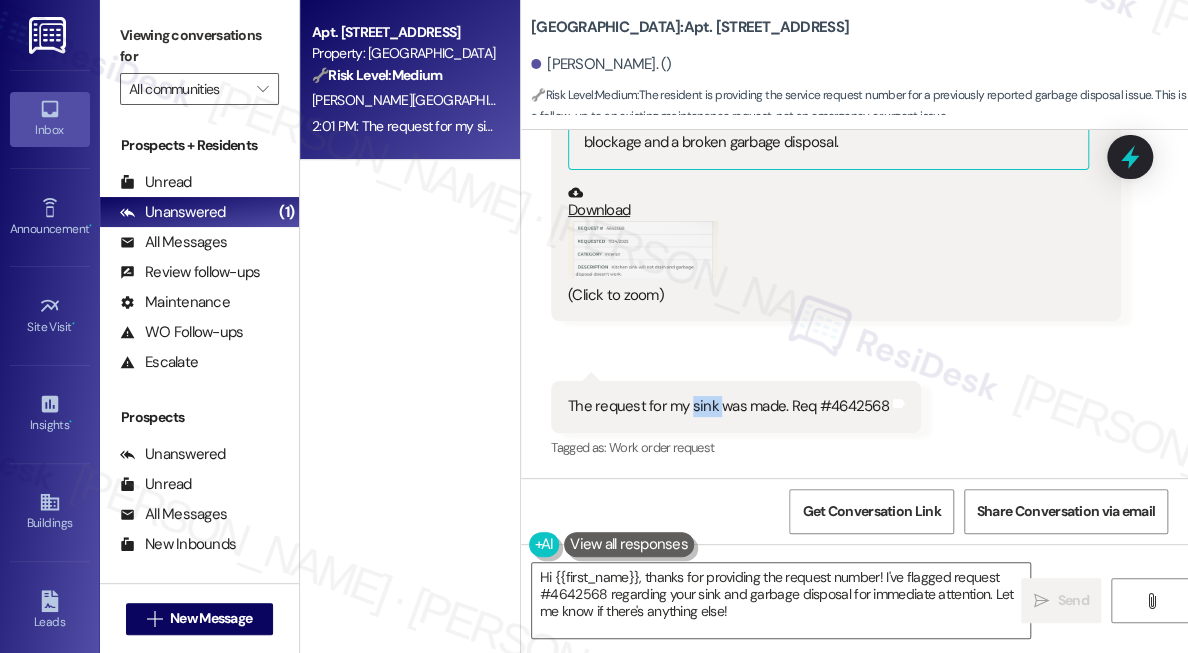 click on "The request for my sink was made. Req #4642568" at bounding box center (728, 406) 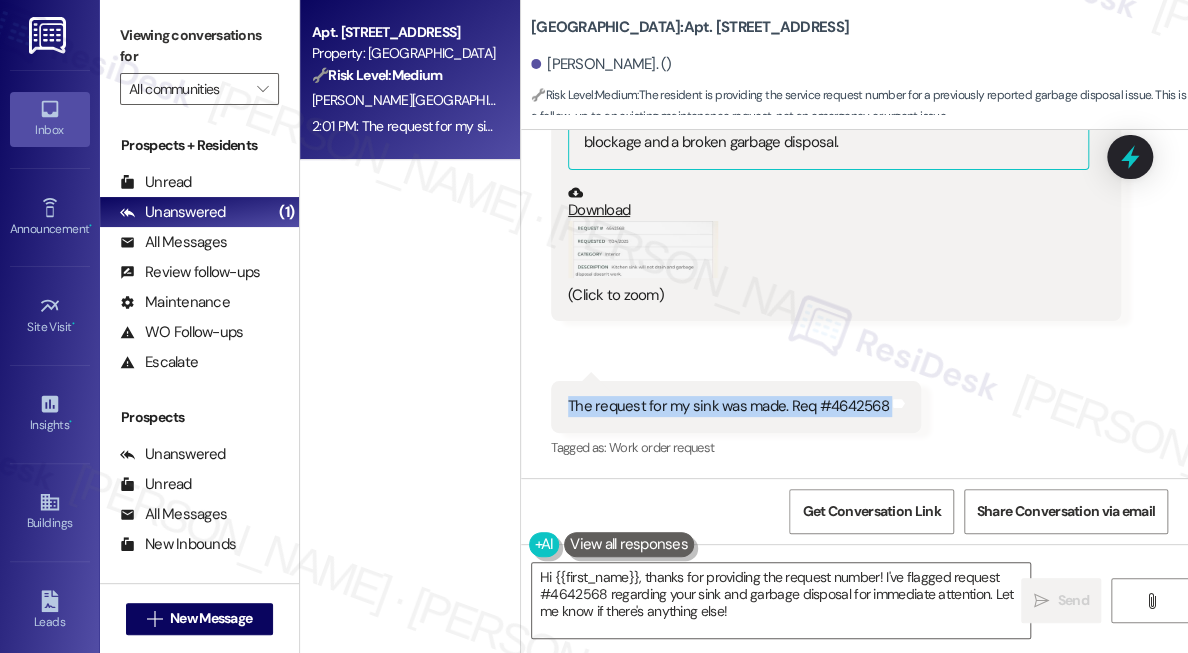 click on "The request for my sink was made. Req #4642568" at bounding box center [728, 406] 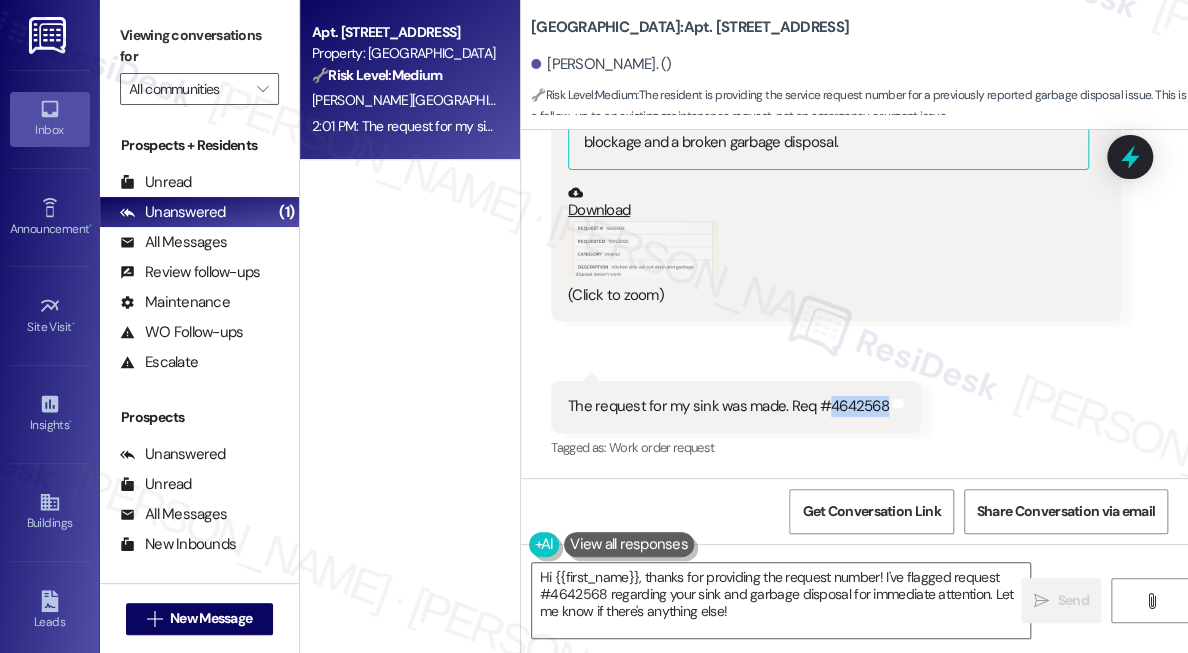 click on "The request for my sink was made. Req #4642568" at bounding box center (728, 406) 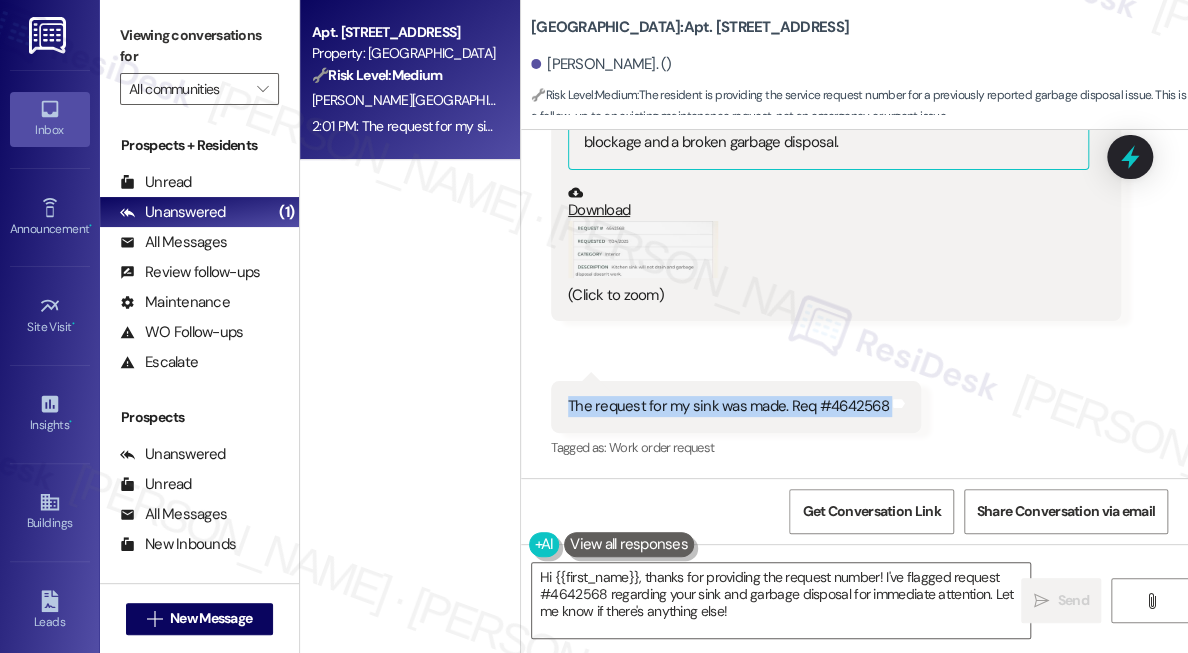 click on "The request for my sink was made. Req #4642568" at bounding box center (728, 406) 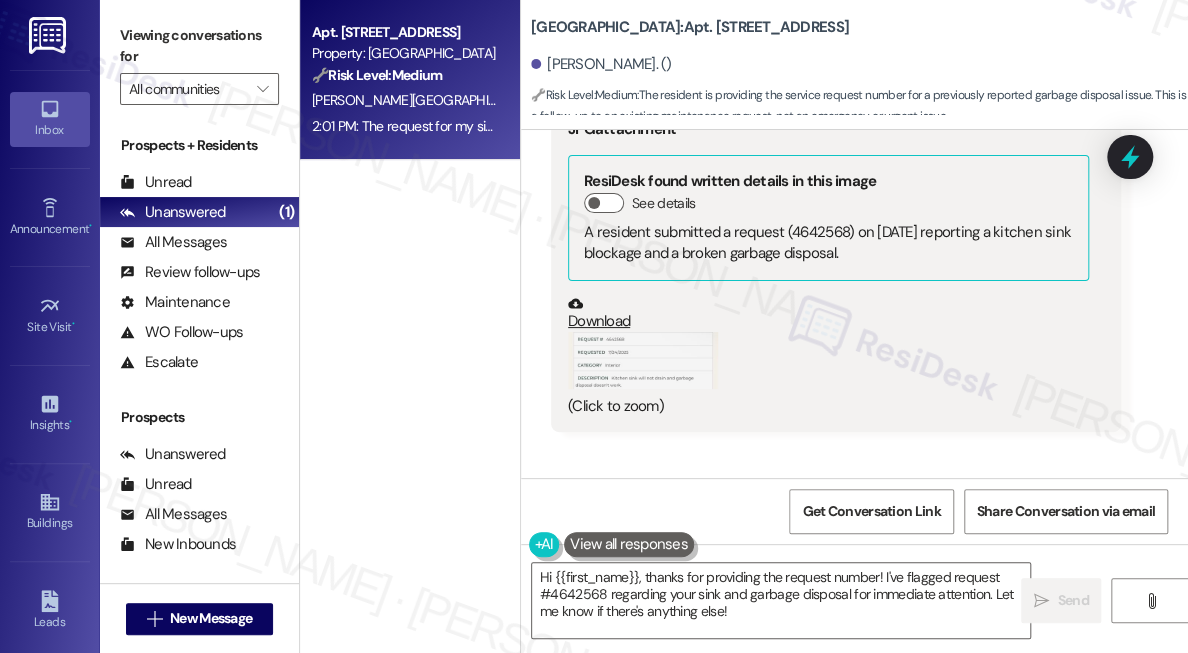 scroll, scrollTop: 15701, scrollLeft: 0, axis: vertical 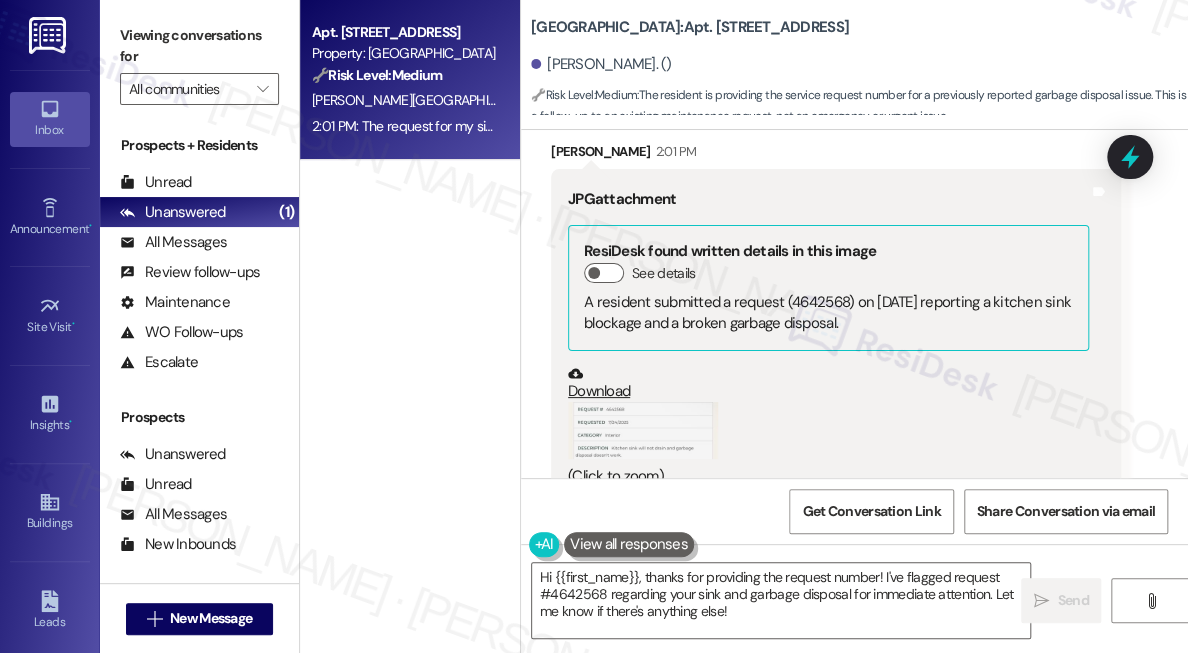 click on "[PERSON_NAME] 2:01 PM" at bounding box center (836, 155) 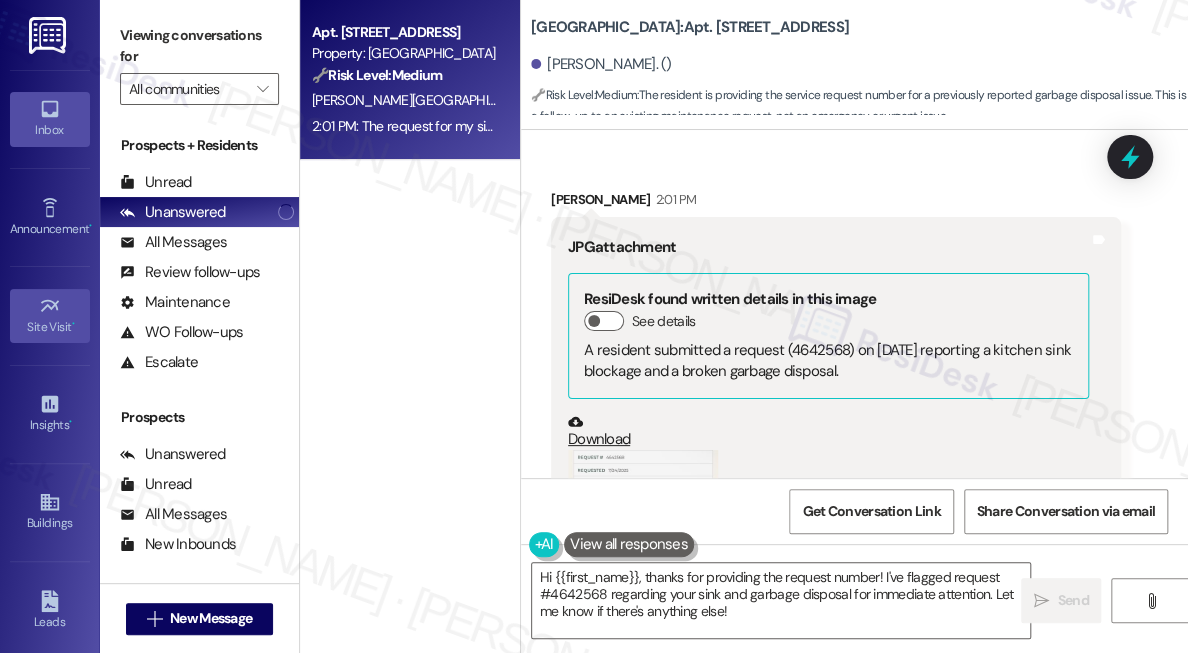 scroll, scrollTop: 15610, scrollLeft: 0, axis: vertical 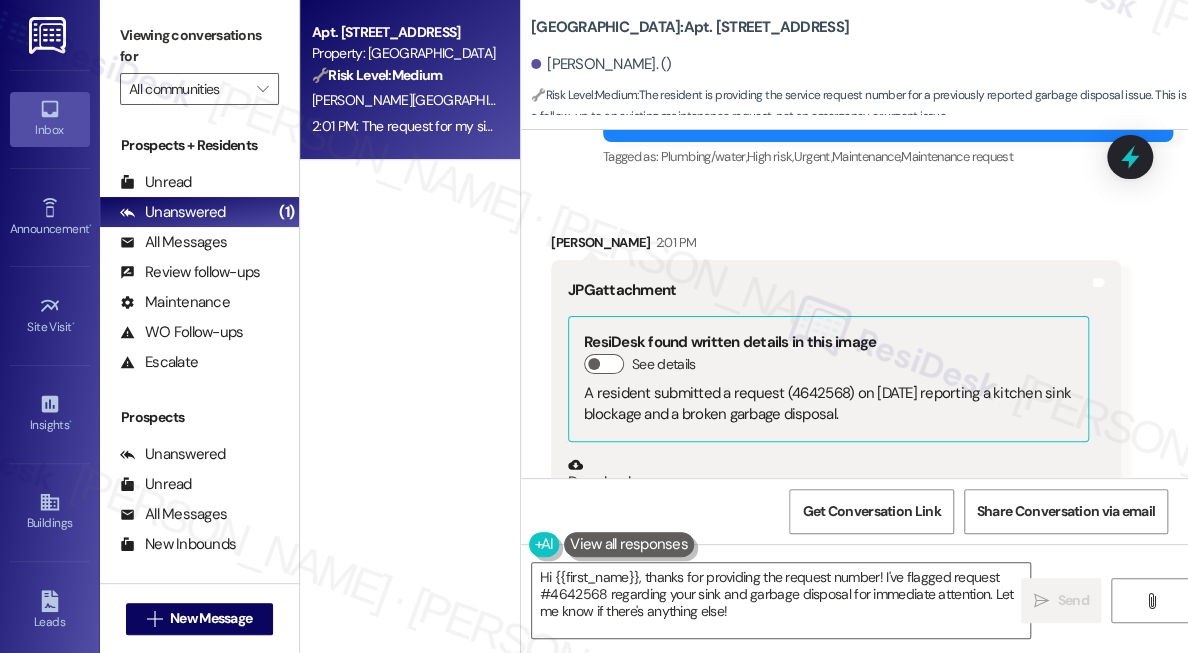 click on "JPG  attachment ResiDesk found written details in this image   See details A resident submitted a request (4642568) on [DATE] reporting a kitchen sink blockage and a broken garbage disposal.
Download   (Click to zoom) Tags and notes" at bounding box center (836, 426) 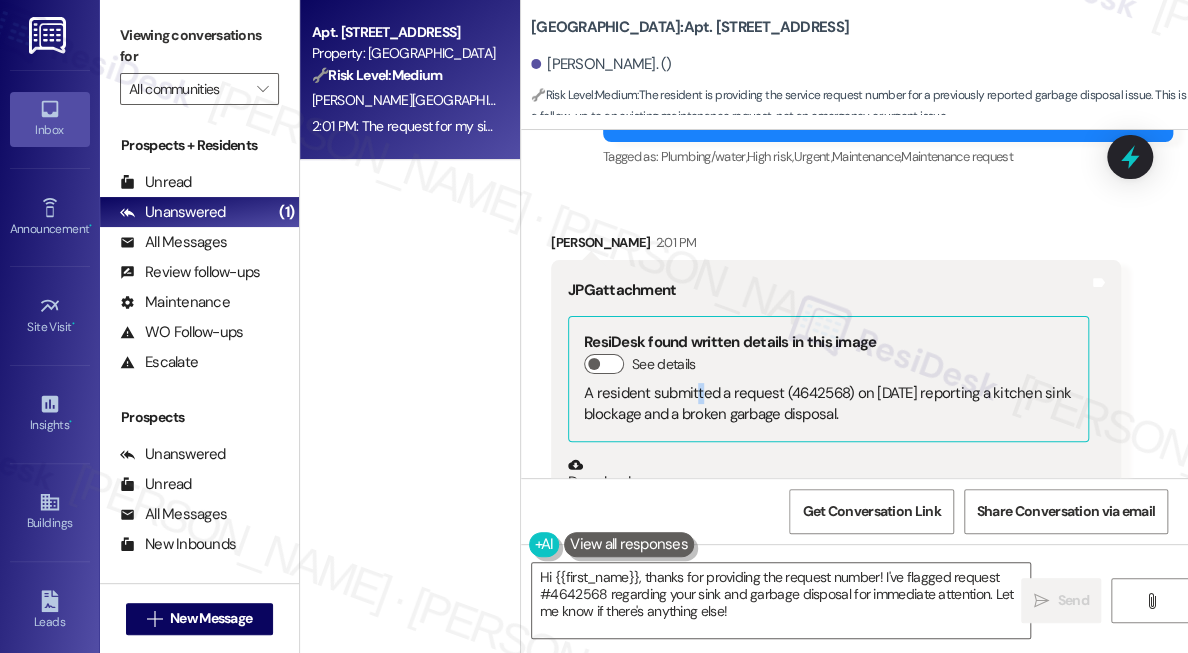 click on "A resident submitted a request (4642568) on [DATE] reporting a kitchen sink blockage and a broken garbage disposal." at bounding box center (828, 404) 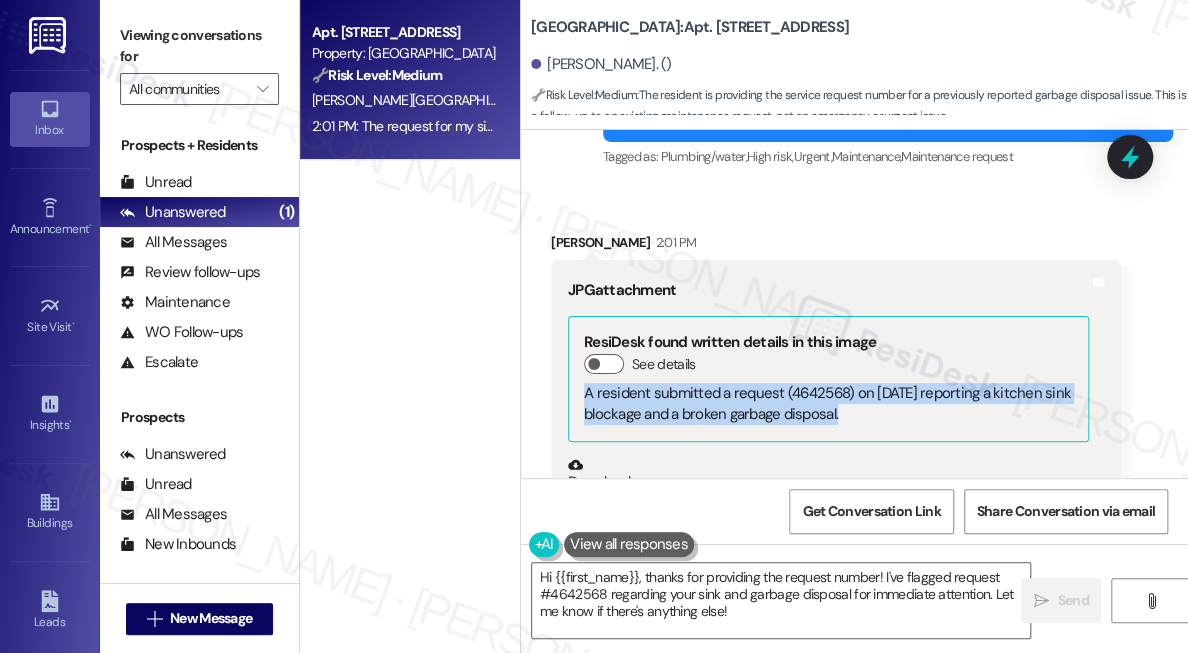click on "A resident submitted a request (4642568) on [DATE] reporting a kitchen sink blockage and a broken garbage disposal." at bounding box center [828, 404] 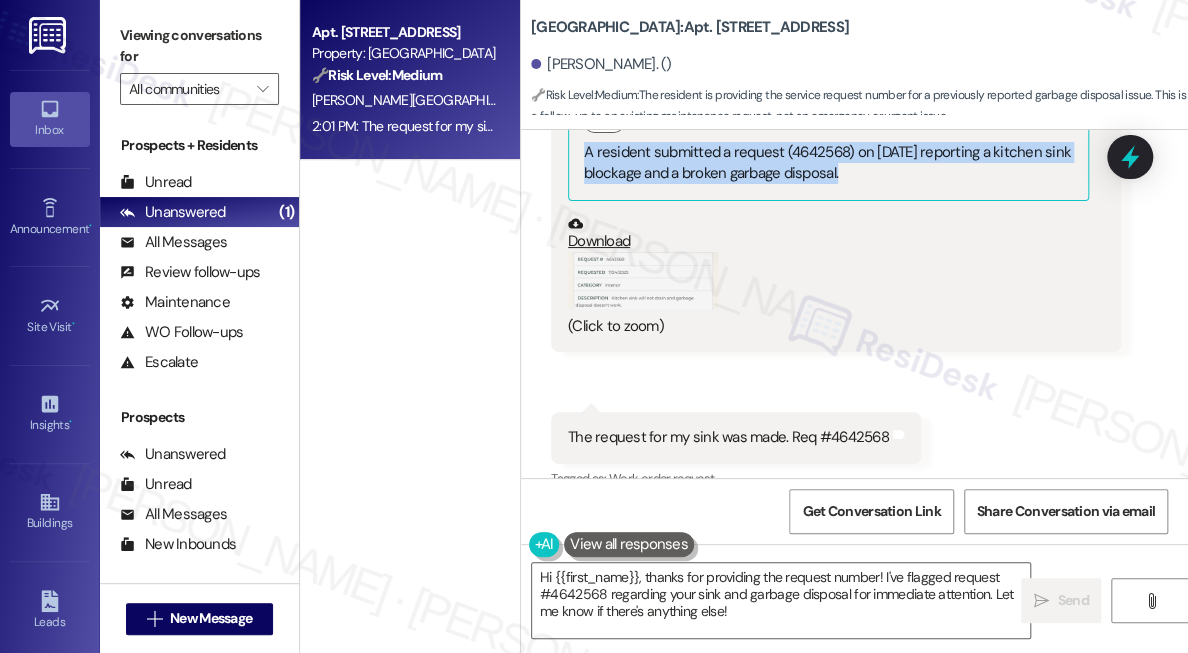 scroll, scrollTop: 15882, scrollLeft: 0, axis: vertical 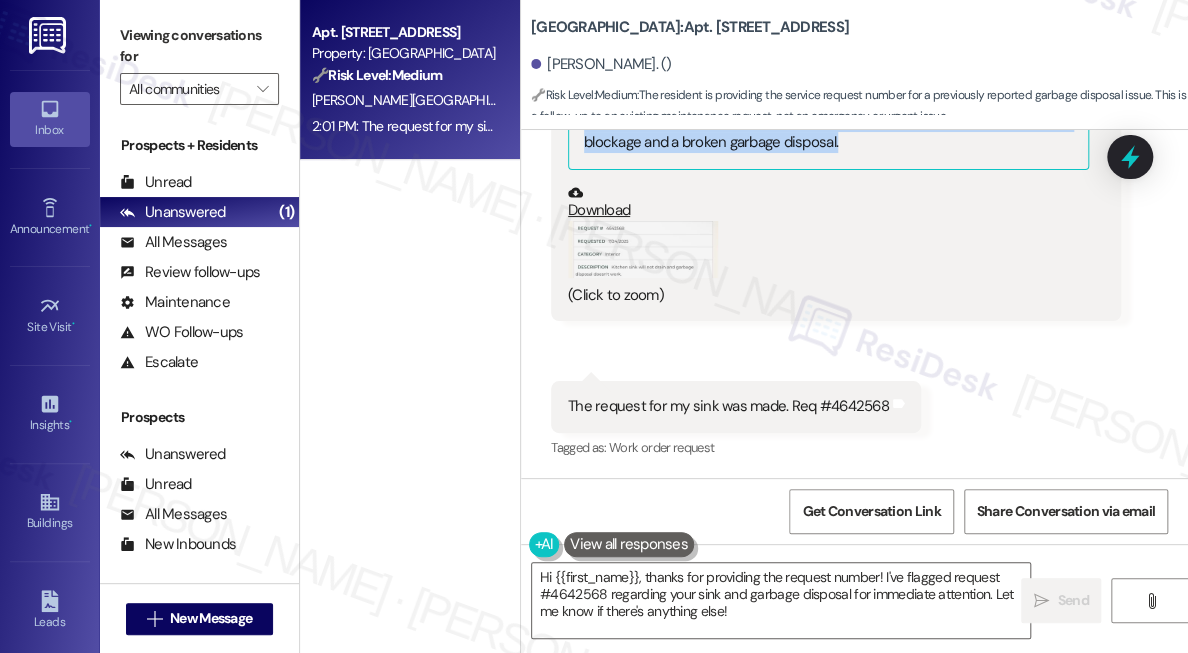 click at bounding box center [643, 249] 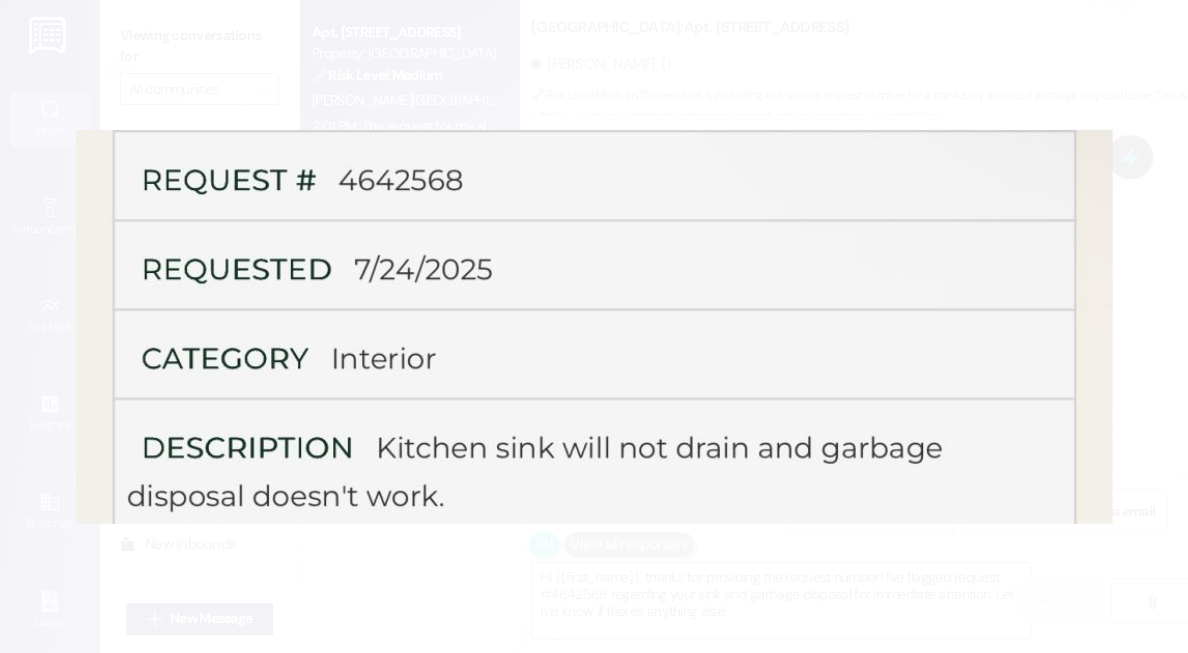 click at bounding box center (594, 326) 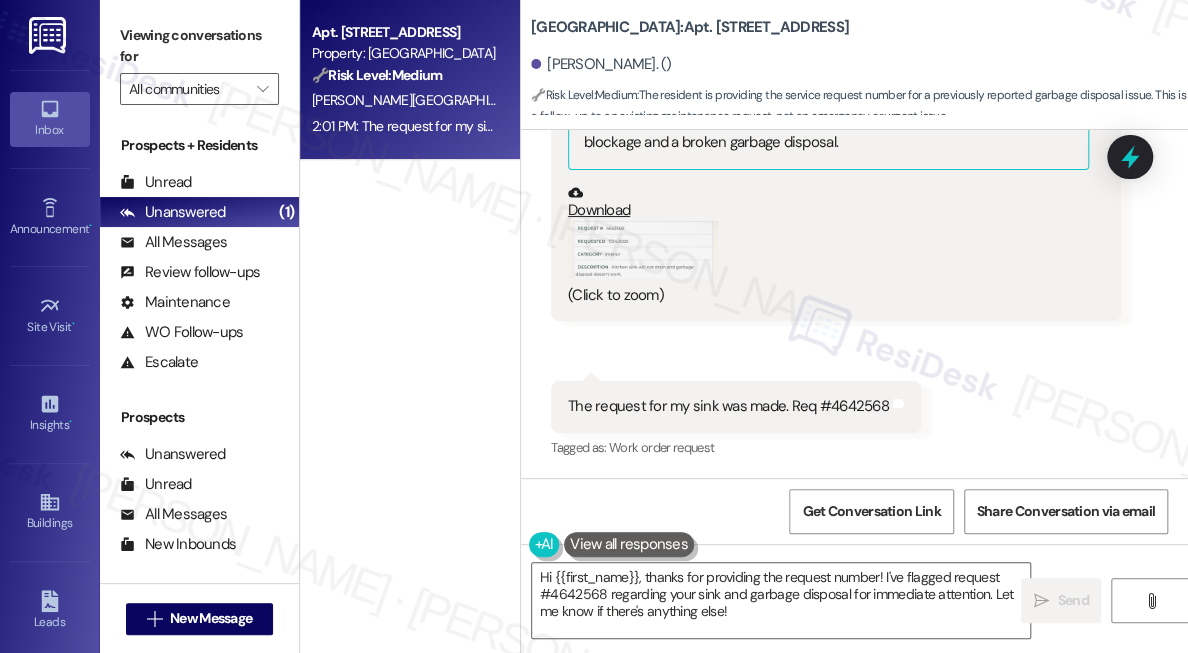 click on "The request for my sink was made. Req #4642568" at bounding box center (728, 406) 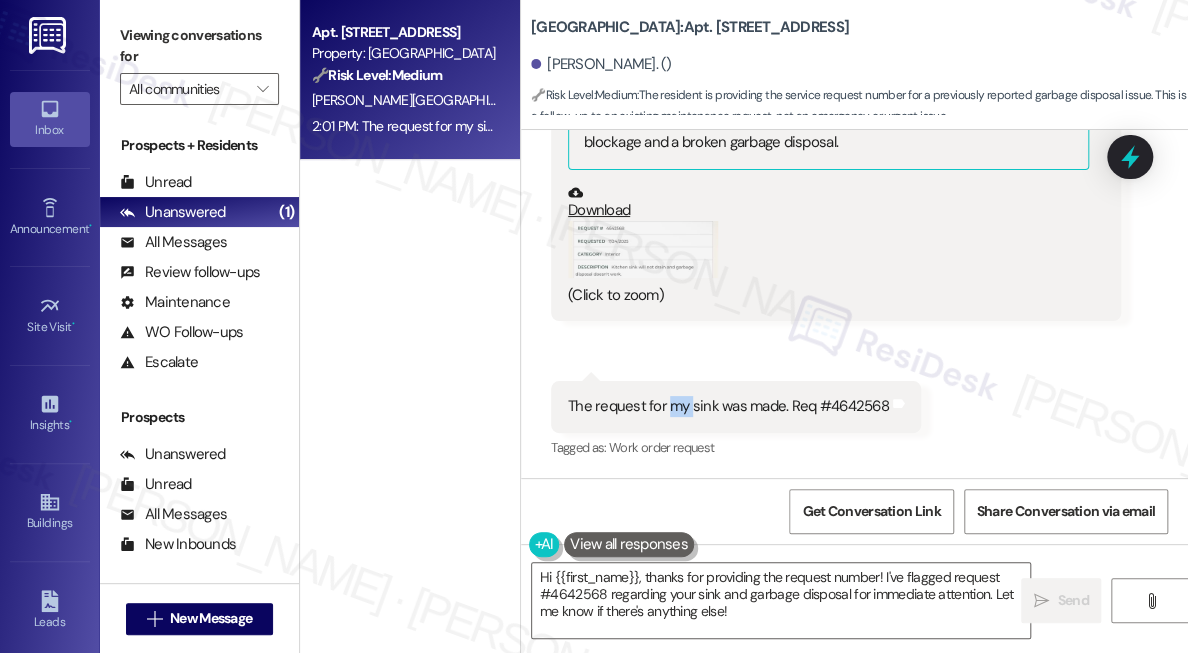 click on "The request for my sink was made. Req #4642568" at bounding box center (728, 406) 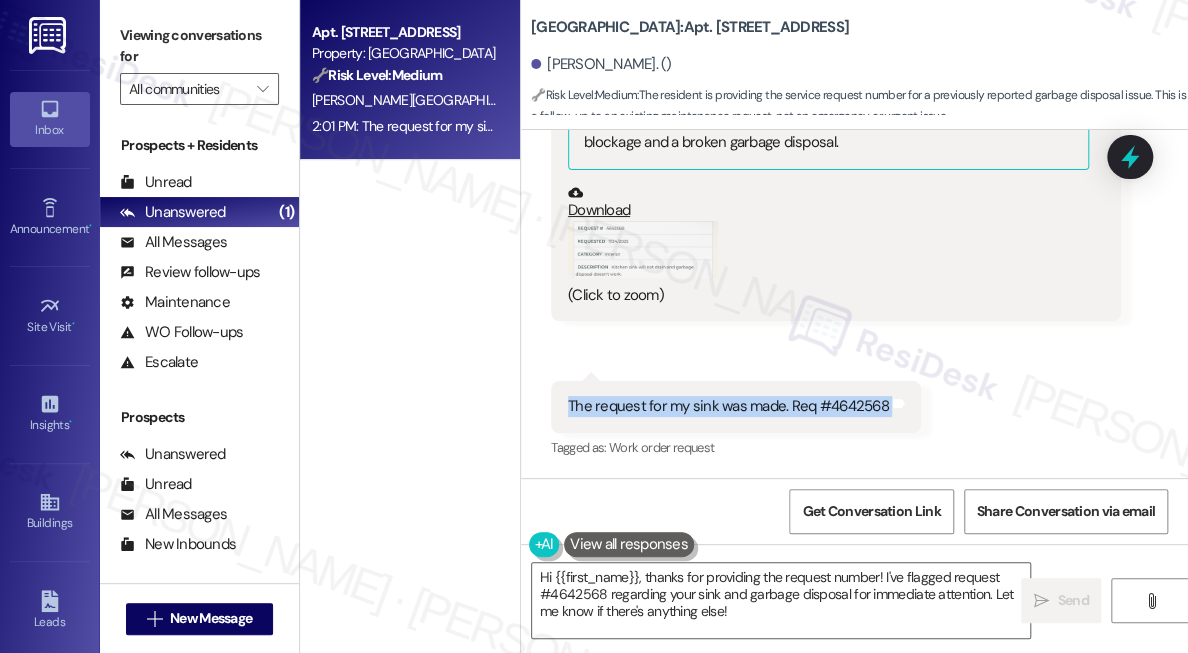 click on "The request for my sink was made. Req #4642568" at bounding box center [728, 406] 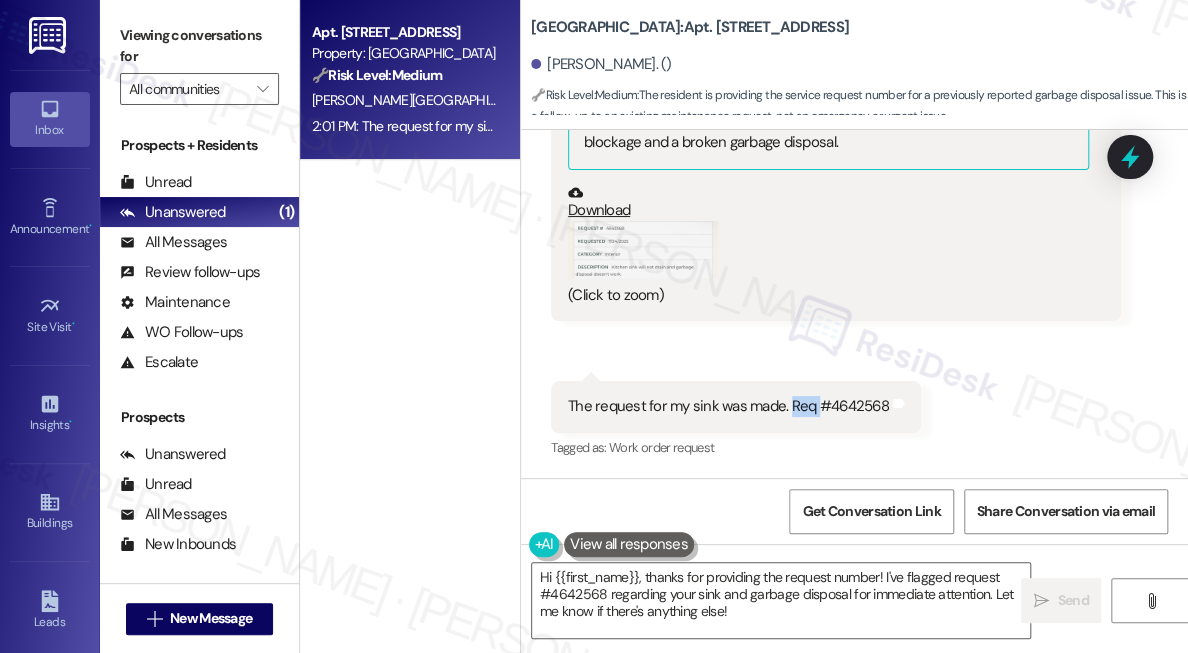 click on "The request for my sink was made. Req #4642568" at bounding box center [728, 406] 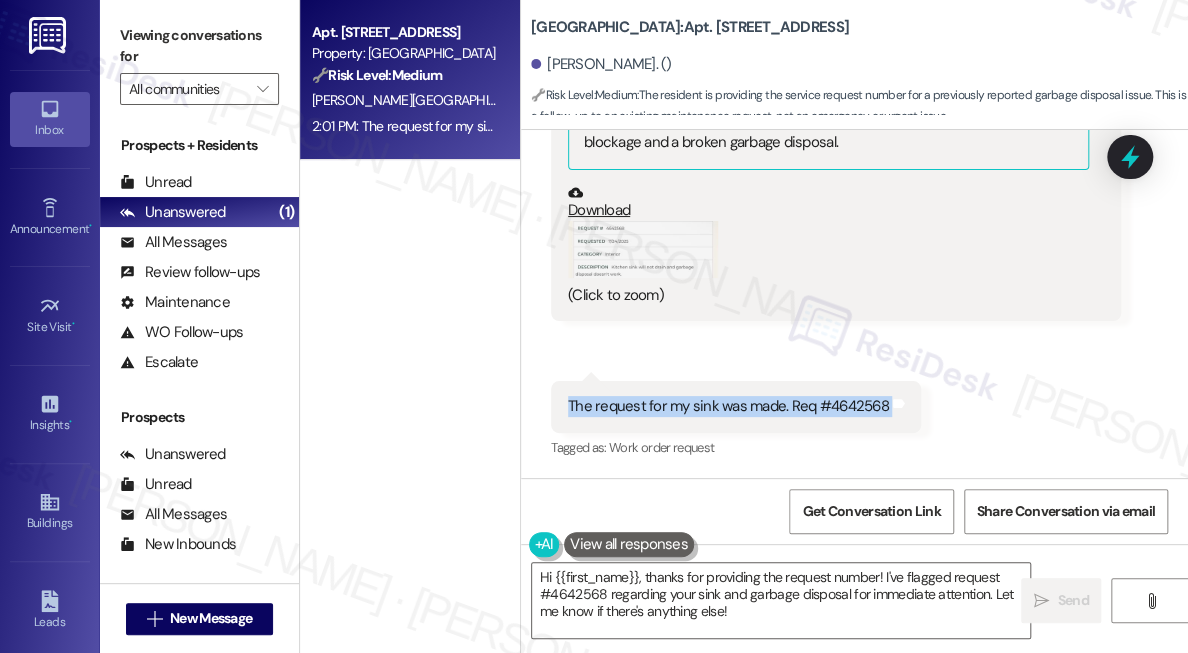 click on "The request for my sink was made. Req #4642568" at bounding box center (728, 406) 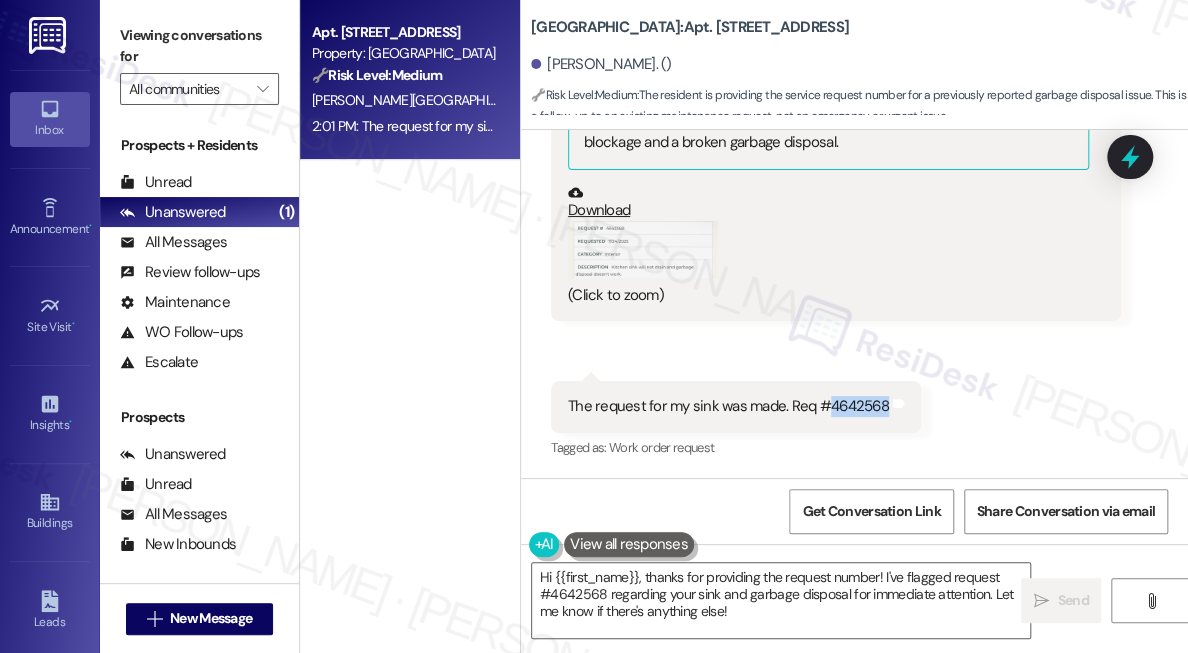 click on "The request for my sink was made. Req #4642568" at bounding box center (728, 406) 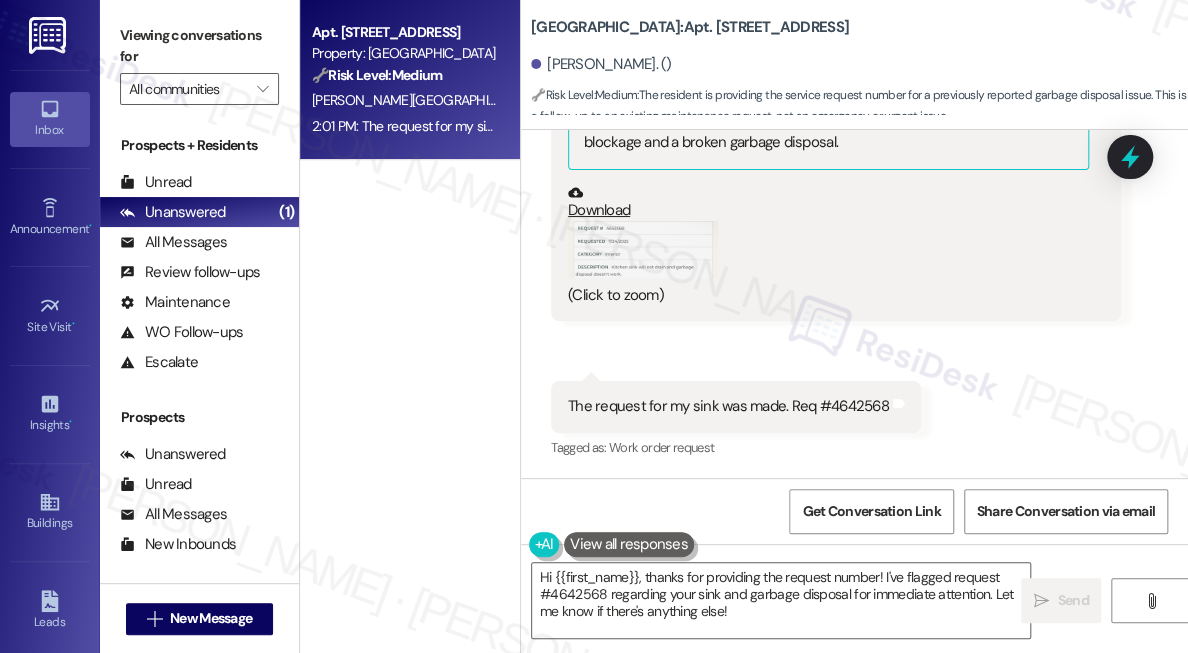 click on "[PERSON_NAME]. ()" at bounding box center (601, 64) 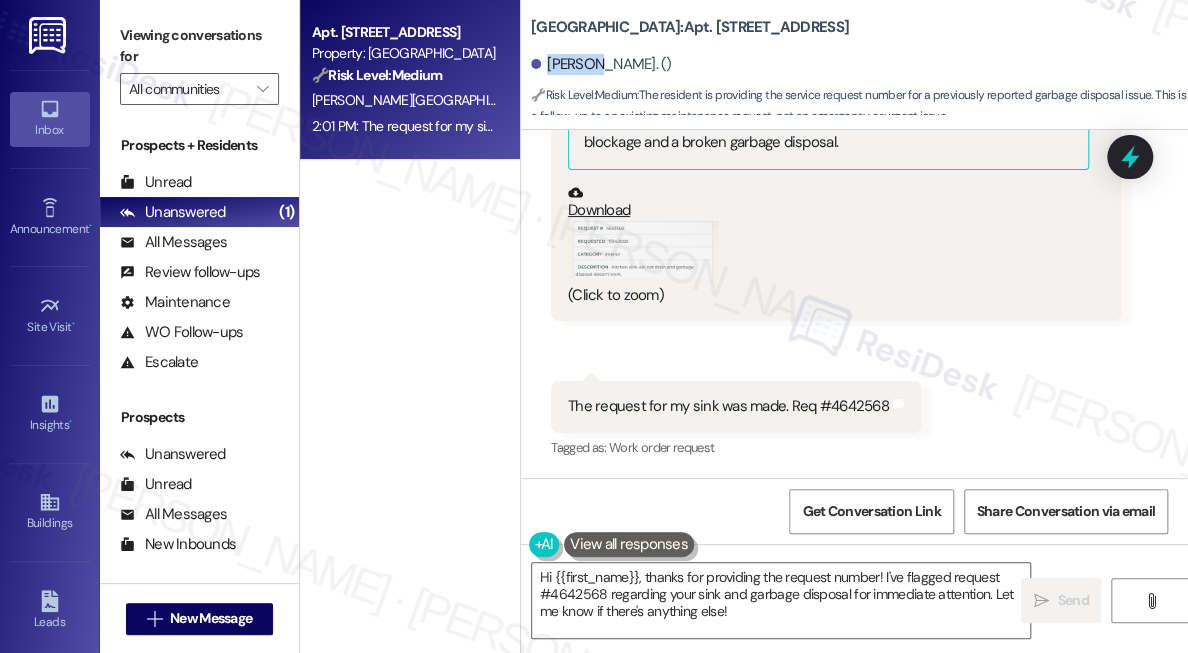 click on "[PERSON_NAME]. ()" at bounding box center [601, 64] 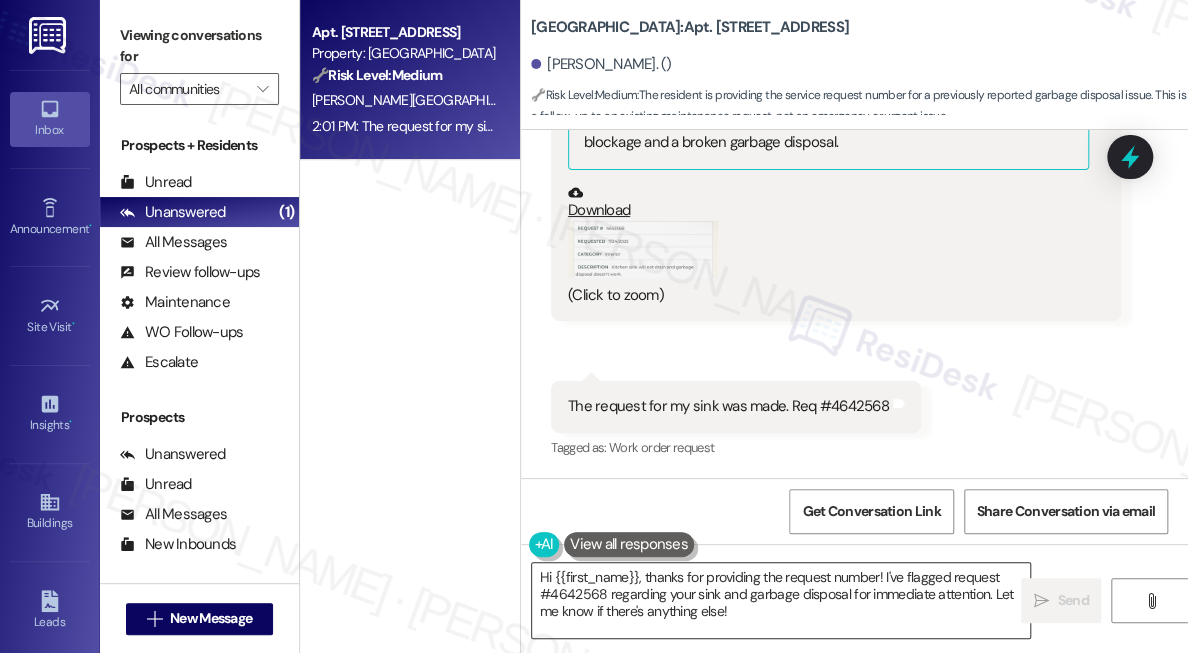 click on "Hi {{first_name}}, thanks for providing the request number! I've flagged request #4642568 regarding your sink and garbage disposal for immediate attention. Let me know if there's anything else!" at bounding box center (781, 600) 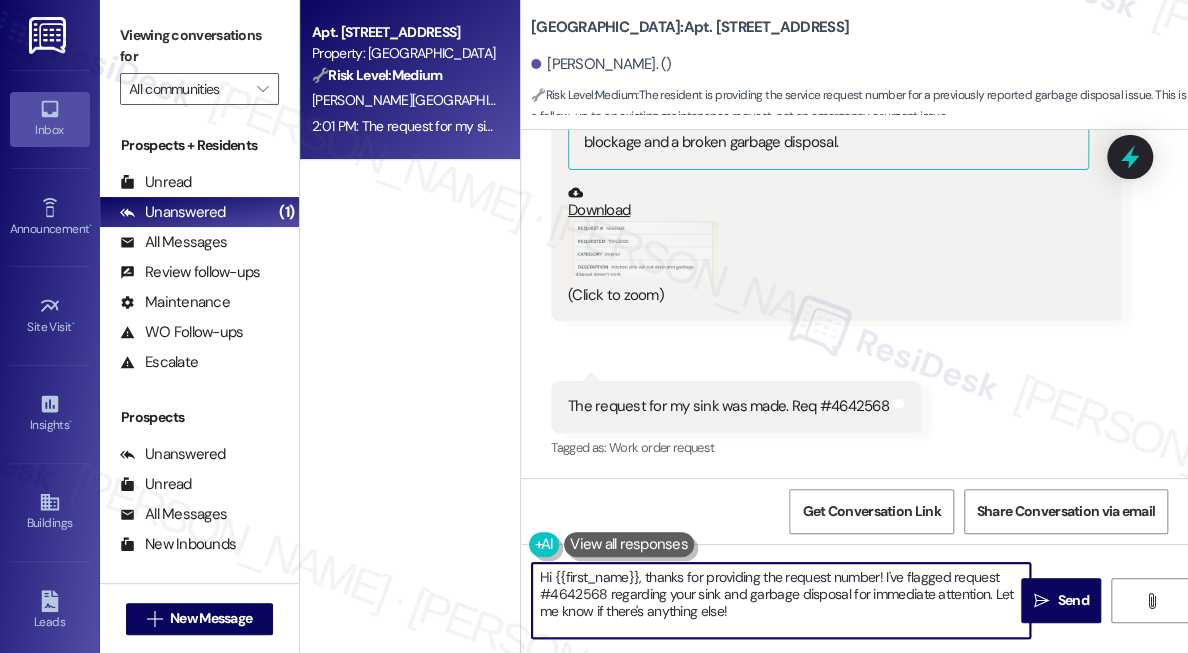 click on "Hi {{first_name}}, thanks for providing the request number! I've flagged request #4642568 regarding your sink and garbage disposal for immediate attention. Let me know if there's anything else!" at bounding box center (781, 600) 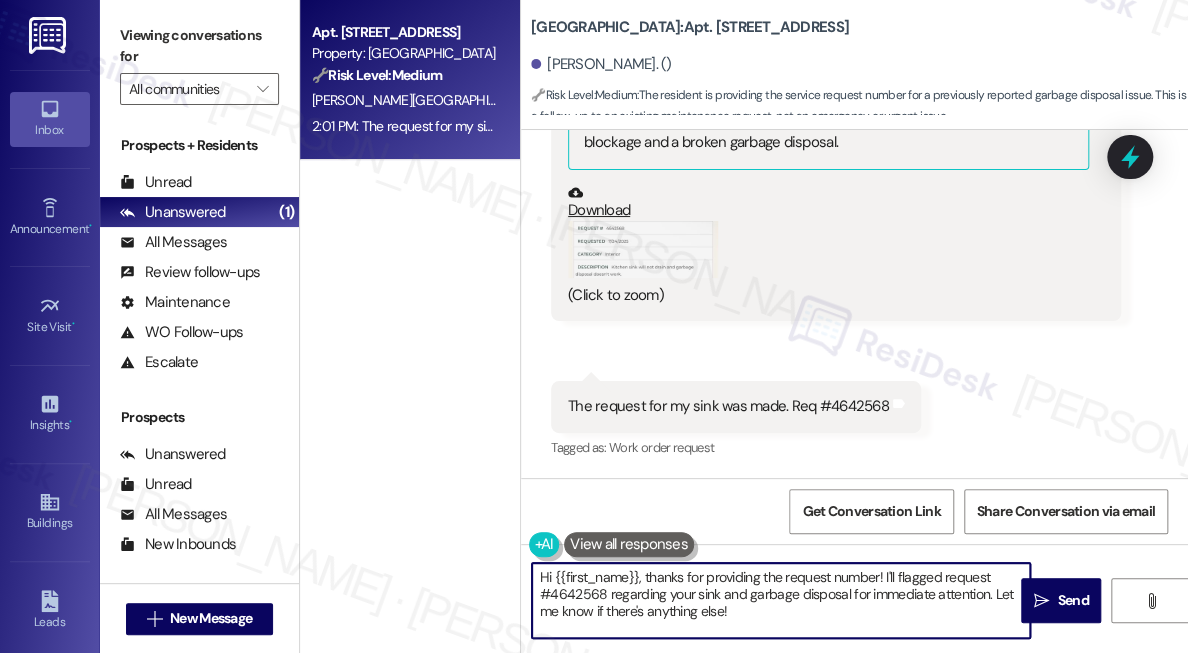 drag, startPoint x: 934, startPoint y: 573, endPoint x: 919, endPoint y: 576, distance: 15.297058 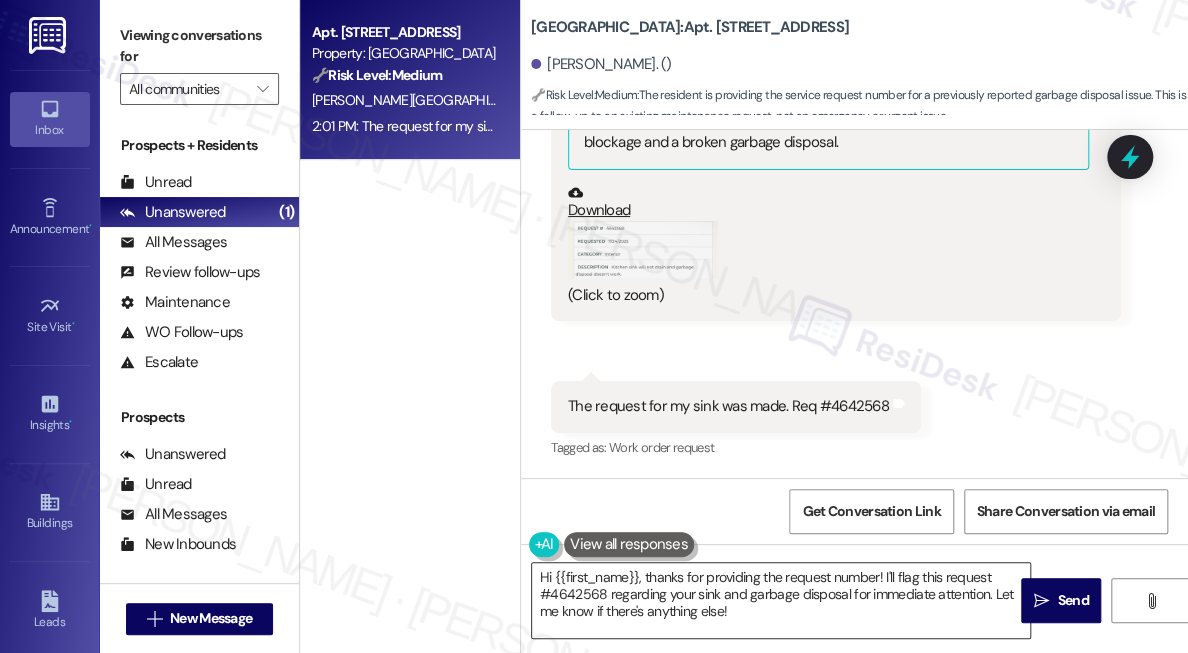 click on "Hi {{first_name}}, thanks for providing the request number! I'll flag this request #4642568 regarding your sink and garbage disposal for immediate attention. Let me know if there's anything else!" at bounding box center [781, 600] 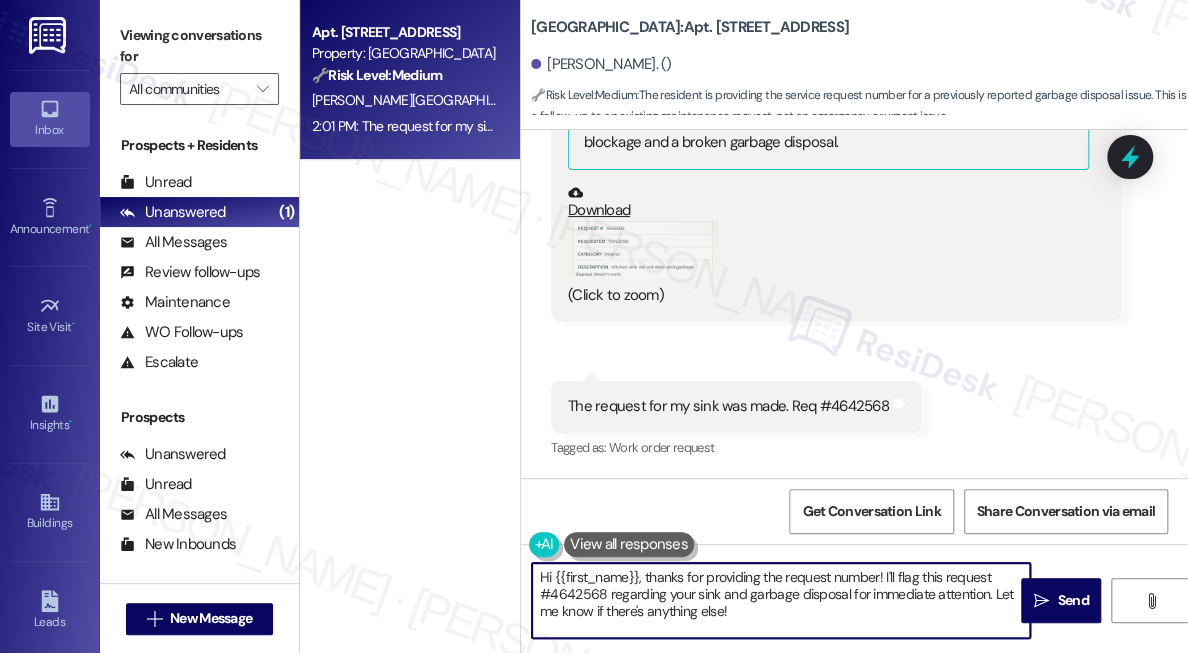 drag, startPoint x: 538, startPoint y: 593, endPoint x: 605, endPoint y: 592, distance: 67.00746 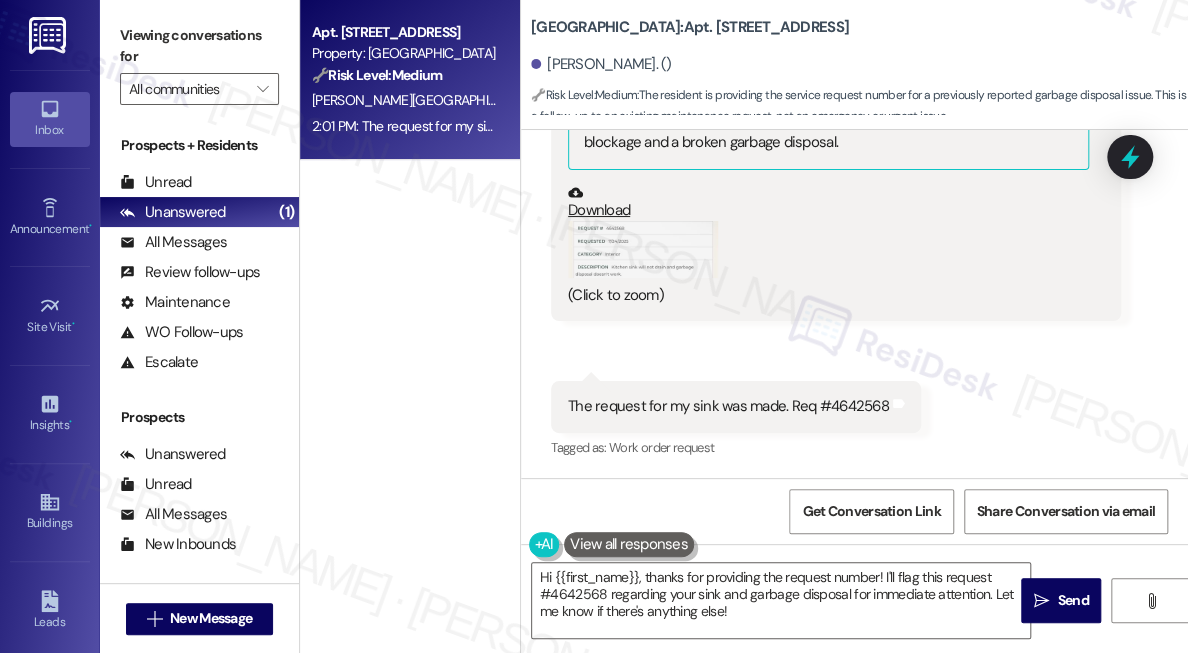 click at bounding box center [643, 249] 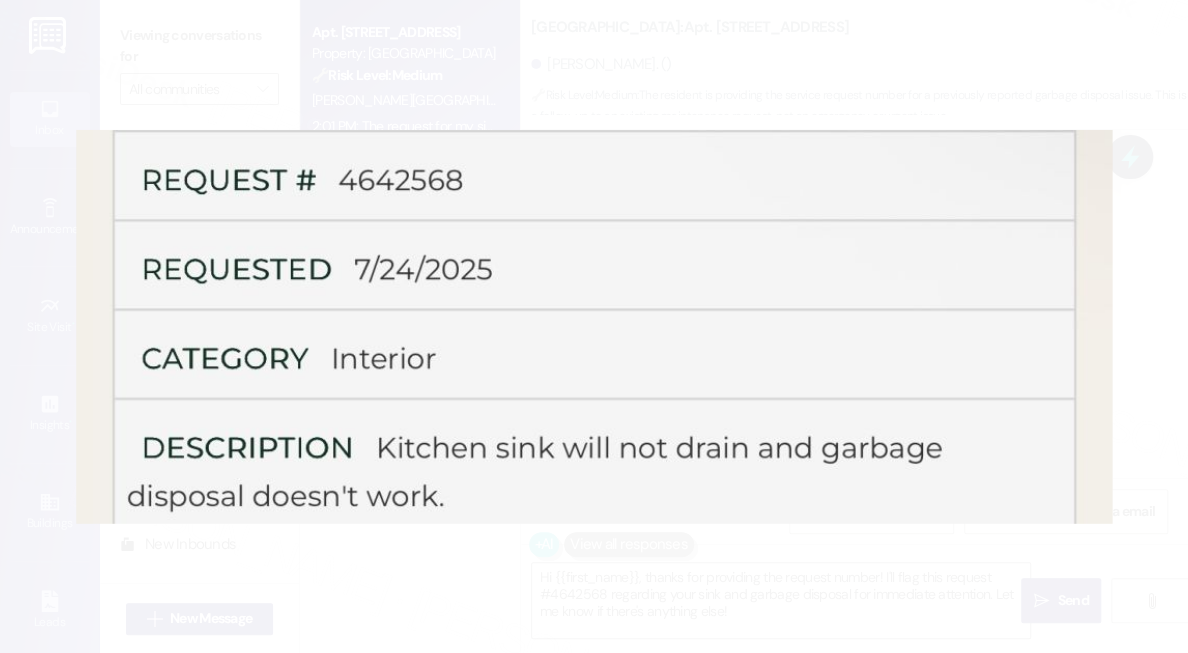 click at bounding box center (594, 326) 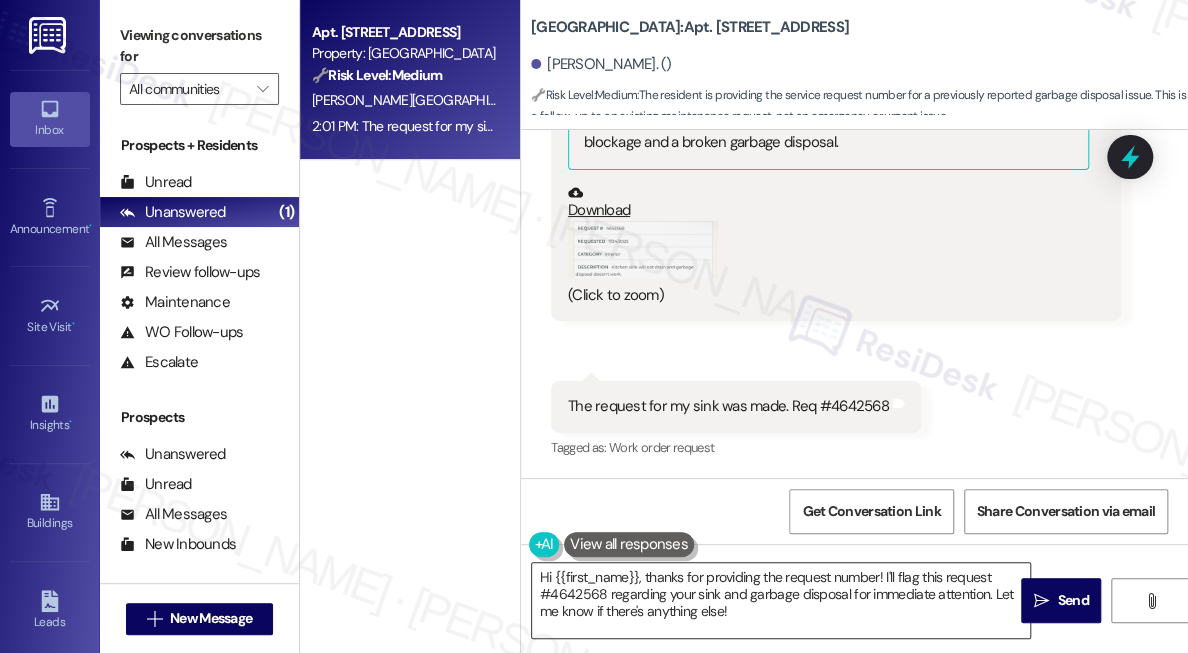 click on "Hi {{first_name}}, thanks for providing the request number! I'll flag this request #4642568 regarding your sink and garbage disposal for immediate attention. Let me know if there's anything else!" at bounding box center (781, 600) 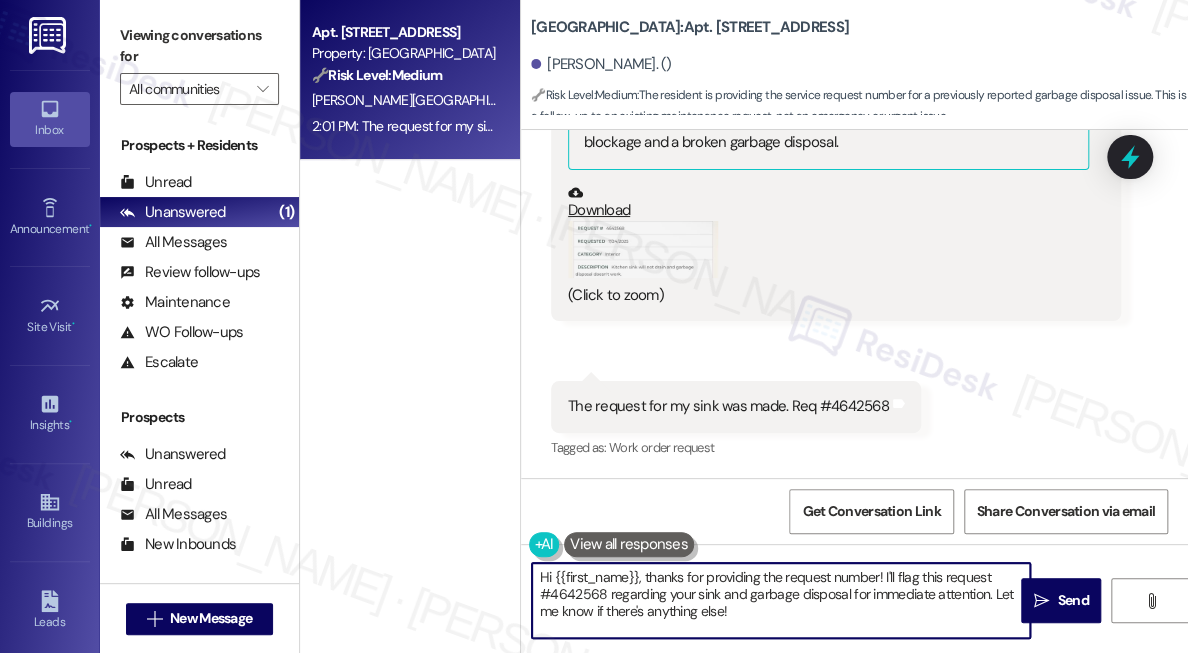 drag, startPoint x: 541, startPoint y: 595, endPoint x: 602, endPoint y: 594, distance: 61.008198 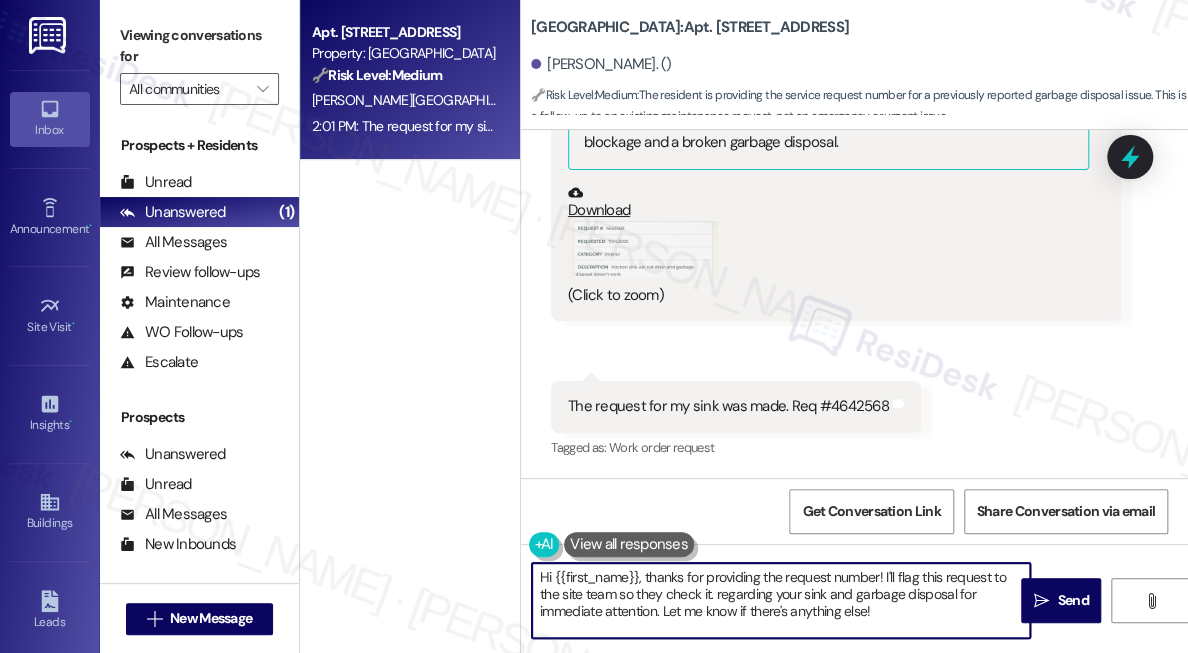 drag, startPoint x: 717, startPoint y: 592, endPoint x: 917, endPoint y: 618, distance: 201.68292 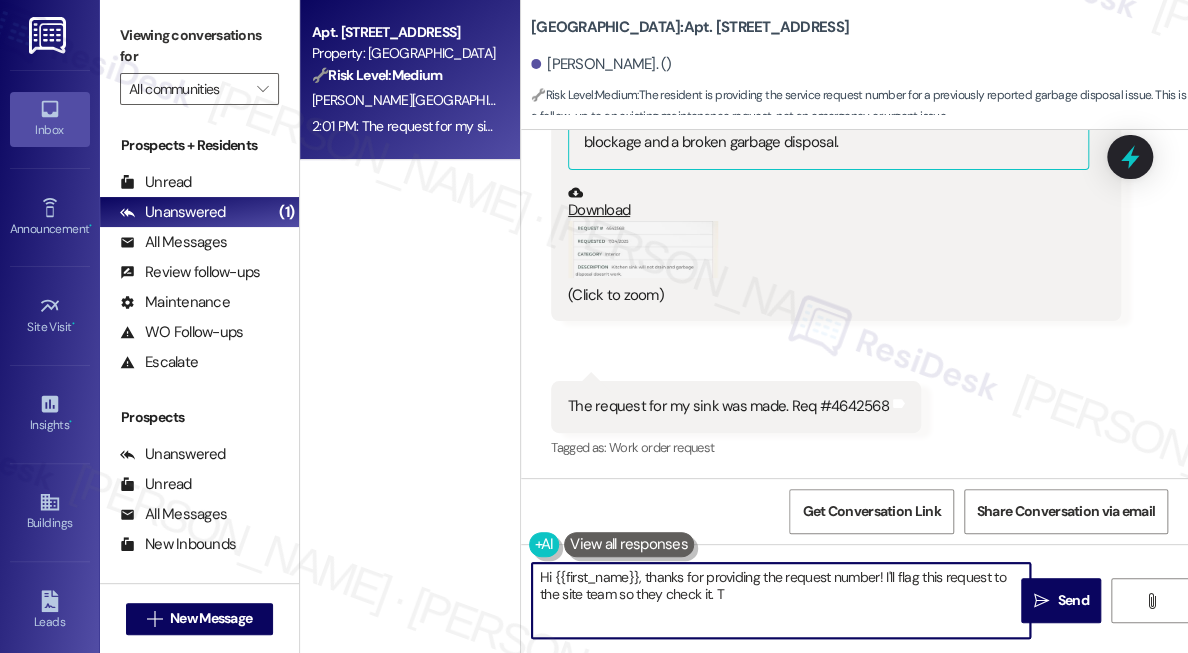 click on "Hi {{first_name}}, thanks for providing the request number! I'll flag this request to the site team so they check it. T" at bounding box center (781, 600) 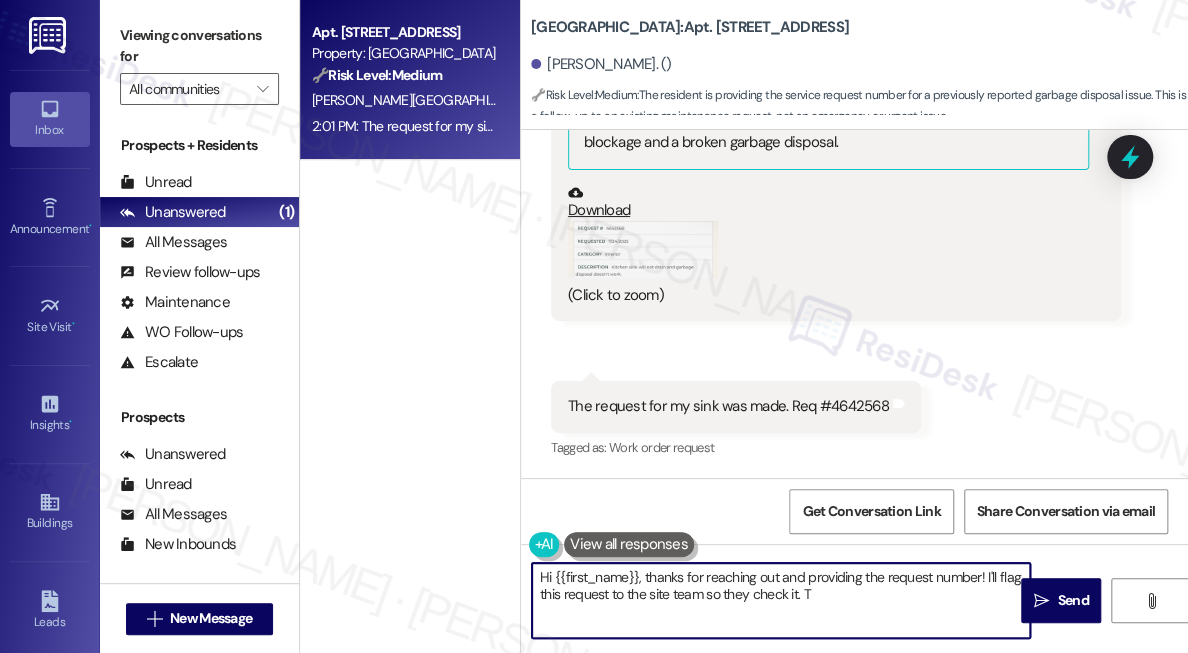 click on "Hi {{first_name}}, thanks for reaching out and providing the request number! I'll flag this request to the site team so they check it. T" at bounding box center (781, 600) 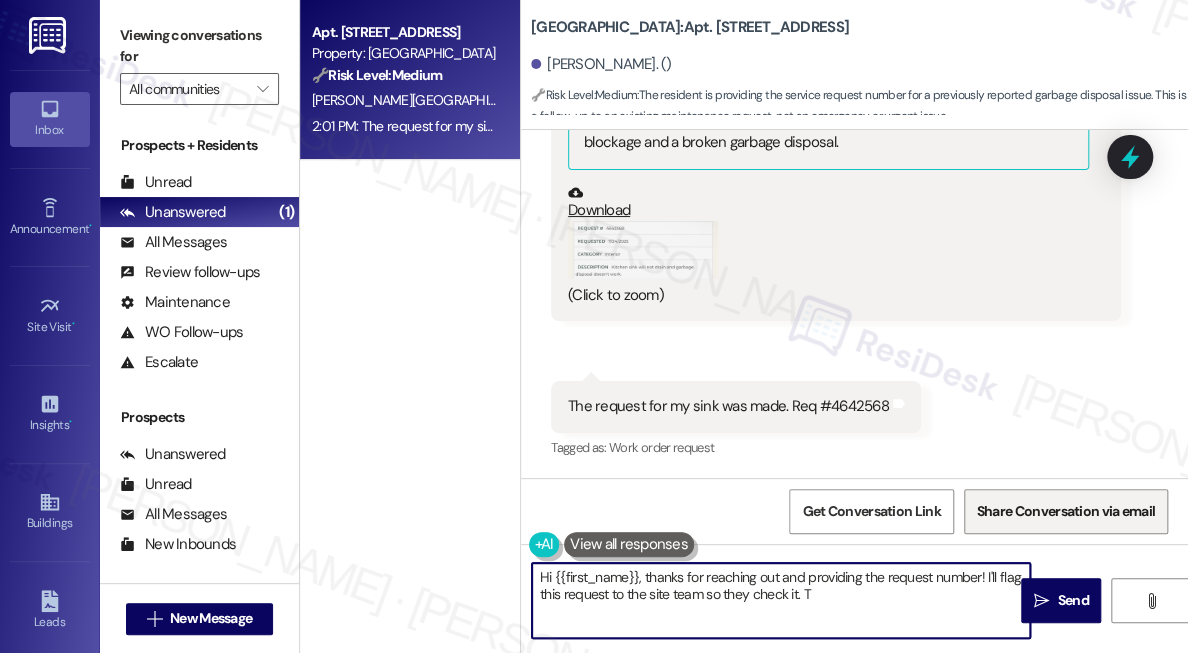 type on "Hi {{first_name}}, thanks for reaching out and providing the request number! I'll flag this request to the site team so they check it. T" 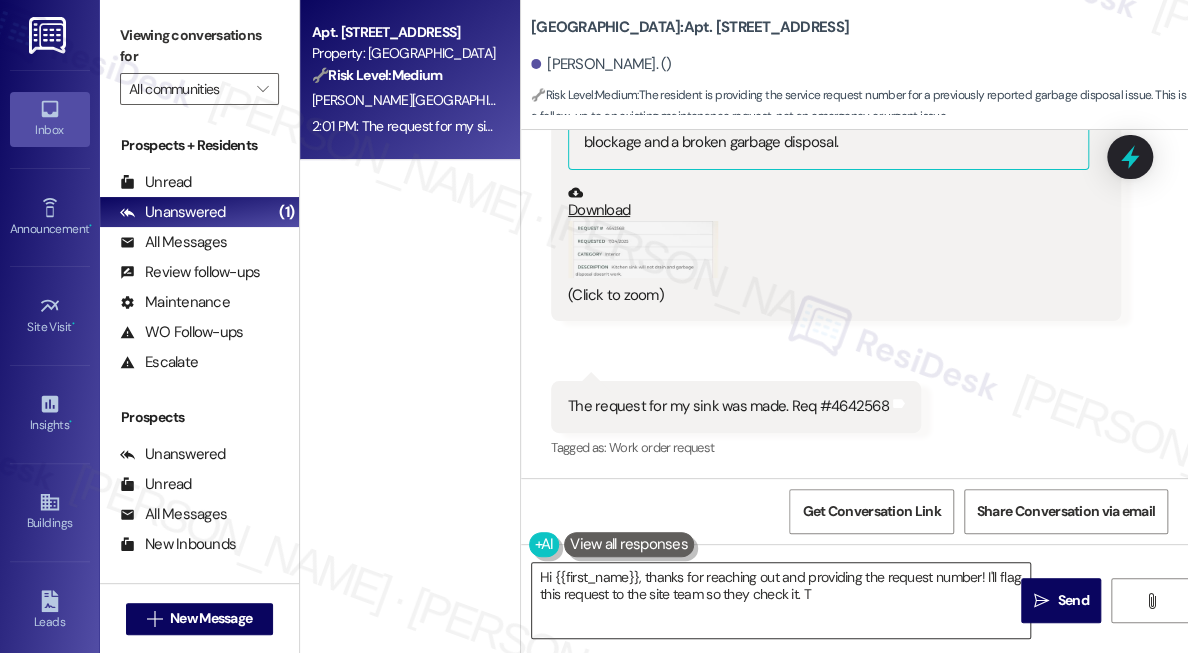 click on "Hi {{first_name}}, thanks for reaching out and providing the request number! I'll flag this request to the site team so they check it. T" at bounding box center (781, 600) 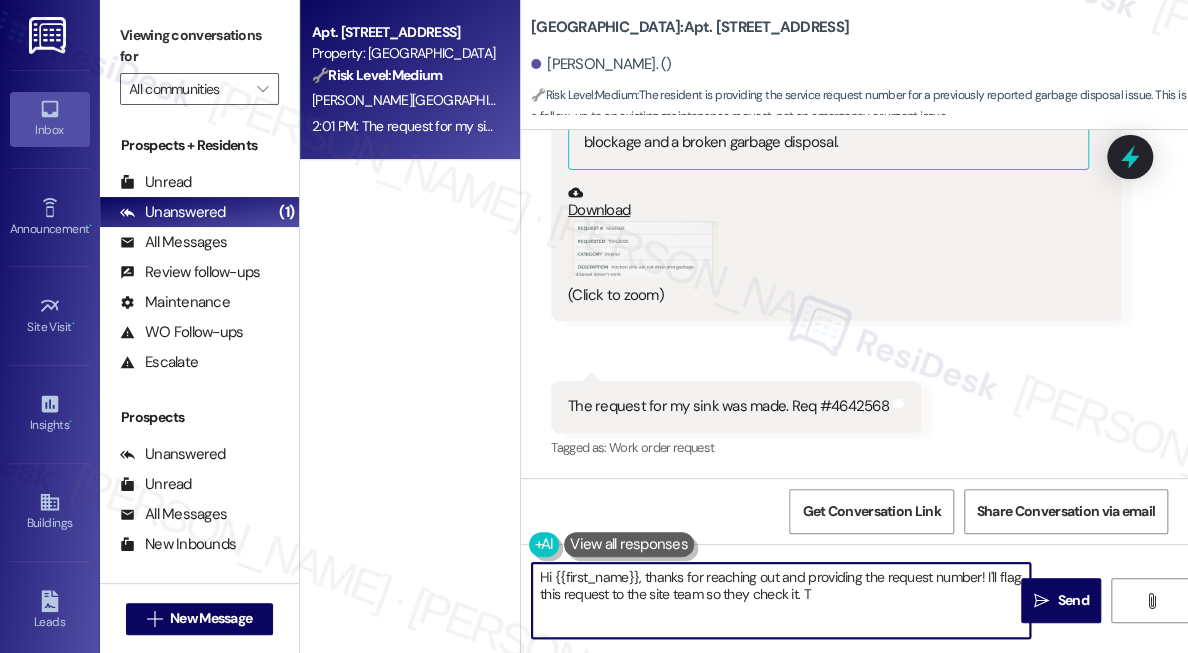 click on "Hi {{first_name}}, thanks for reaching out and providing the request number! I'll flag this request to the site team so they check it. T" at bounding box center [781, 600] 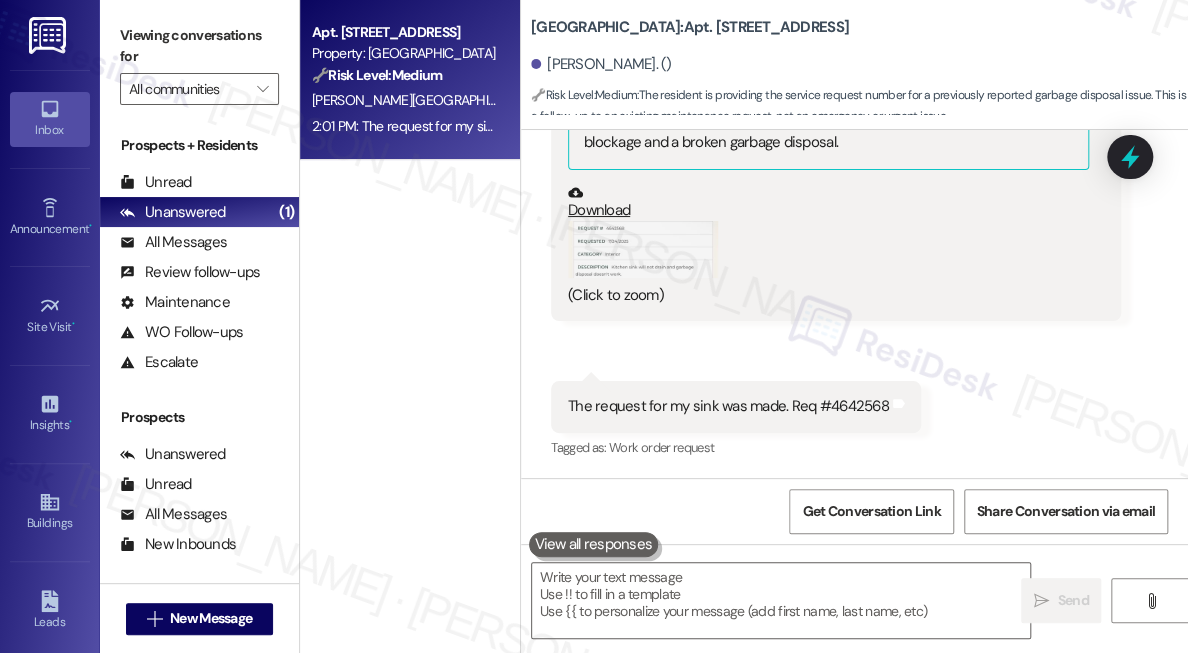 click on "Received via SMS [PERSON_NAME] 2:01 PM JPG  attachment ResiDesk found written details in this image   See details A resident submitted a request (4642568) on [DATE] reporting a kitchen sink blockage and a broken garbage disposal.
Download   (Click to zoom) Tags and notes Received via SMS 2:01 PM [PERSON_NAME] 2:01 PM The request for my sink was made. Req #4642568 Tags and notes Tagged as:   Work order request Click to highlight conversations about Work order request" at bounding box center [854, 196] 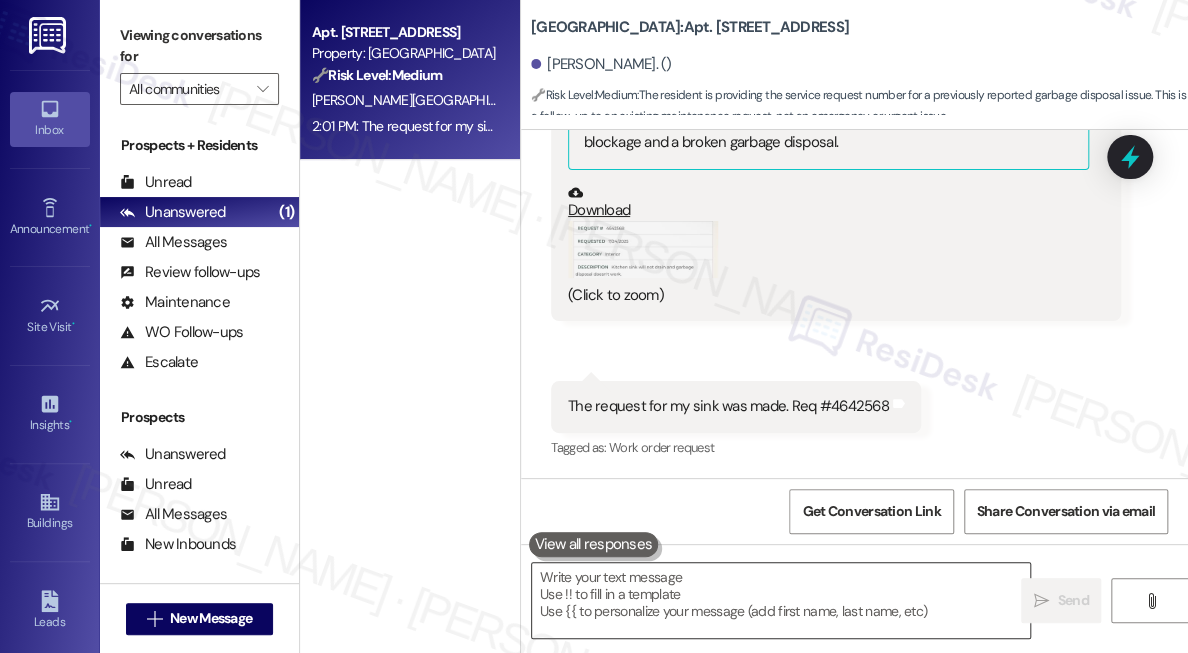 click at bounding box center [781, 600] 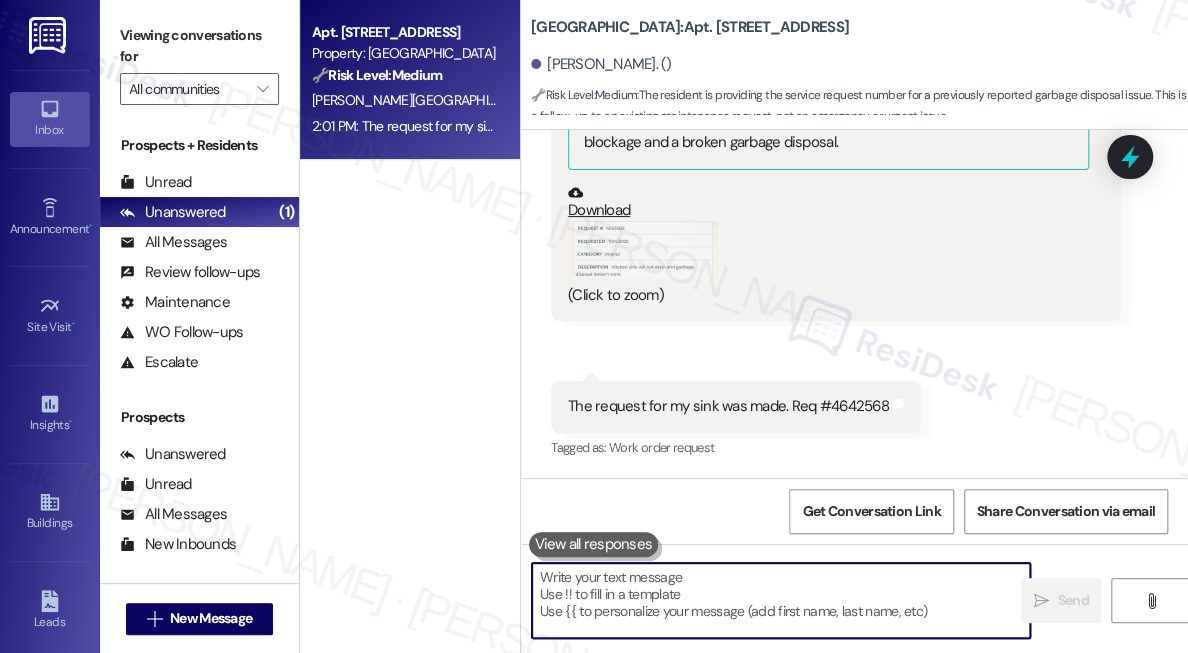 paste on "Hi {{first_name}}, thanks for reaching out and for sharing the request number! I’ll flag this to the site team so they can take a look.
Ask ChatGPT" 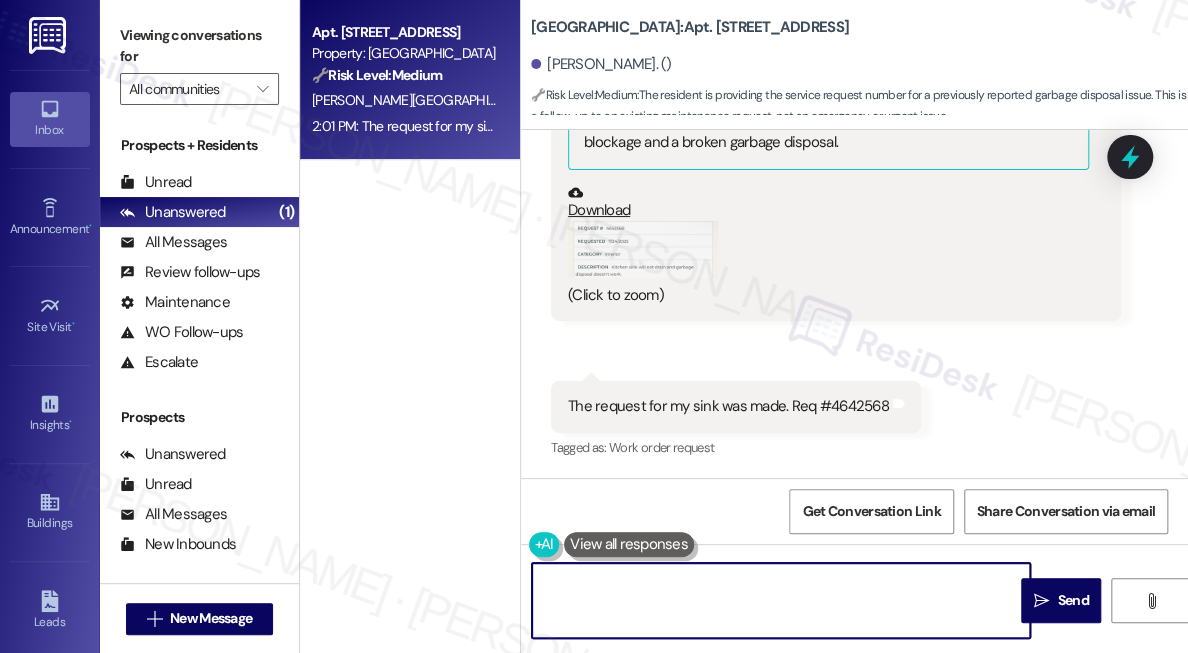 scroll, scrollTop: 28, scrollLeft: 0, axis: vertical 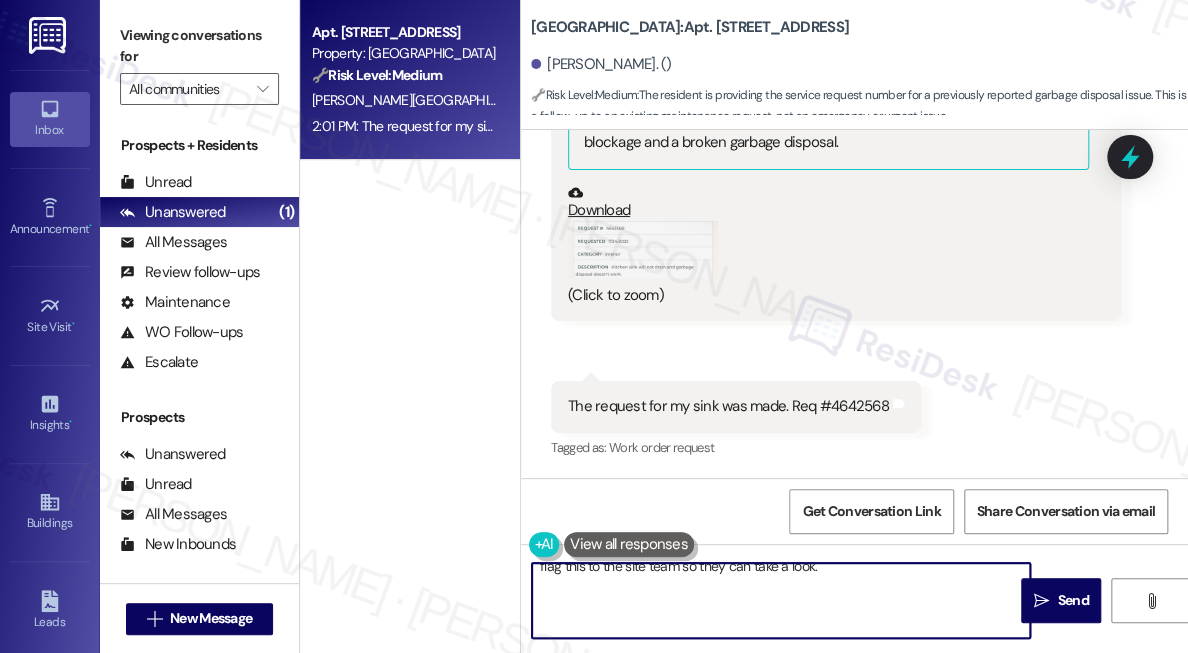 drag, startPoint x: 598, startPoint y: 627, endPoint x: 539, endPoint y: 584, distance: 73.00685 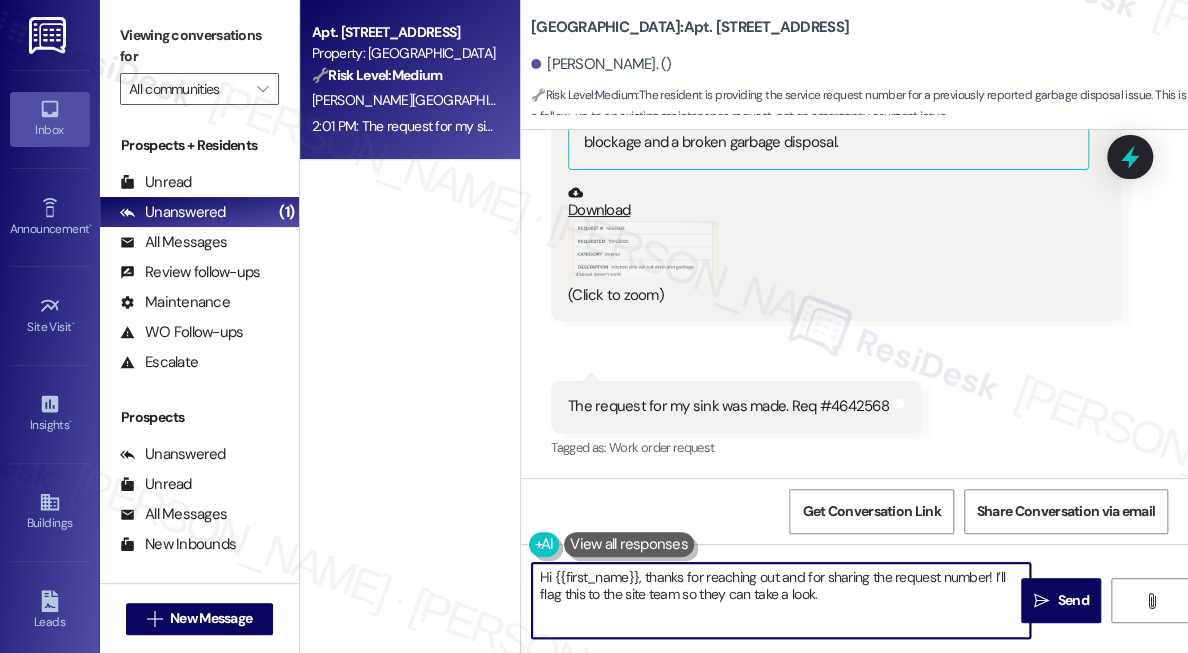 scroll, scrollTop: 0, scrollLeft: 0, axis: both 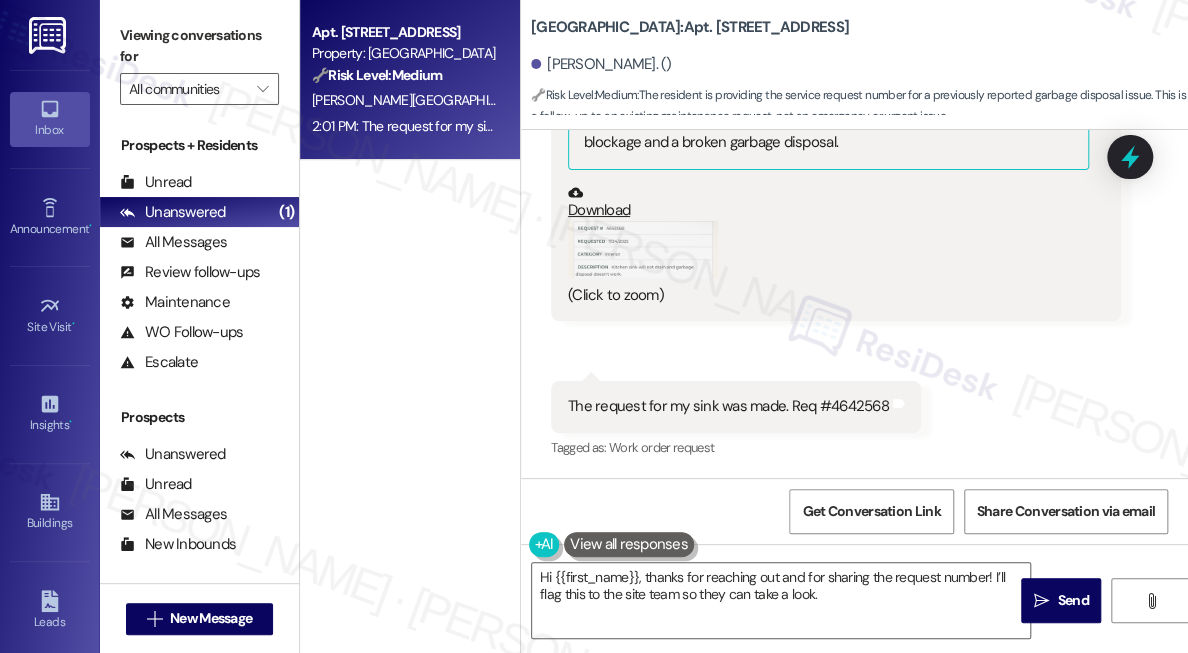 click on "[PERSON_NAME]. ()" at bounding box center (601, 64) 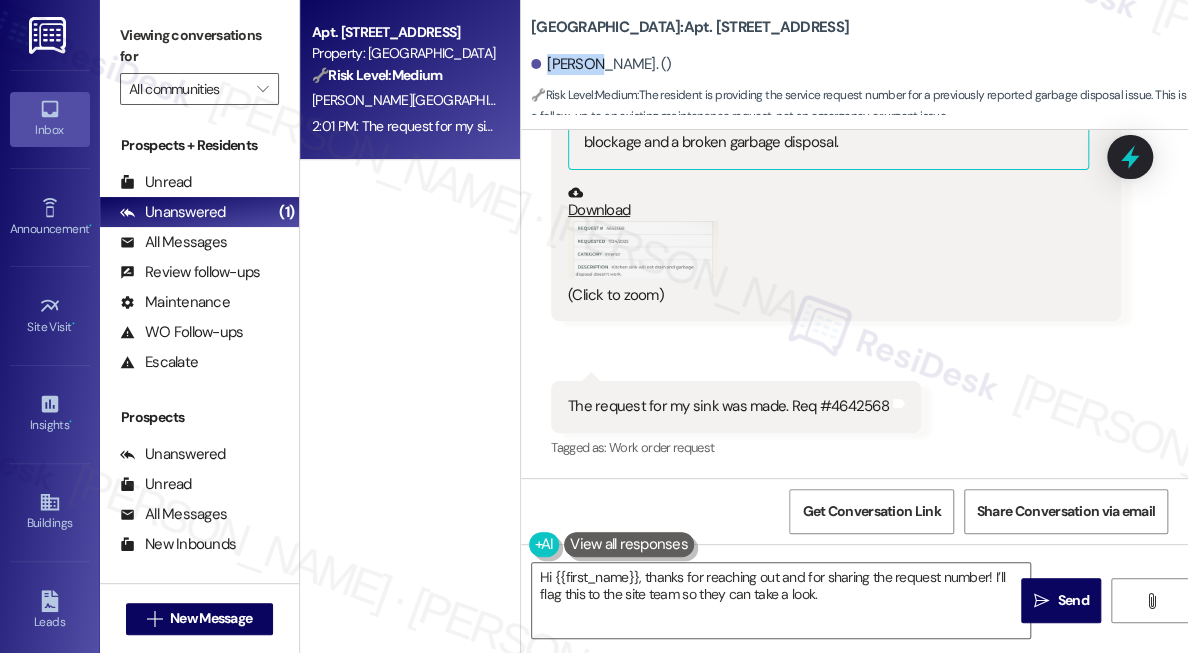 click on "[PERSON_NAME]. ()" at bounding box center (601, 64) 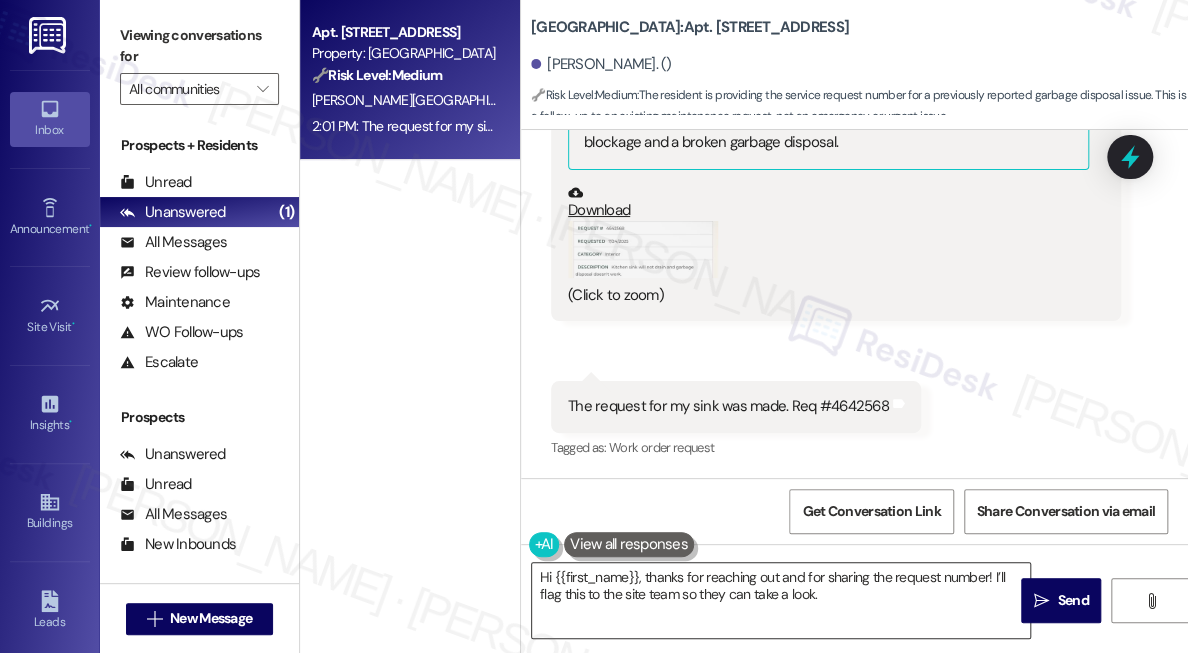 click on "Hi {{first_name}}, thanks for reaching out and for sharing the request number! I’ll flag this to the site team so they can take a look." at bounding box center [781, 600] 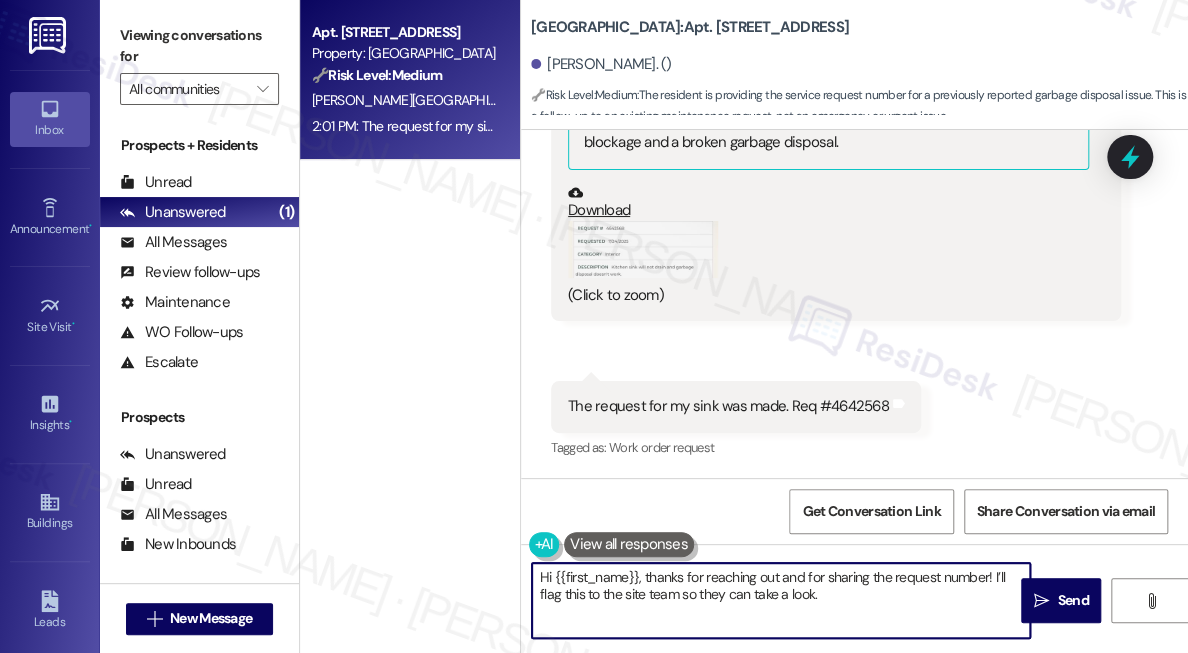 click on "Hi {{first_name}}, thanks for reaching out and for sharing the request number! I’ll flag this to the site team so they can take a look." at bounding box center (781, 600) 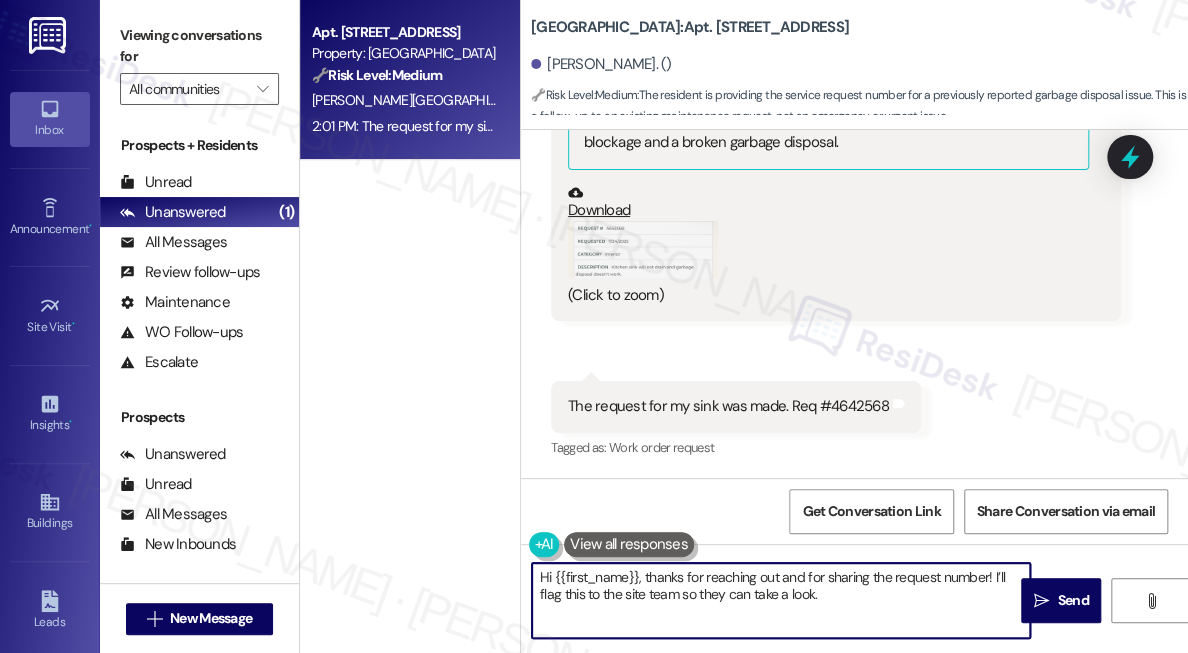 type on "Hi {{first_name}}, thanks for reaching out and for sharing the request number! I’ll flag this to the site team so they can take a look." 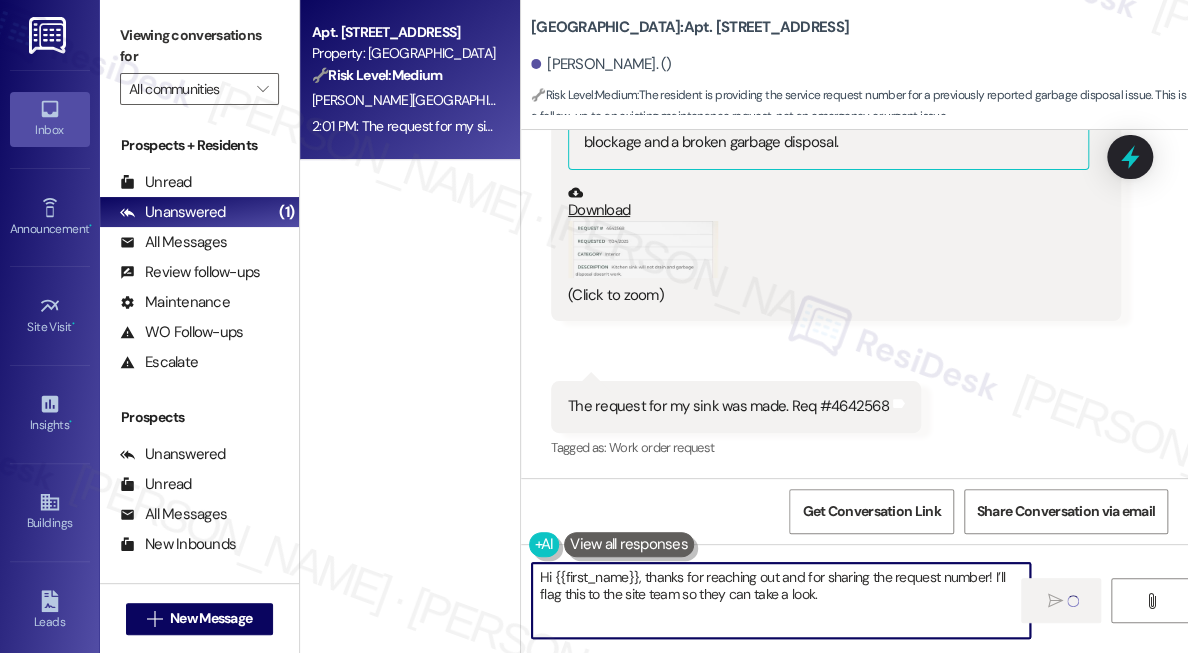 type 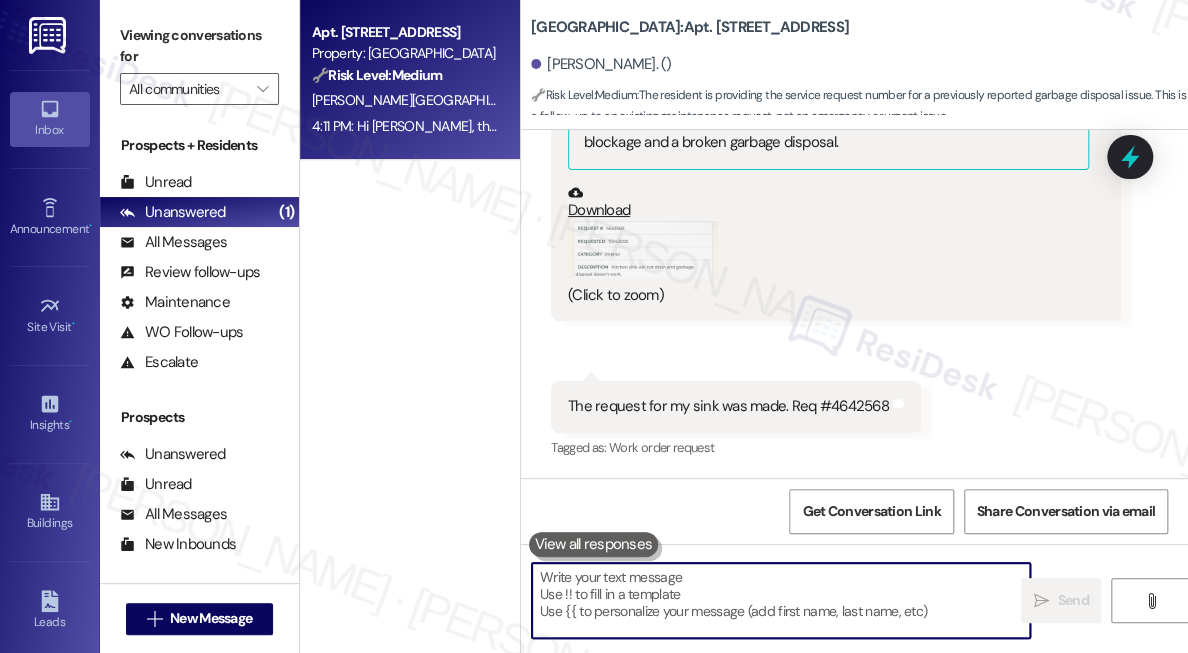 scroll, scrollTop: 16043, scrollLeft: 0, axis: vertical 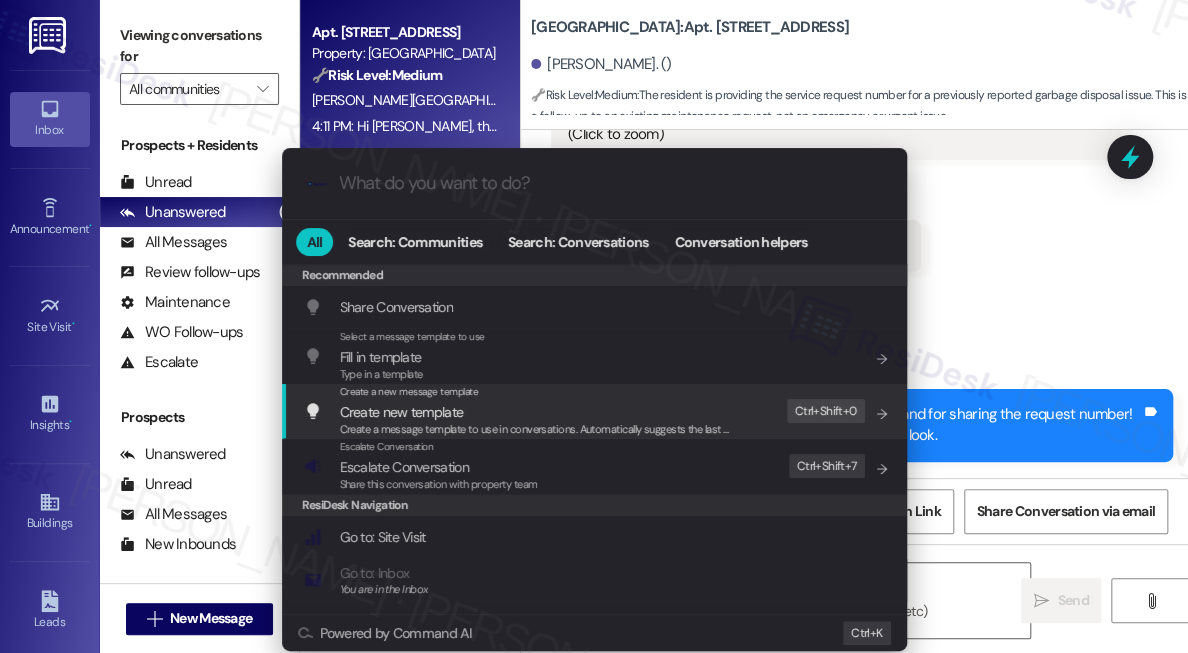 click on ".cls-1{fill:#0a055f;}.cls-2{fill:#0cc4c4;} resideskLogoBlueOrange All Search: Communities Search: Conversations Conversation helpers Recommended Recommended Share Conversation Add shortcut Select a message template to use Fill in template Type in a template Add shortcut Create a new message template Create new template Create a message template to use in conversations. Automatically suggests the last message you sent. Edit Ctrl+ Shift+ 0 Escalate Conversation Escalate Conversation Share this conversation with property team Edit Ctrl+ Shift+ 7 ResiDesk Navigation Go to: Site Visit Add shortcut Go to: Inbox You are in the Inbox Add shortcut Go to: Settings Add shortcut Go to: Message Templates Add shortcut Go to: Buildings Add shortcut Help Getting Started: What you can do with ResiDesk Add shortcut Settings Powered by Command AI Ctrl+ K" at bounding box center (594, 326) 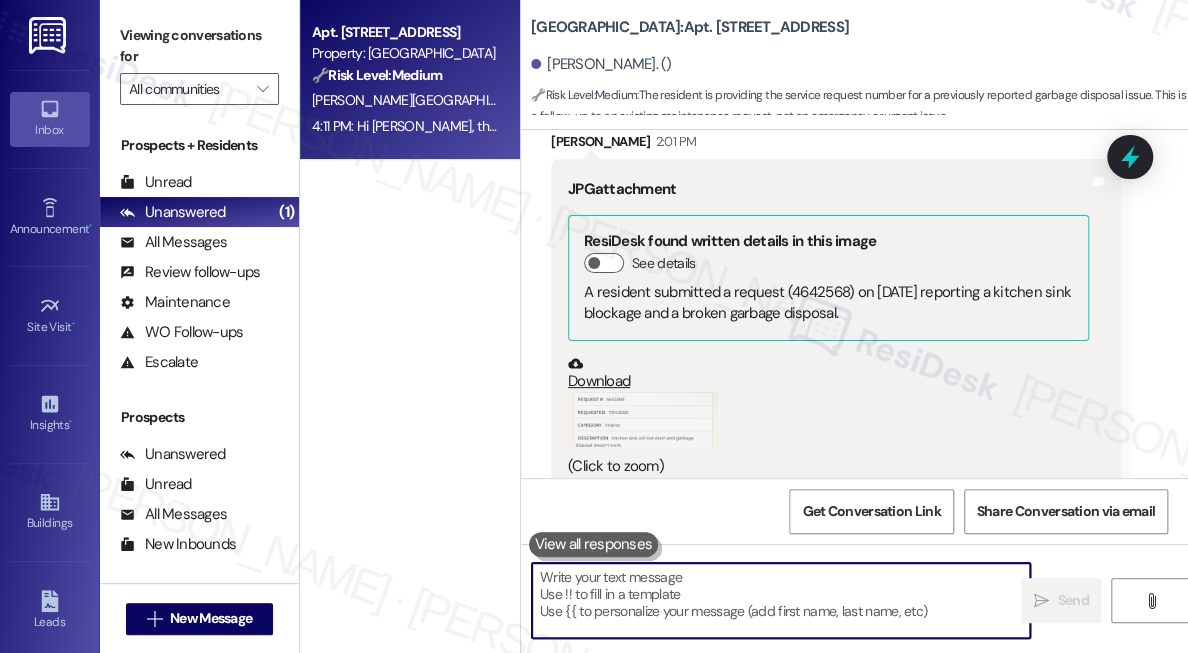 scroll, scrollTop: 15680, scrollLeft: 0, axis: vertical 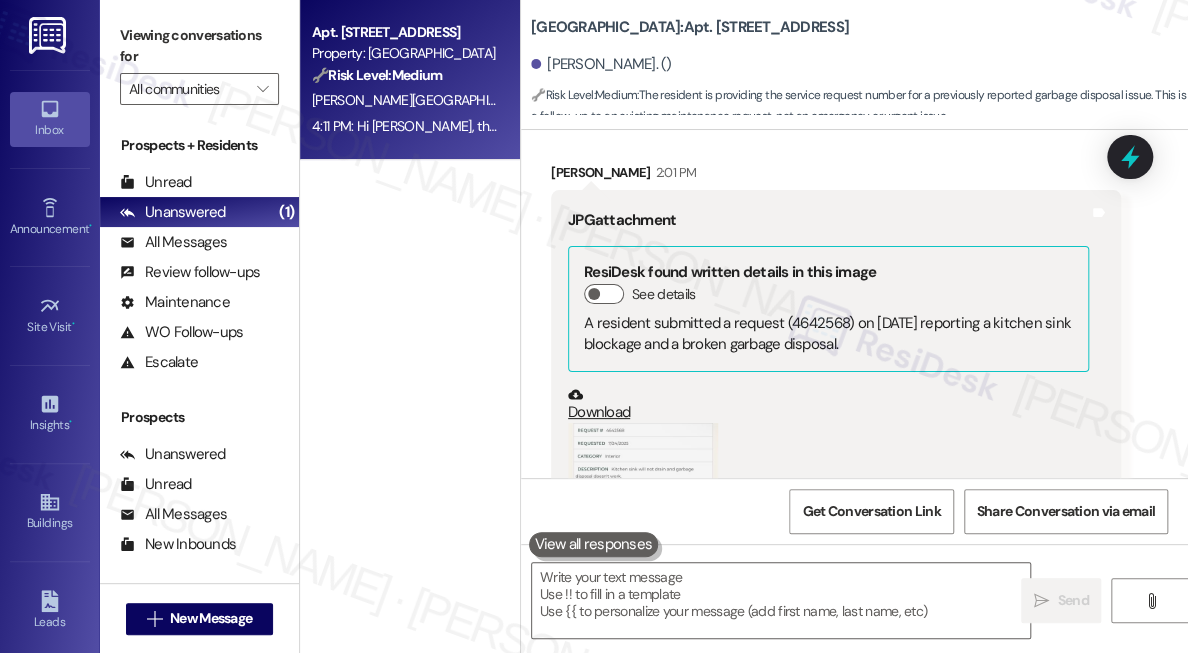 click on "A resident submitted a request (4642568) on [DATE] reporting a kitchen sink blockage and a broken garbage disposal." at bounding box center (828, 334) 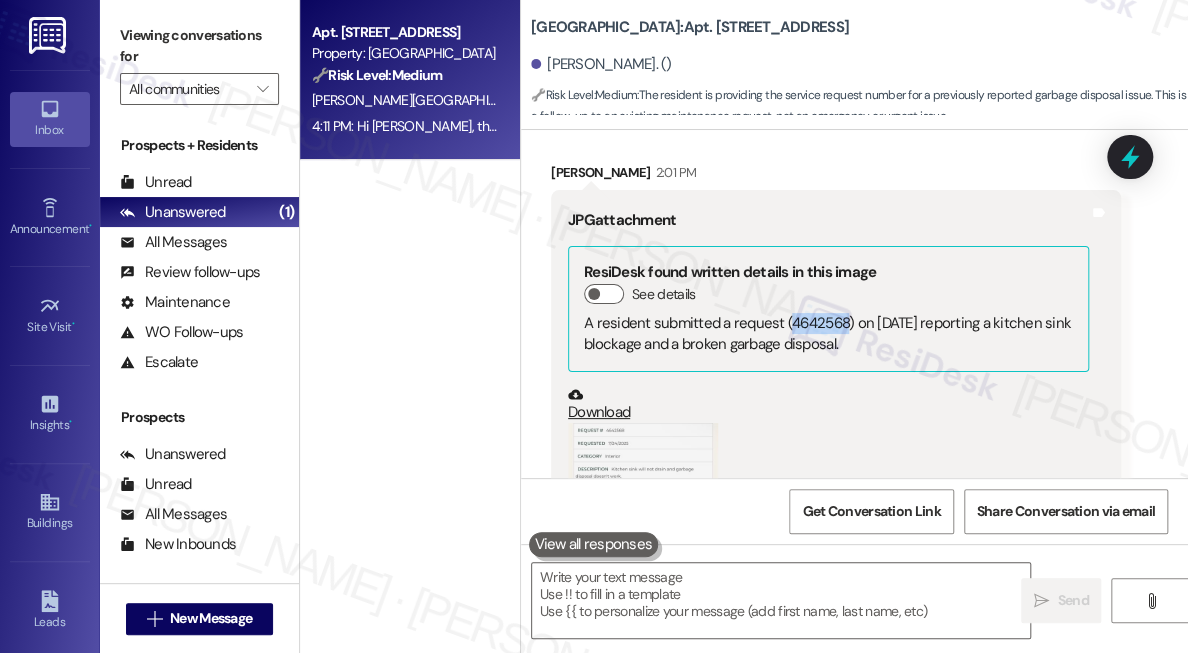 click on "A resident submitted a request (4642568) on [DATE] reporting a kitchen sink blockage and a broken garbage disposal." at bounding box center (828, 334) 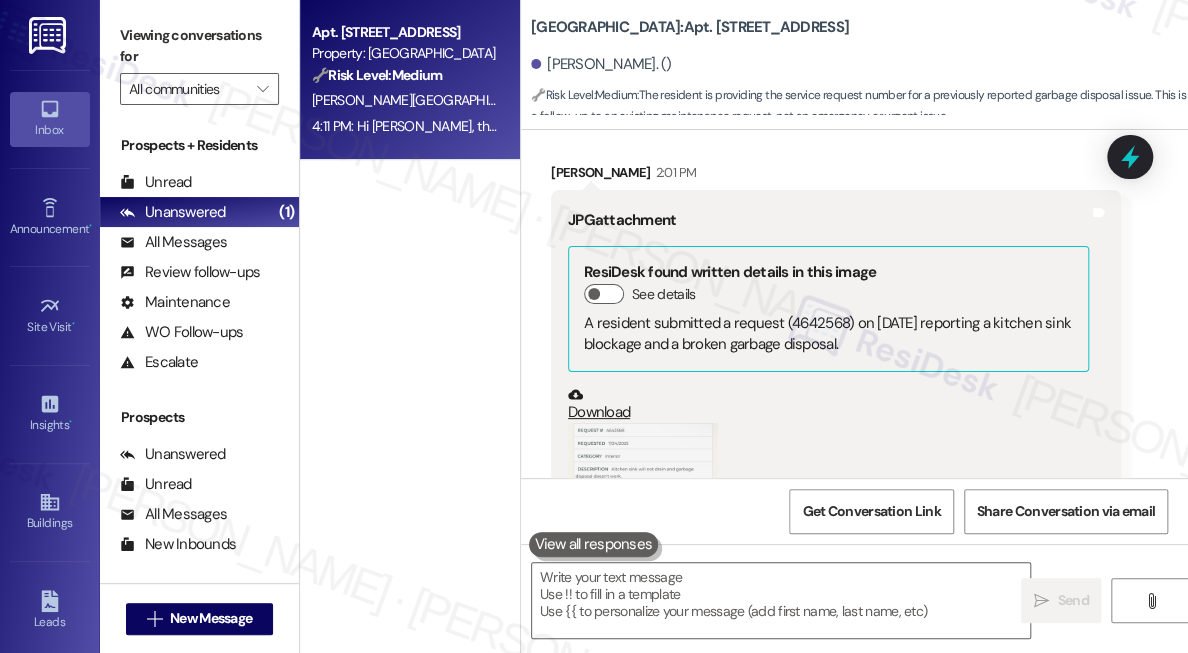 click on "Download" at bounding box center [828, 405] 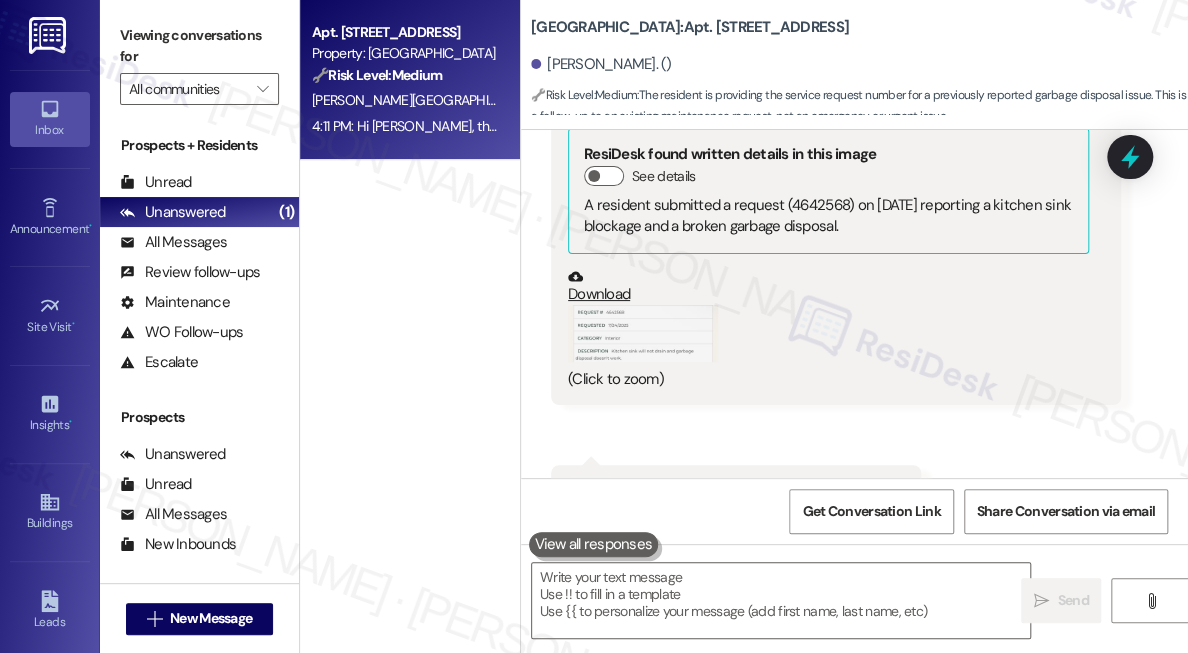 scroll, scrollTop: 15770, scrollLeft: 0, axis: vertical 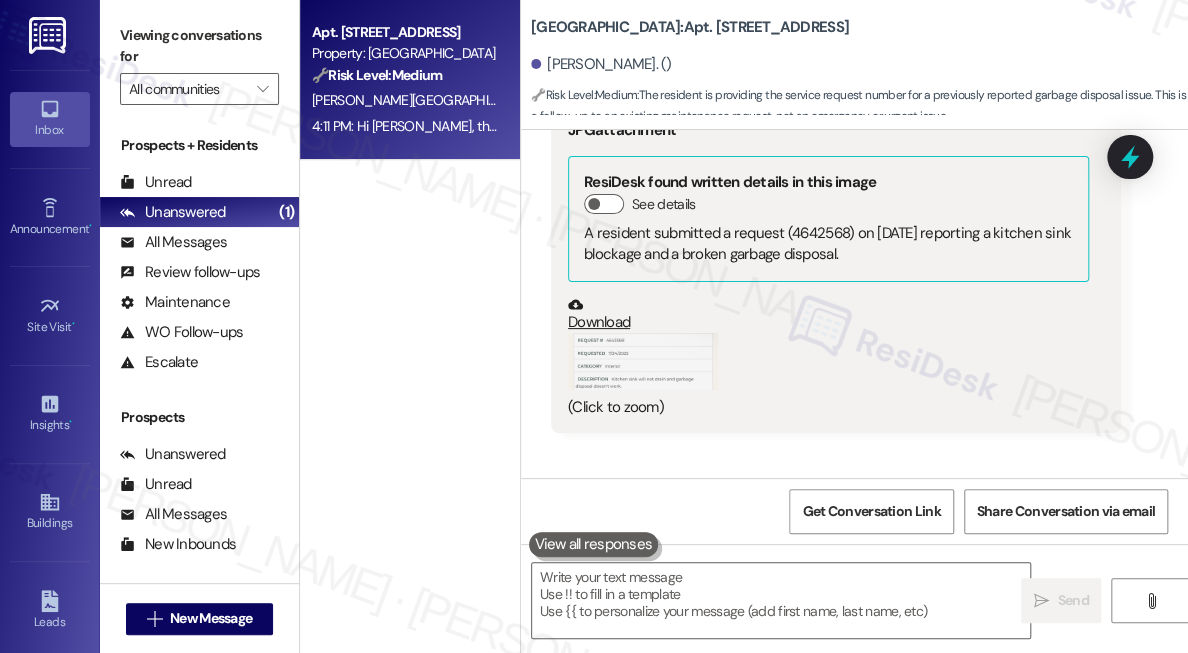 drag, startPoint x: 776, startPoint y: 229, endPoint x: 896, endPoint y: 256, distance: 123 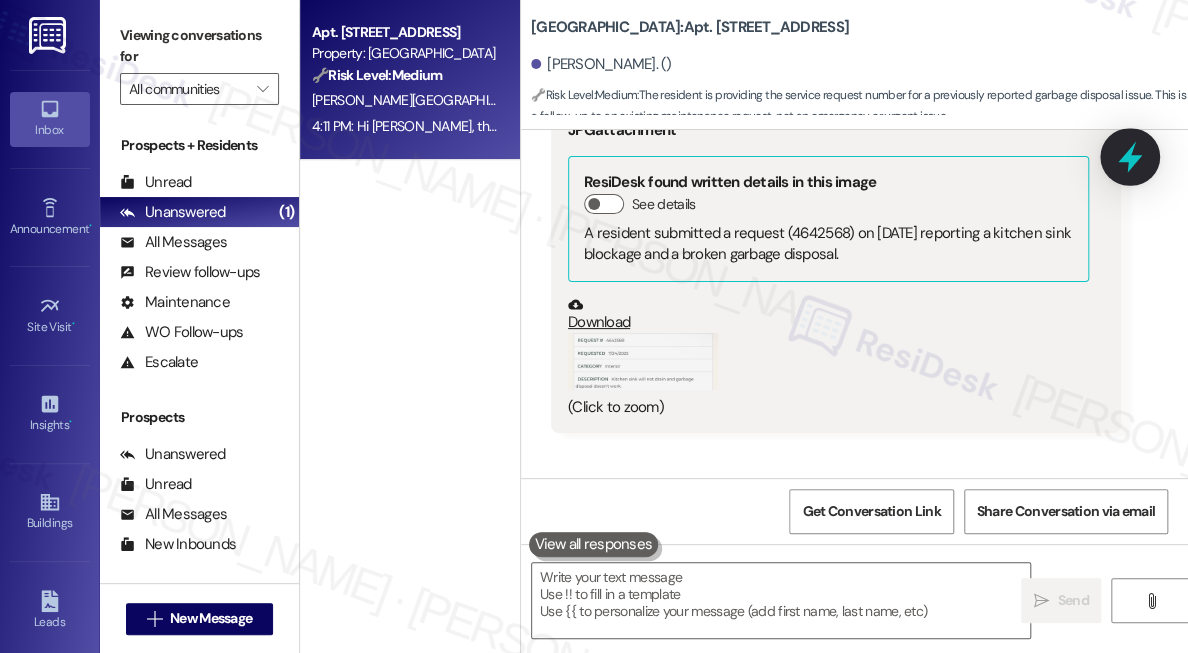 click 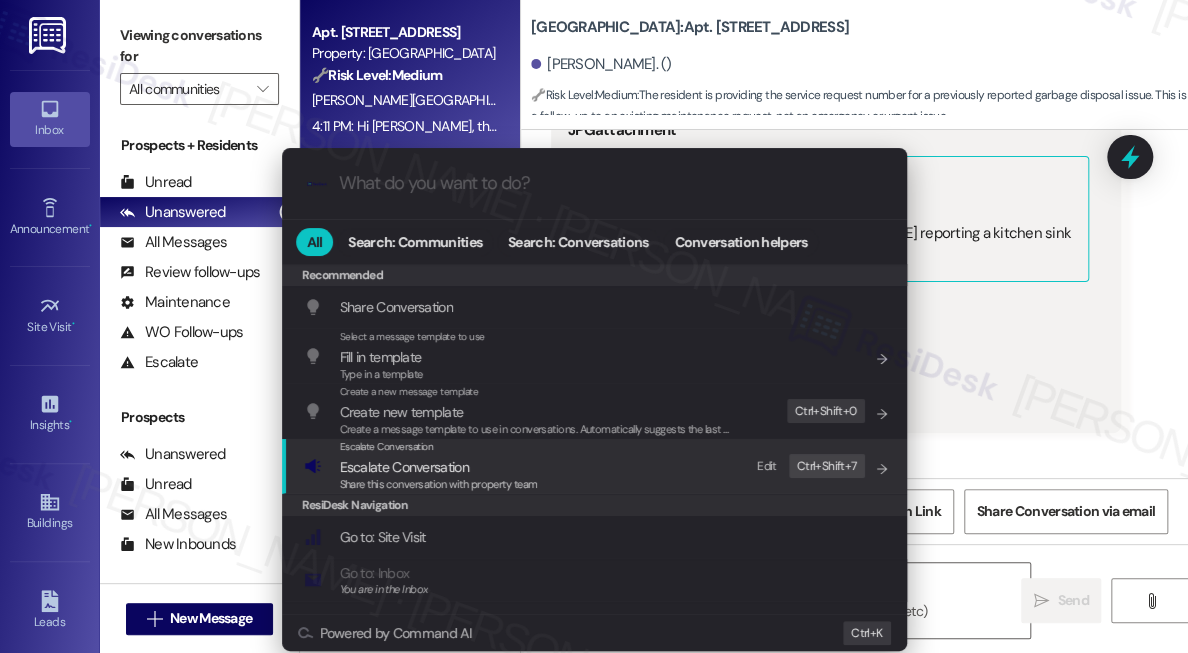 click on "Escalate Conversation" at bounding box center [439, 467] 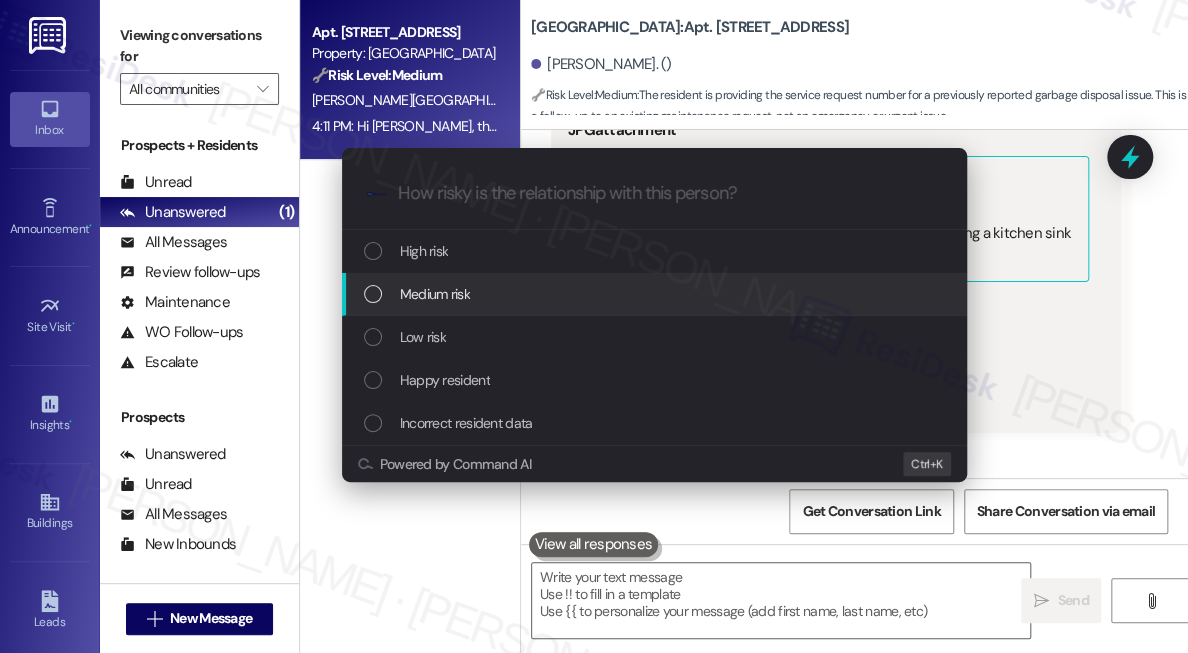 click on "Medium risk" at bounding box center (435, 294) 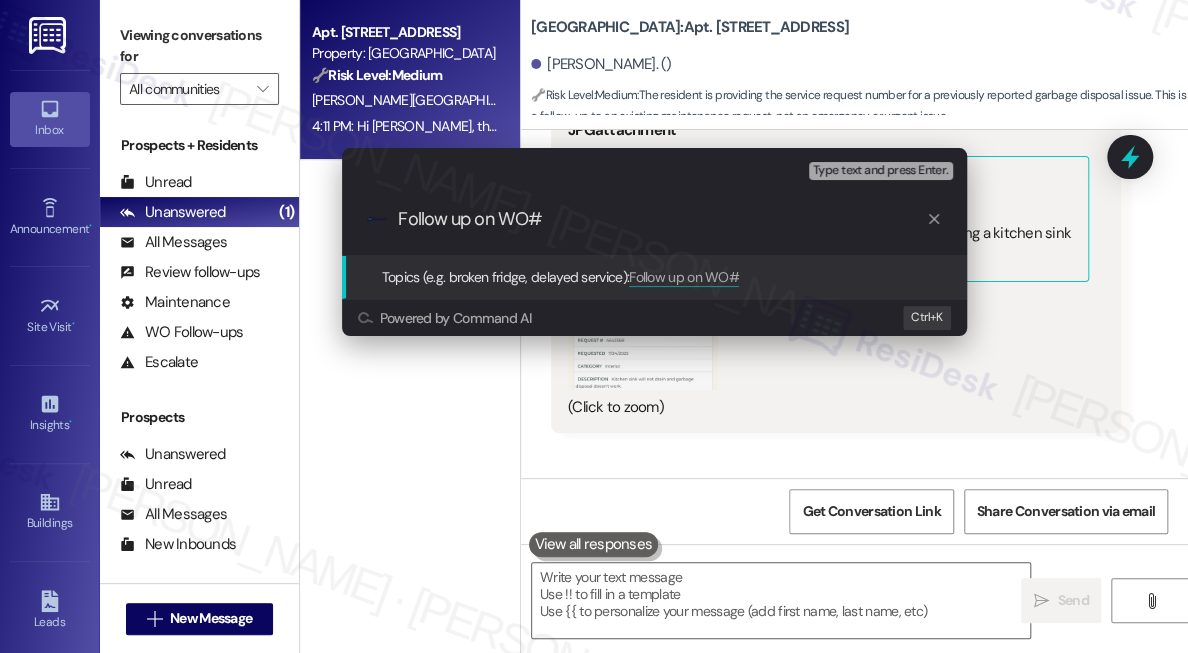 paste on "(4642568) on [DATE] reporting a kitchen sink blockage and a broken garbage disposal." 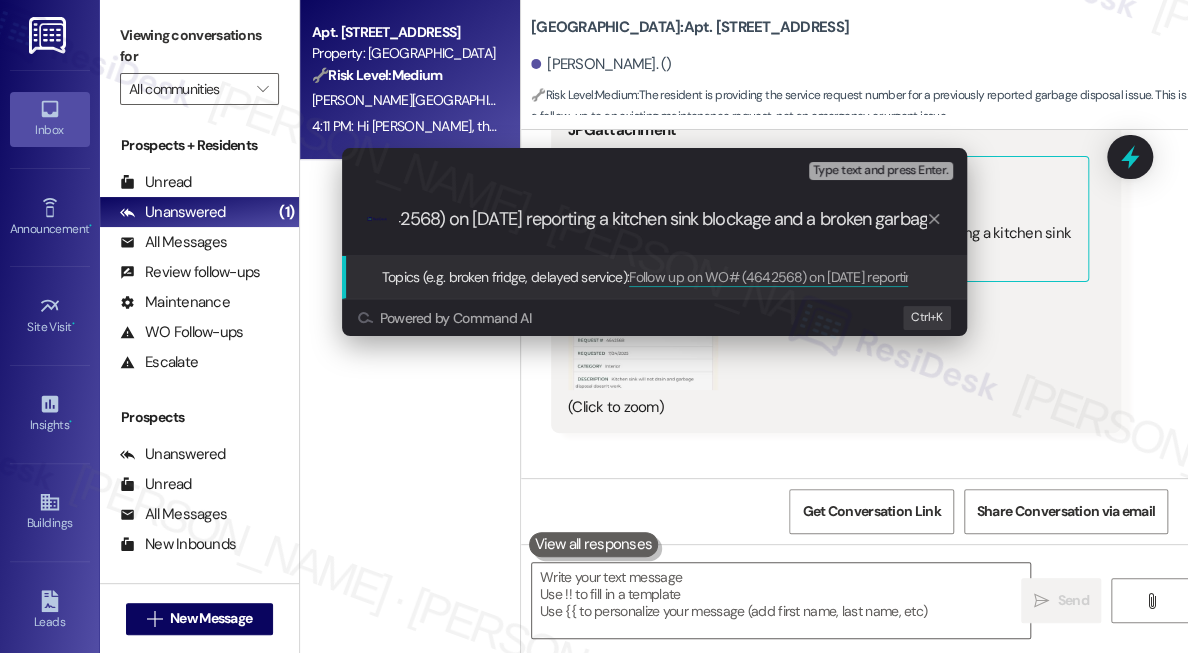 scroll, scrollTop: 0, scrollLeft: 0, axis: both 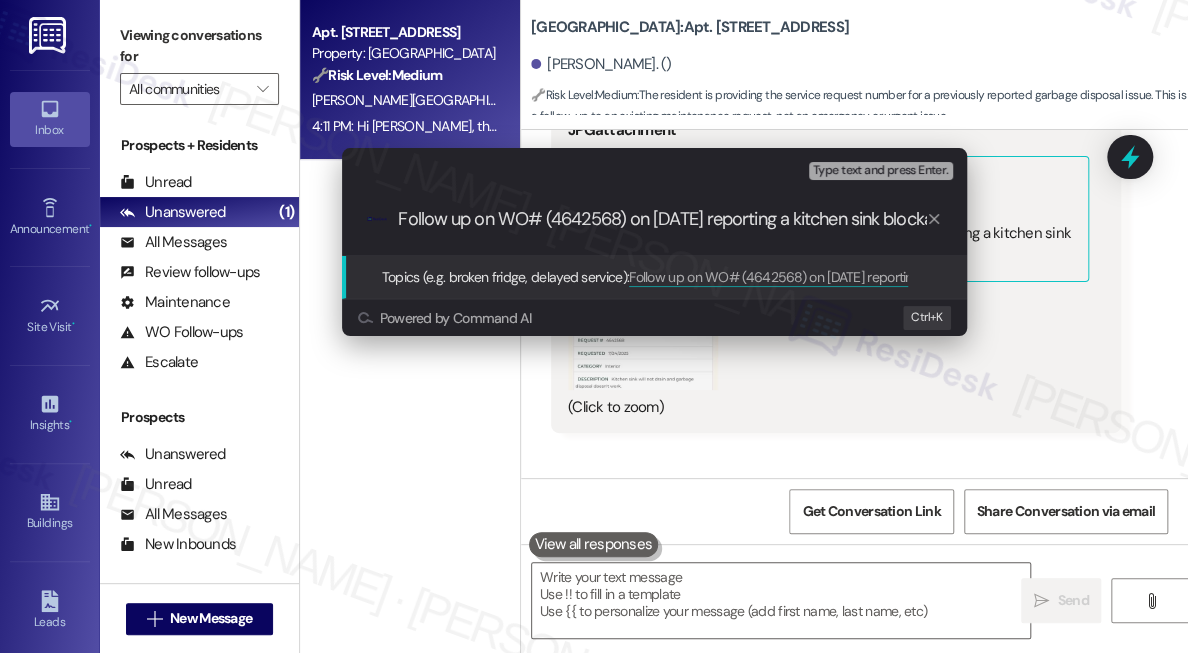 drag, startPoint x: 461, startPoint y: 224, endPoint x: 610, endPoint y: 217, distance: 149.16434 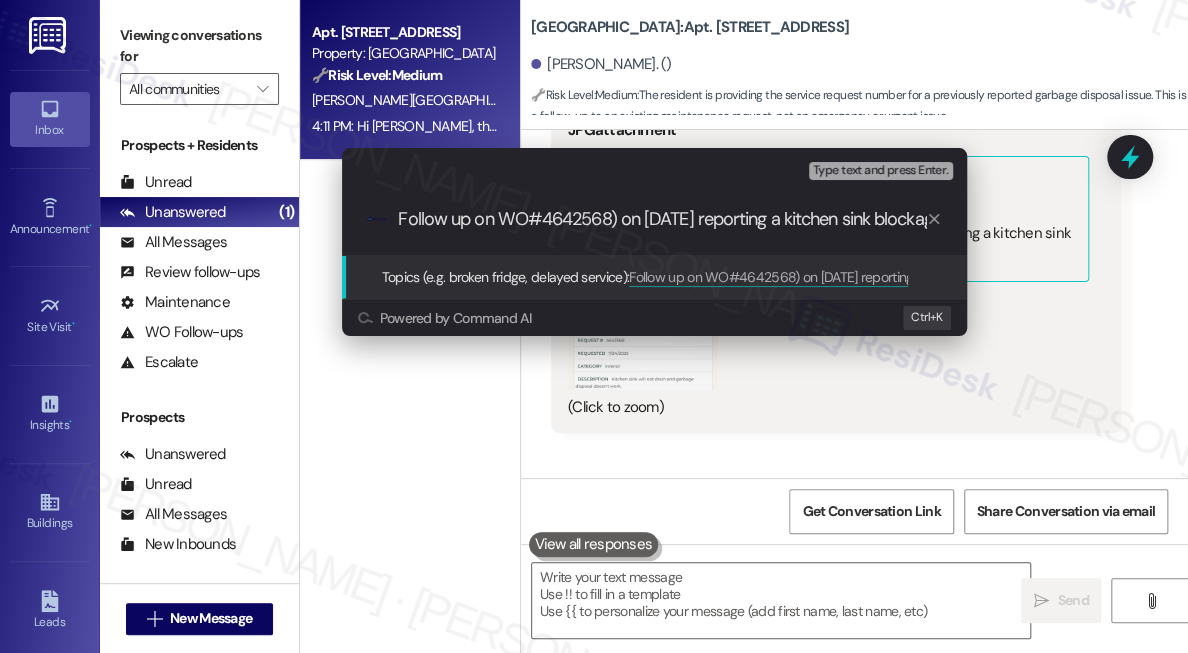 click on "Follow up on WO#4642568) on [DATE] reporting a kitchen sink blockage and a broken garbage disposal." at bounding box center (662, 219) 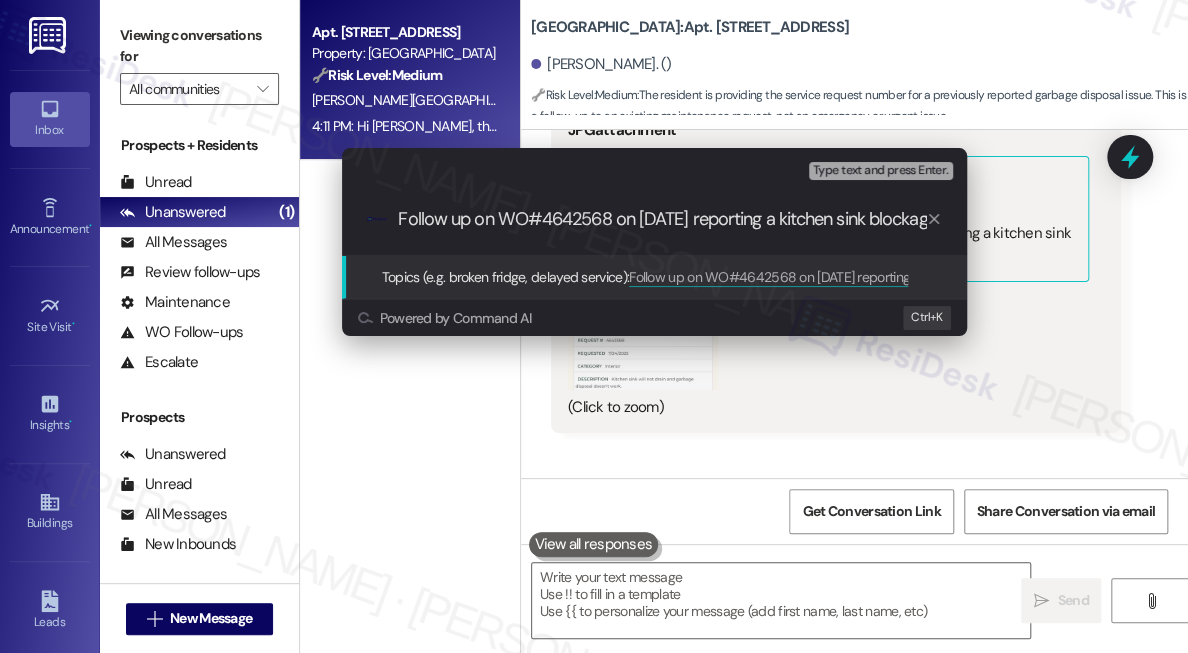 drag, startPoint x: 613, startPoint y: 219, endPoint x: 792, endPoint y: 222, distance: 179.02513 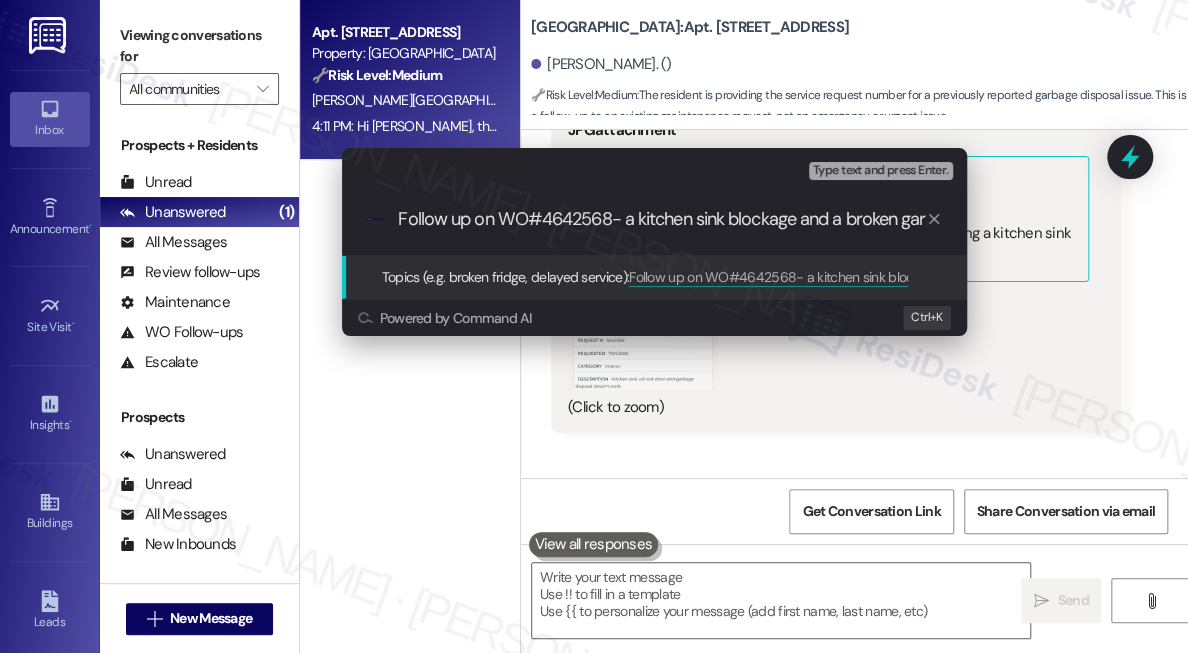 click on "Follow up on WO#4642568- a kitchen sink blockage and a broken garbage disposal." at bounding box center (662, 219) 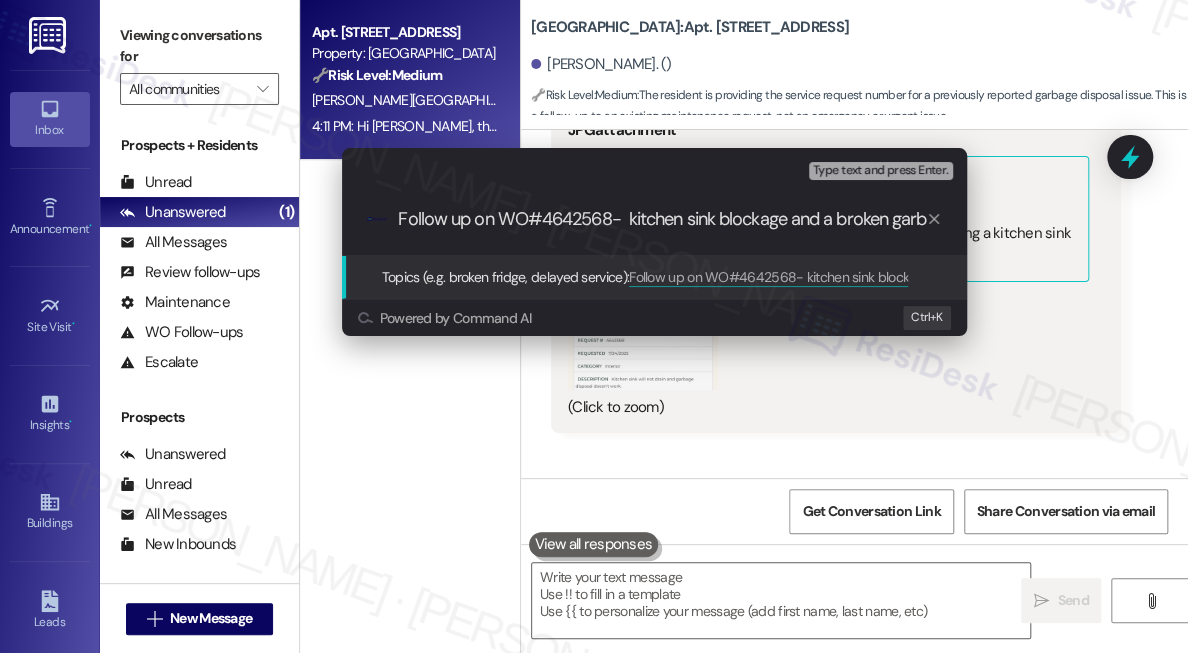 click on "Follow up on WO#4642568-  kitchen sink blockage and a broken garbage disposal." at bounding box center (662, 219) 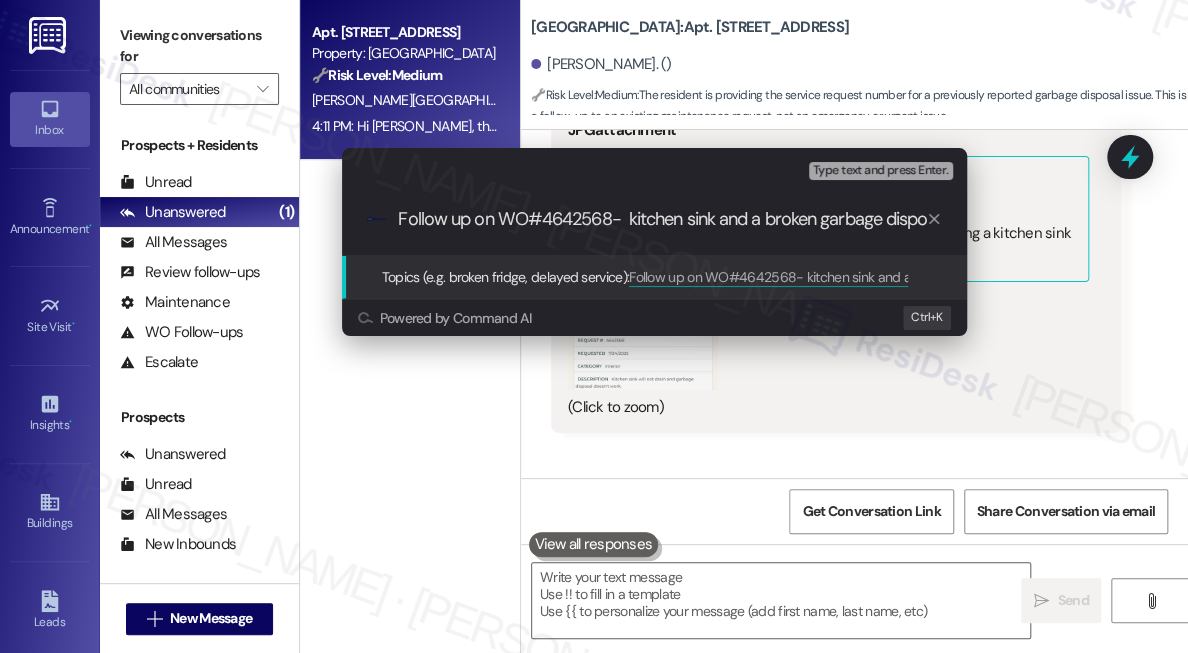 click on "Follow up on WO#4642568-  kitchen sink and a broken garbage disposal." at bounding box center (662, 219) 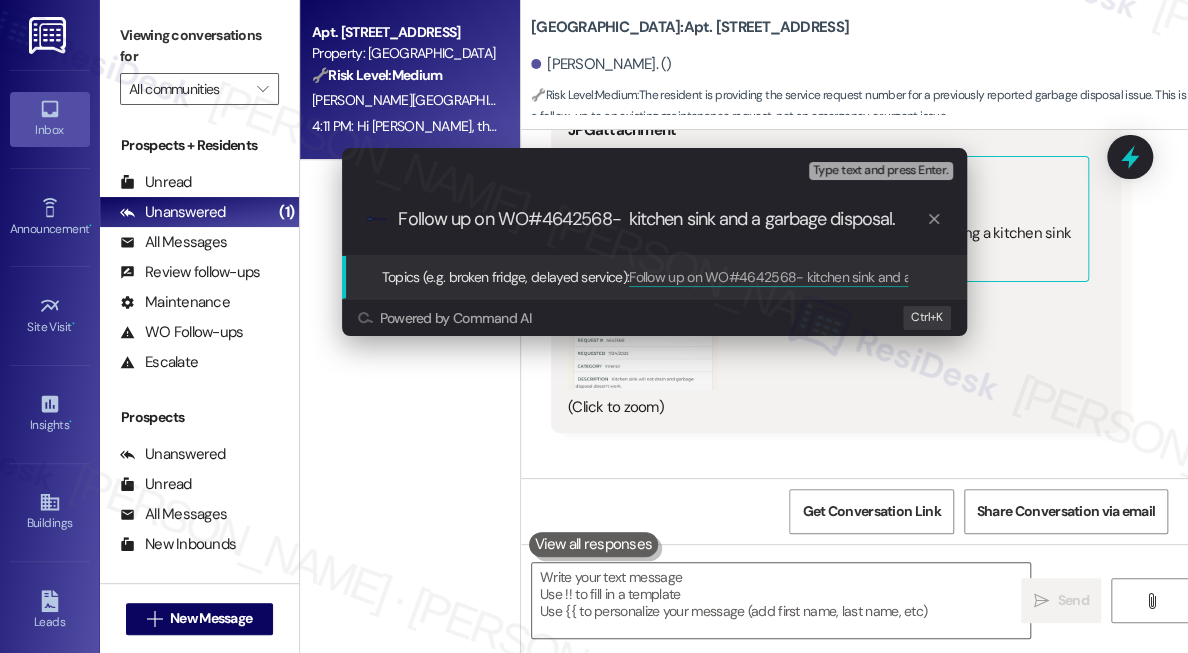 click on "Follow up on WO#4642568-  kitchen sink and a garbage disposal." at bounding box center (662, 219) 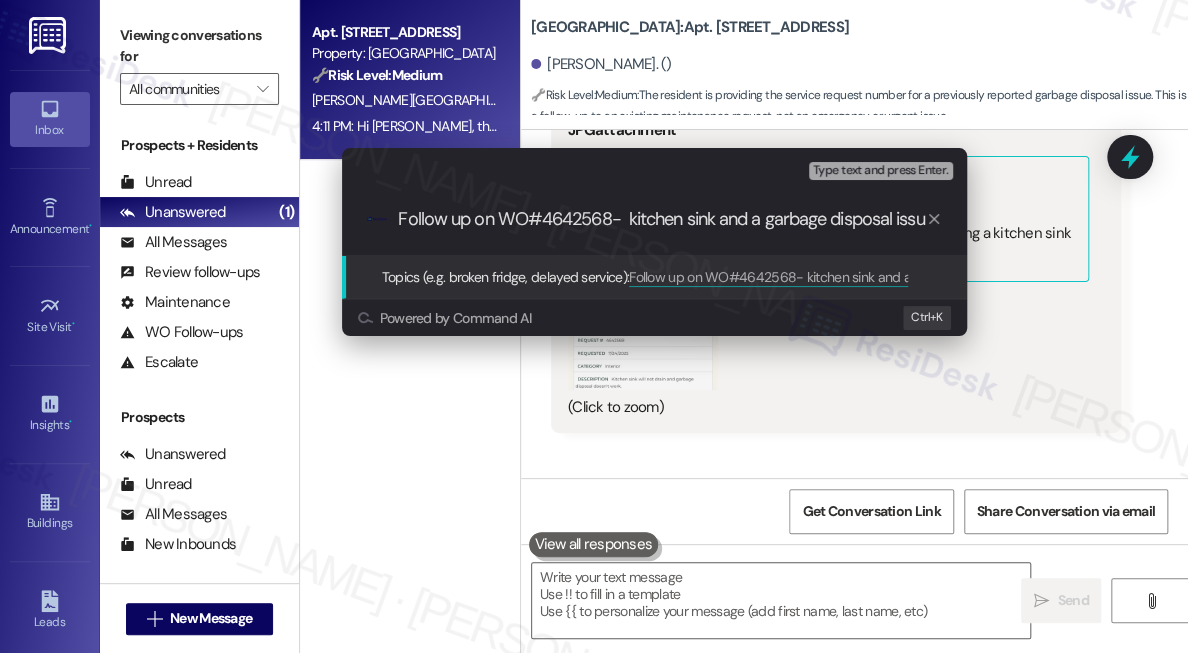 type on "Follow up on WO#4642568-  kitchen sink and a garbage disposal issue" 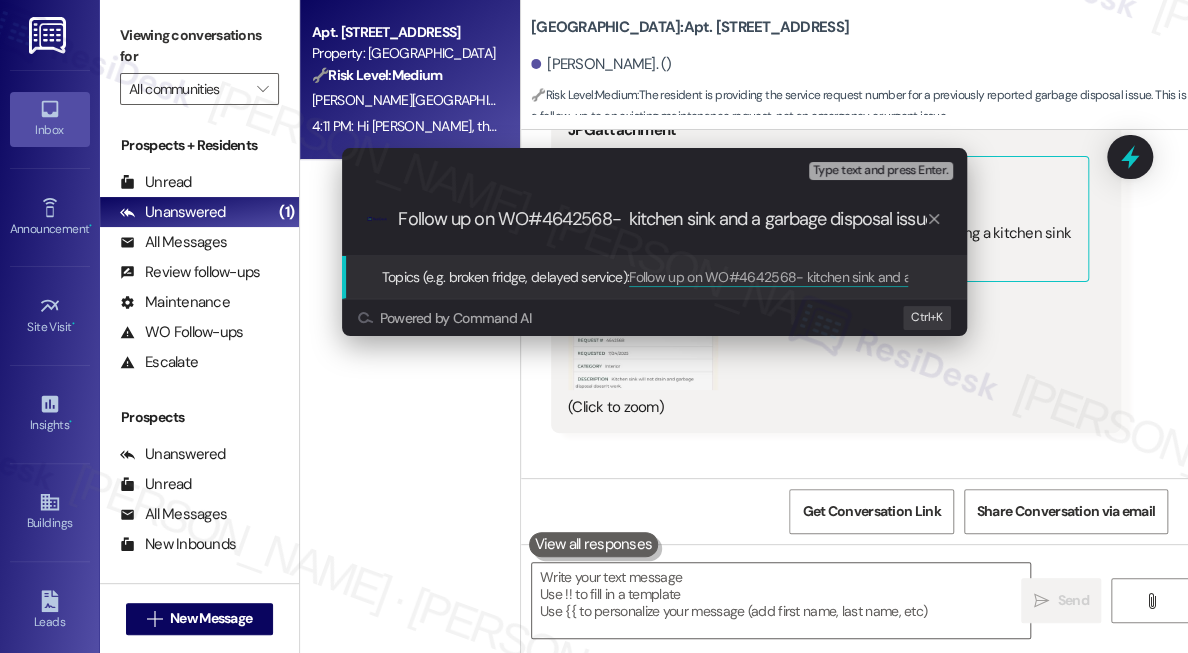 scroll, scrollTop: 0, scrollLeft: 13, axis: horizontal 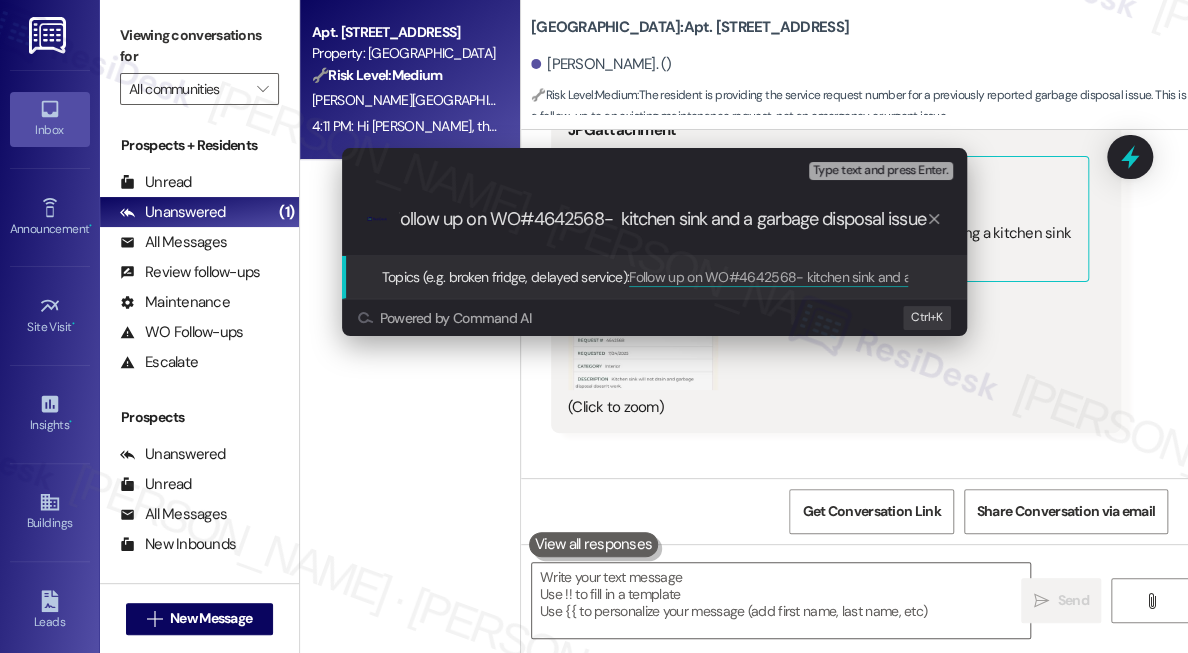 type 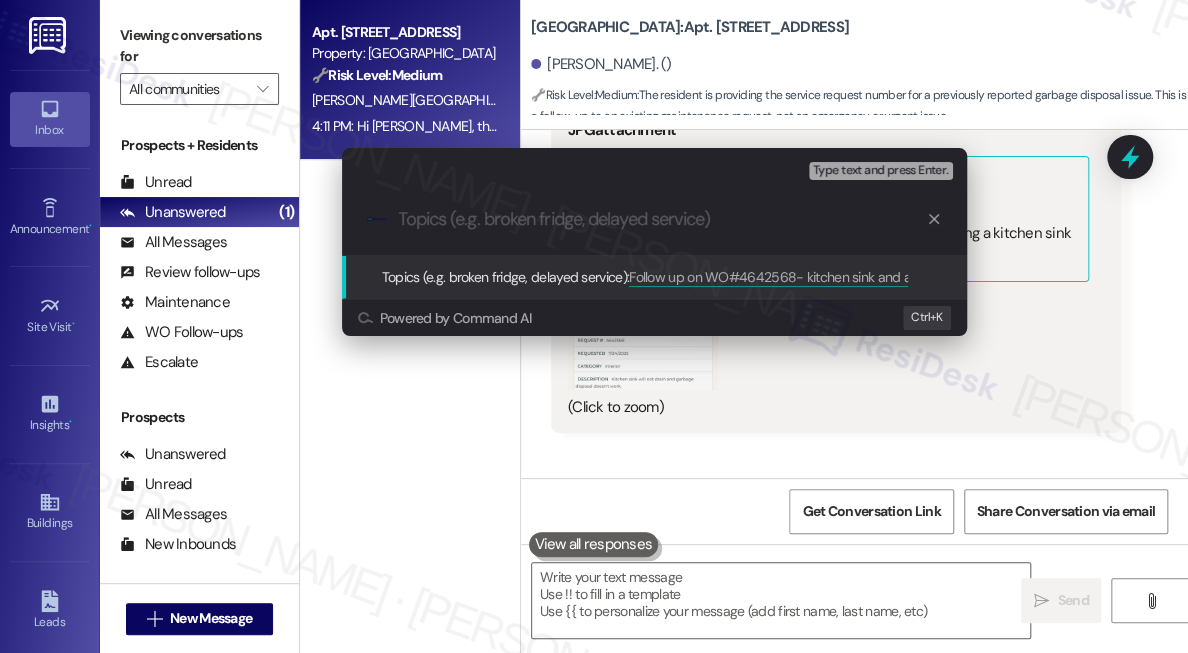 scroll, scrollTop: 0, scrollLeft: 0, axis: both 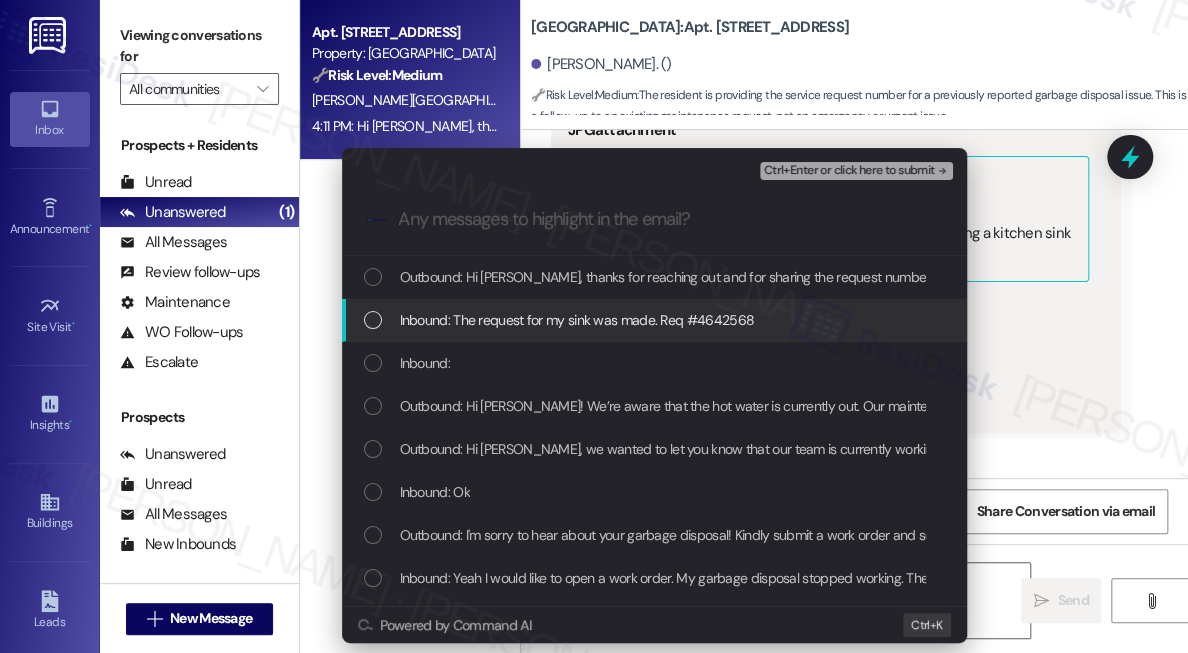 click on "Inbound: The request for my sink was made. Req #4642568" at bounding box center [577, 320] 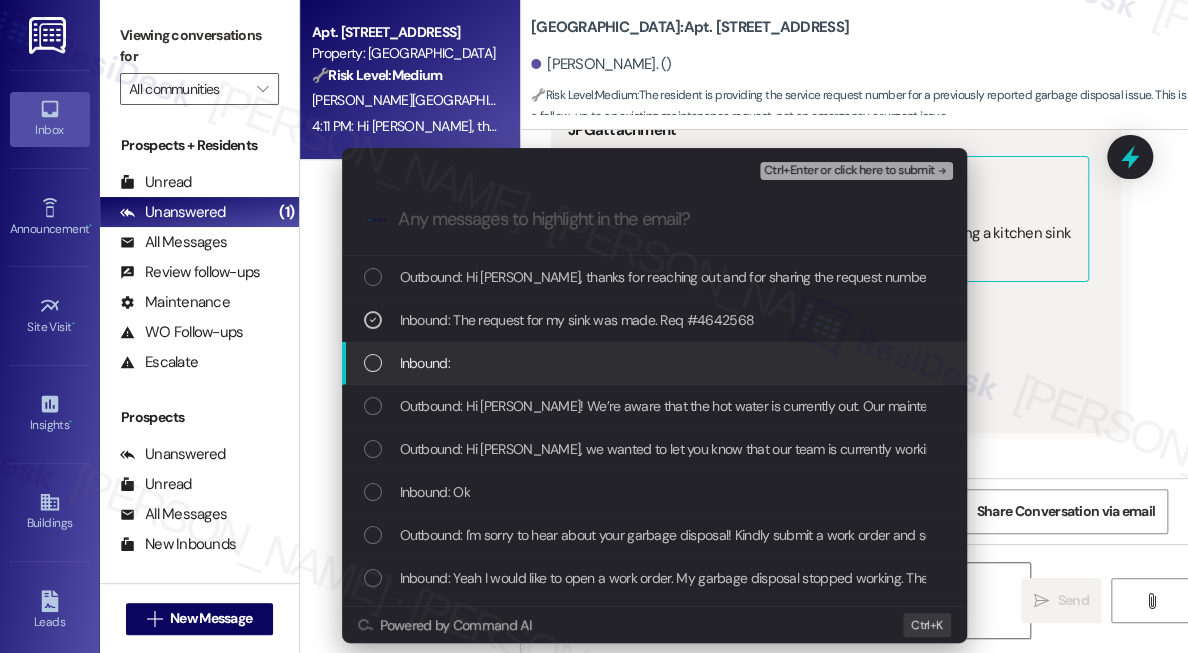 click on "Inbound:" at bounding box center [654, 363] 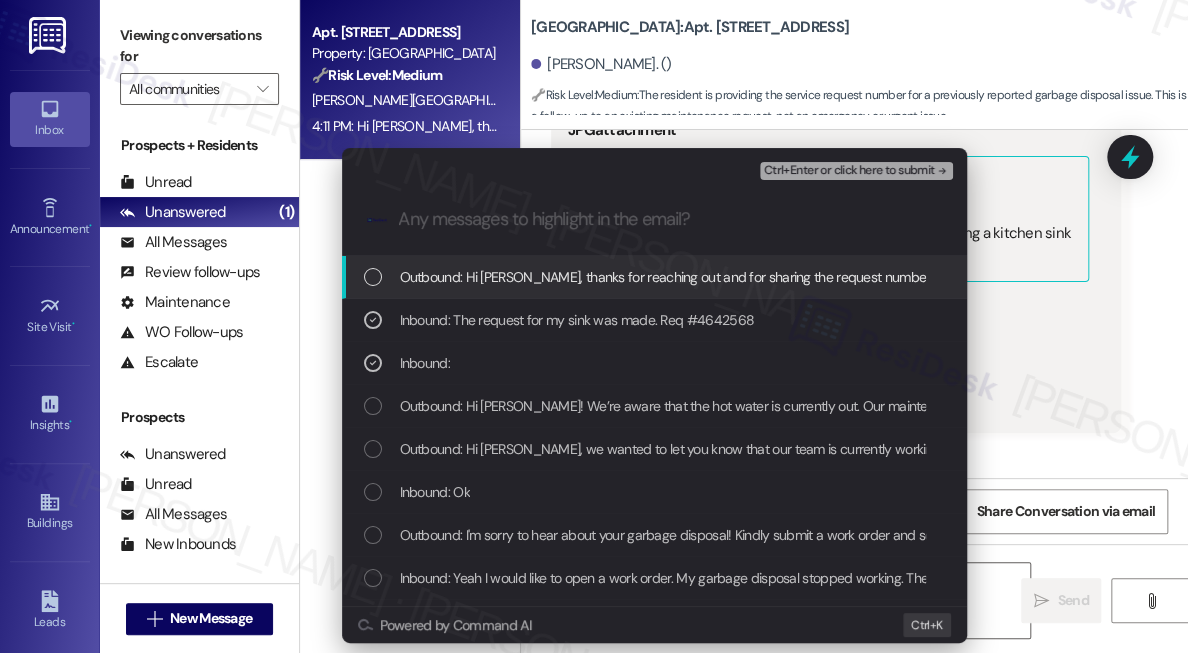 click on "Ctrl+Enter or click here to submit" at bounding box center [858, 171] 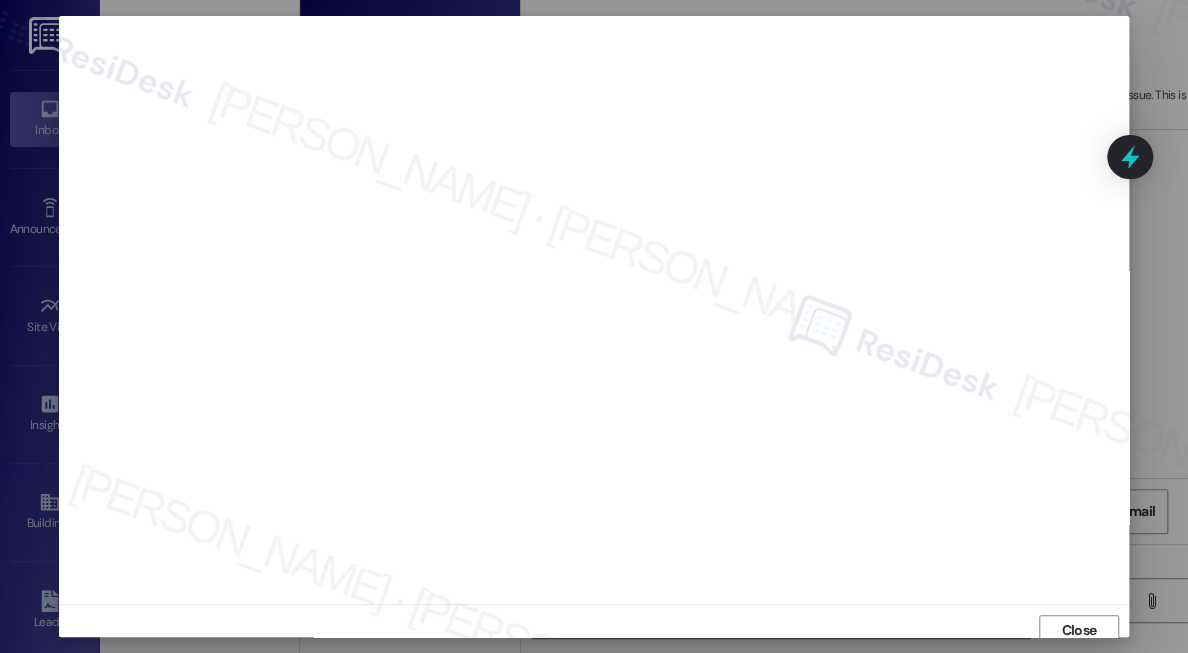 scroll, scrollTop: 9, scrollLeft: 0, axis: vertical 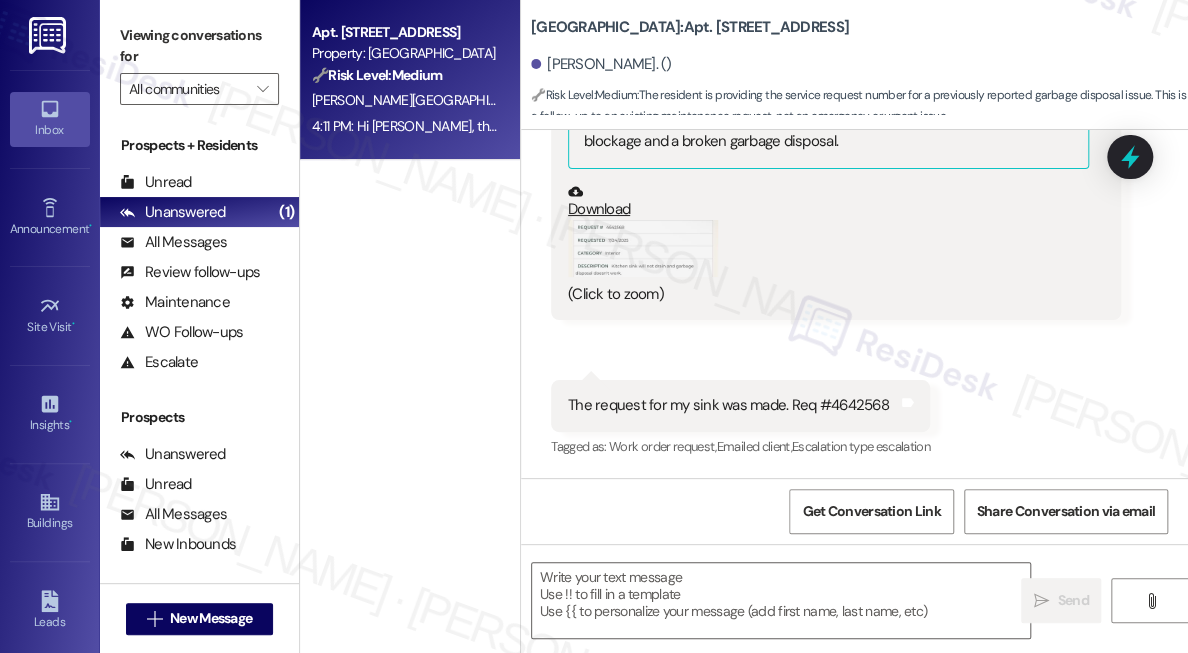 type on "Fetching suggested responses. Please feel free to read through the conversation in the meantime." 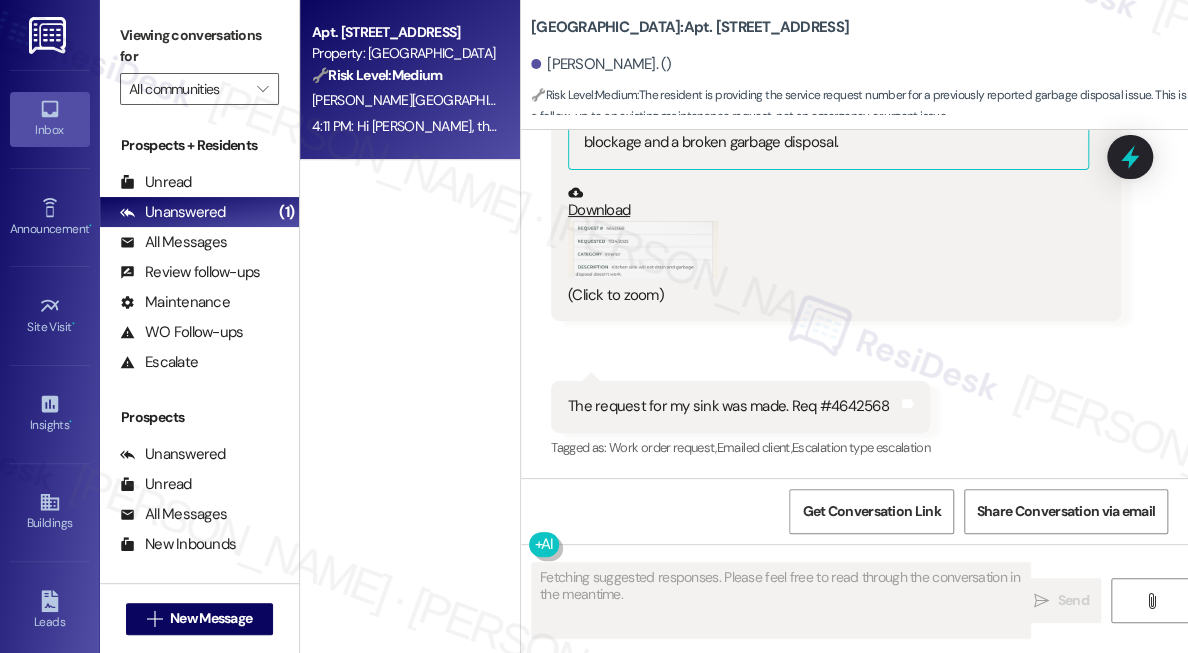 scroll, scrollTop: 293, scrollLeft: 0, axis: vertical 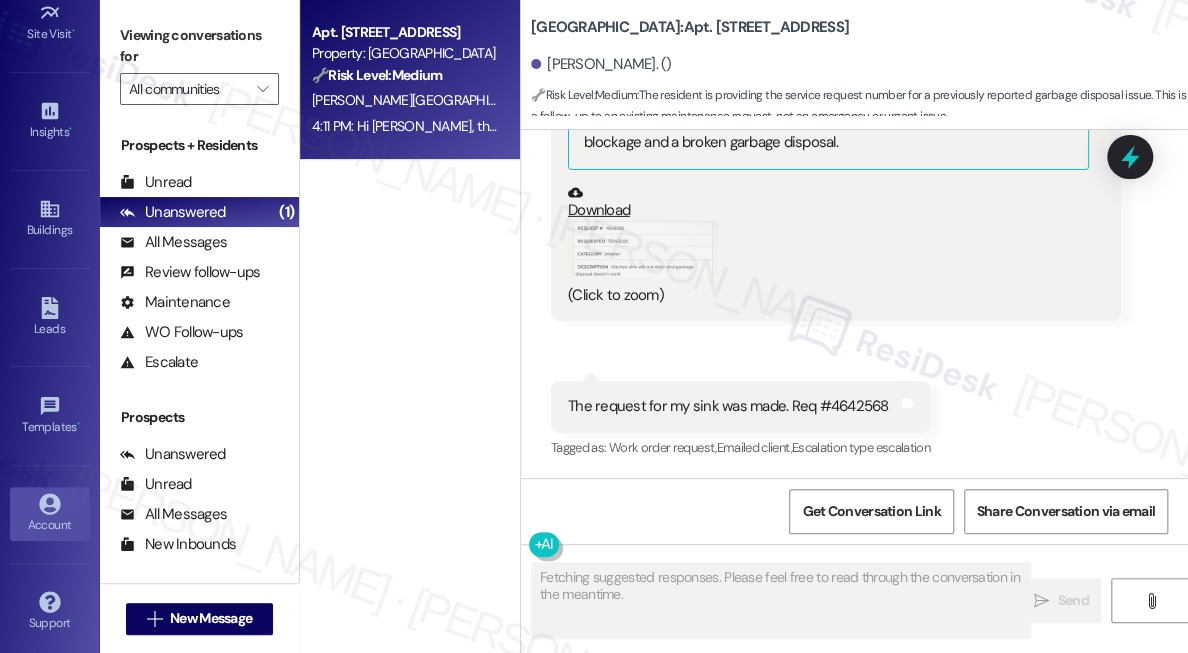 click 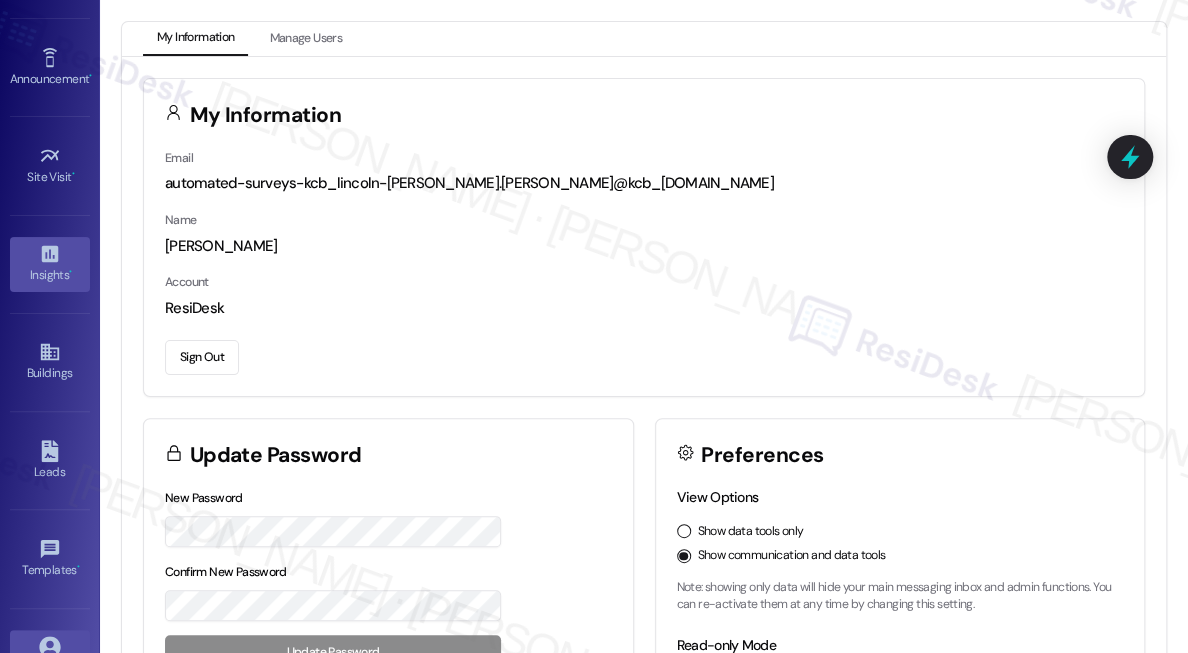 scroll, scrollTop: 0, scrollLeft: 0, axis: both 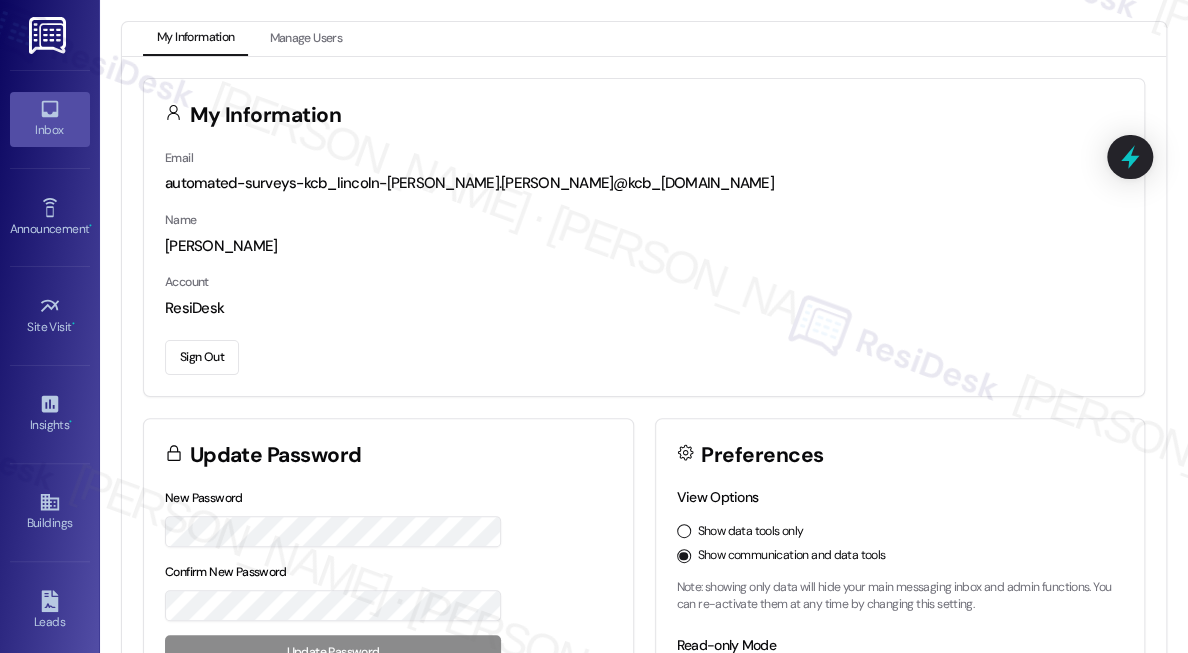 click on "Inbox" at bounding box center [50, 130] 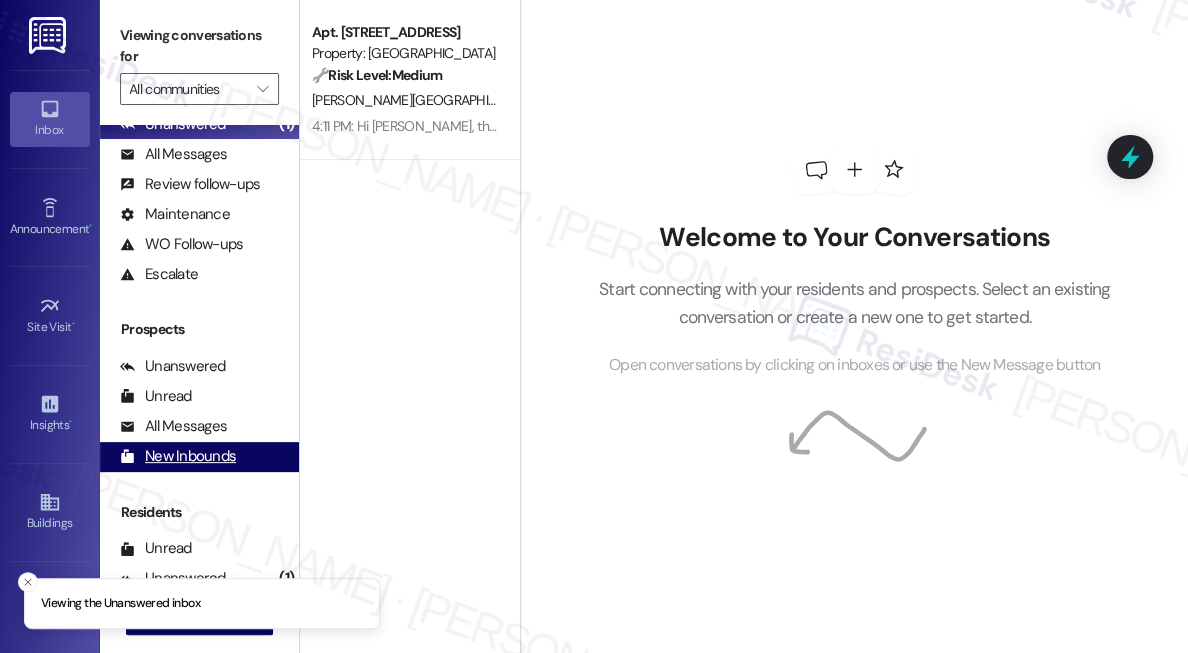 scroll, scrollTop: 247, scrollLeft: 0, axis: vertical 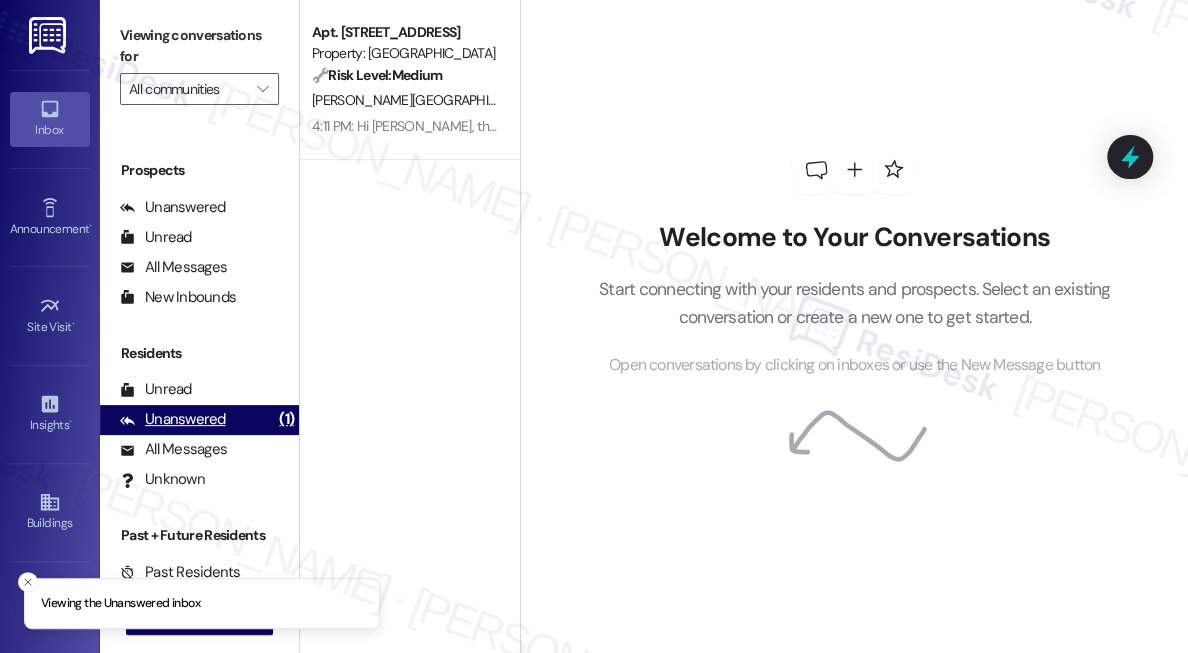click on "Unanswered (1)" at bounding box center (199, 420) 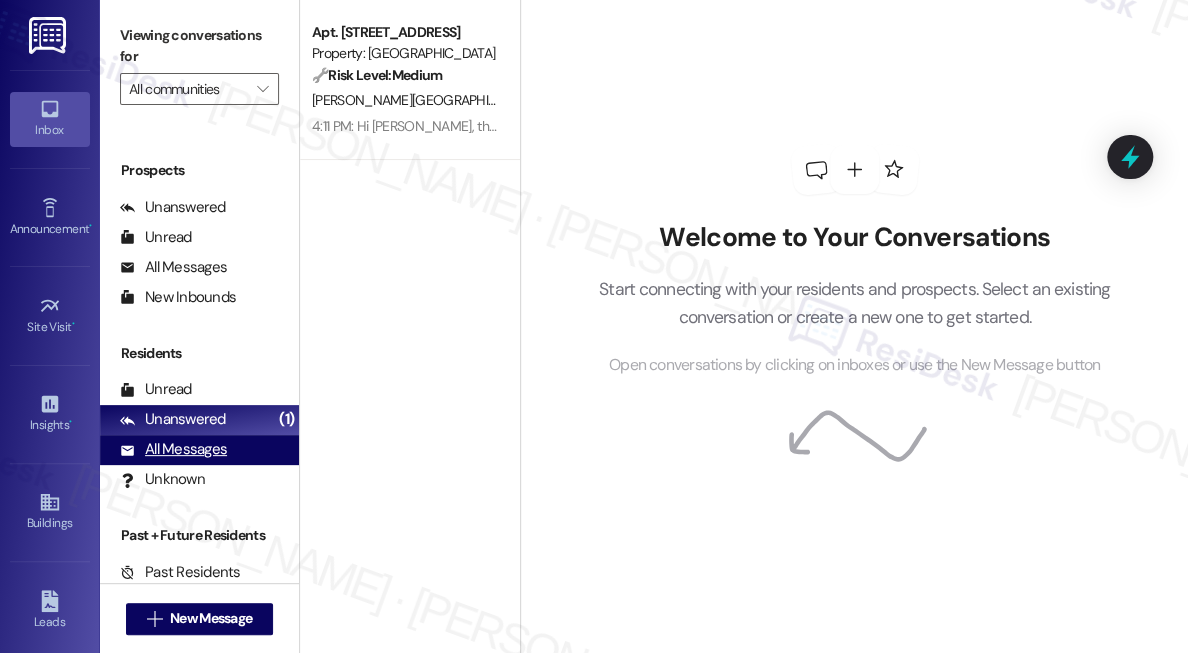 click on "All Messages (undefined)" at bounding box center [199, 450] 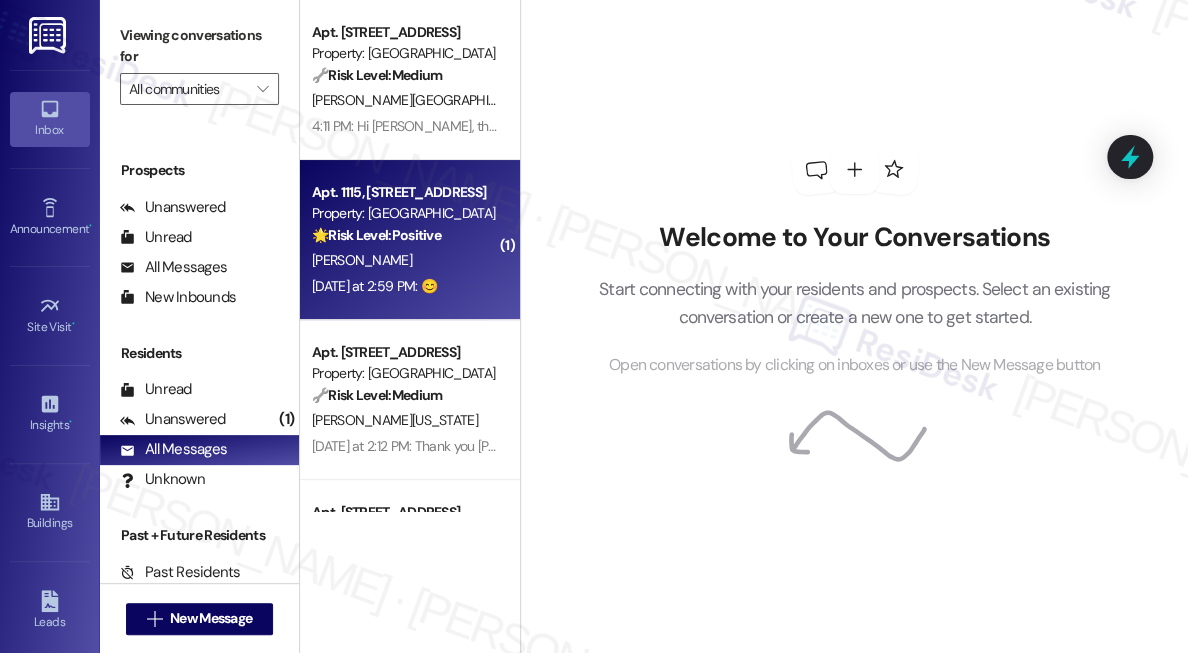 click on "[DATE] at 2:59 PM: 😊 [DATE] at 2:59 PM: 😊" at bounding box center [404, 286] 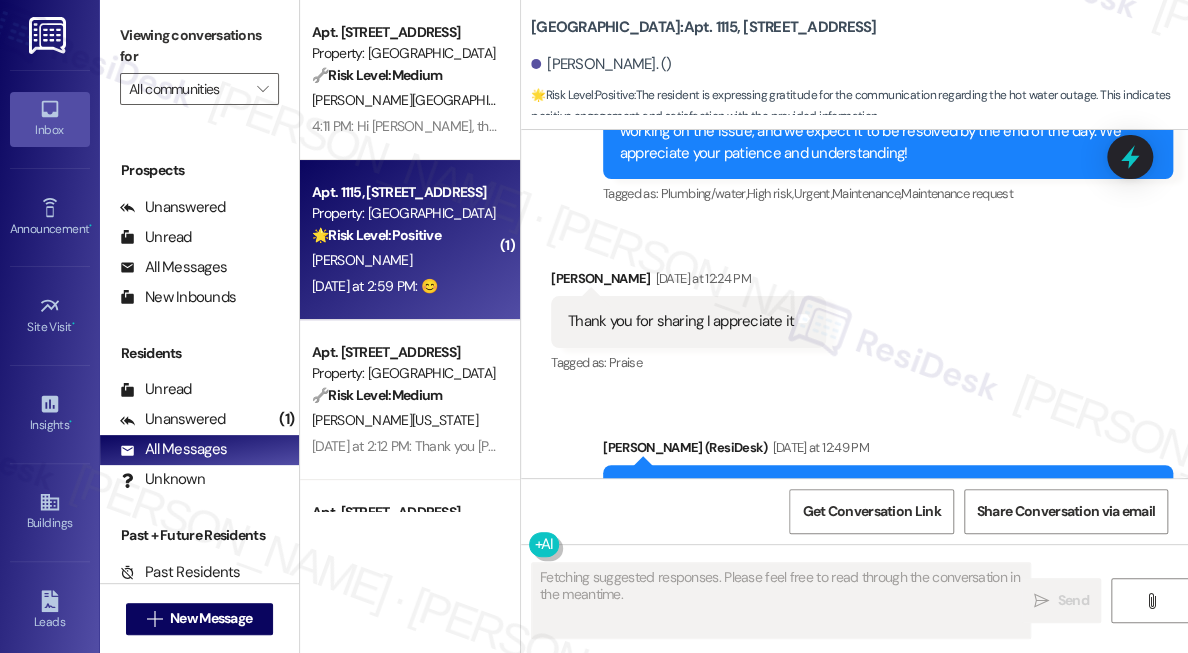 scroll, scrollTop: 26552, scrollLeft: 0, axis: vertical 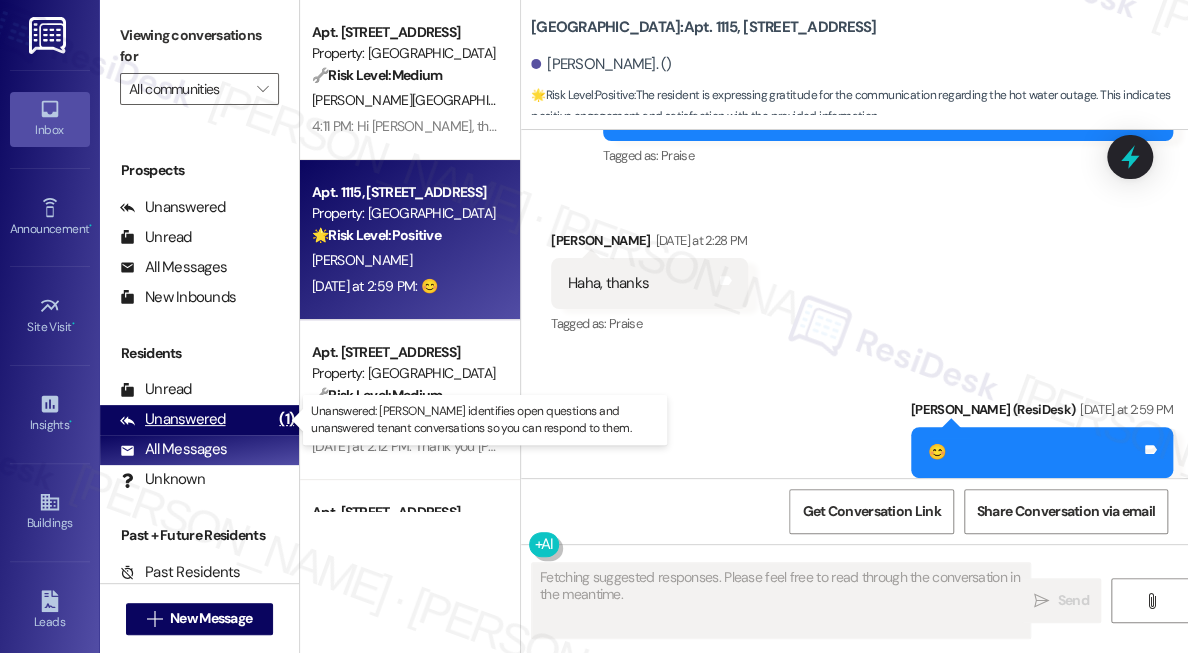 click on "Unanswered (1)" at bounding box center (199, 420) 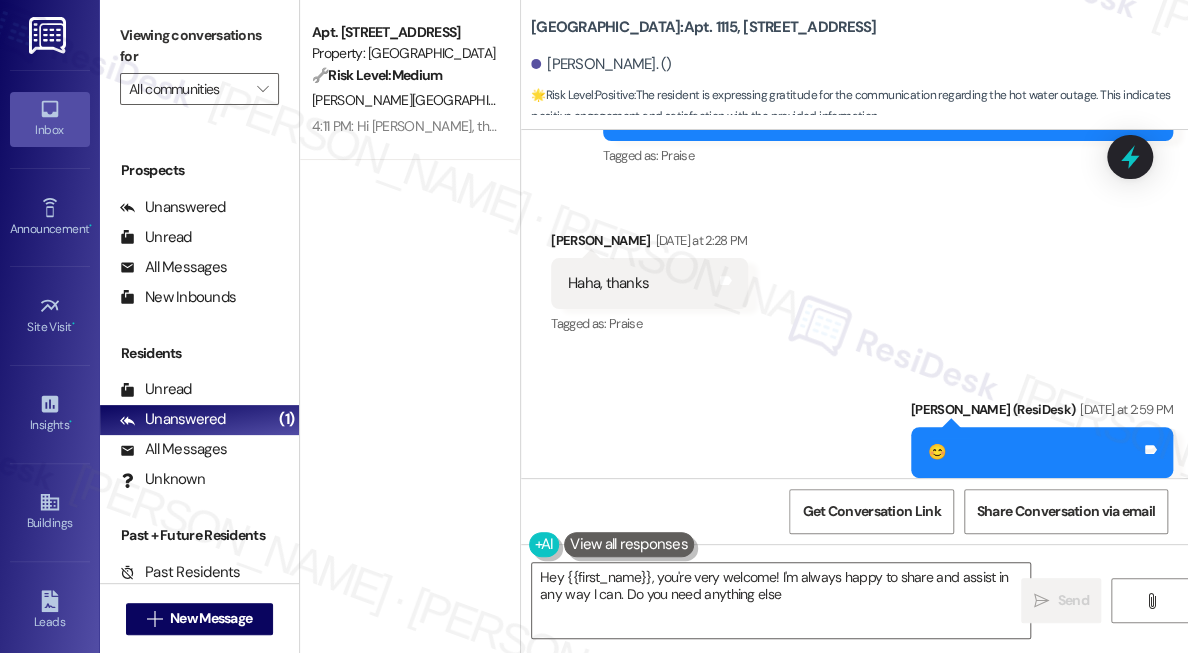 type on "Hey {{first_name}}, you're very welcome! I'm always happy to share and assist in any way I can. Do you need anything else?" 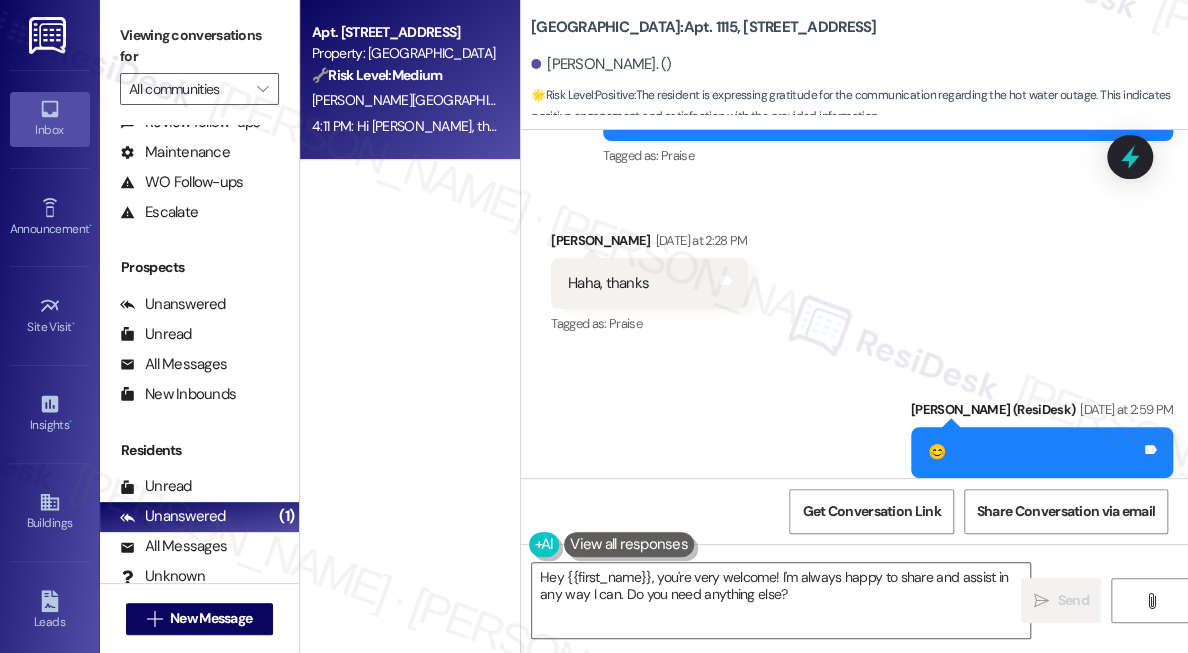 scroll, scrollTop: 0, scrollLeft: 0, axis: both 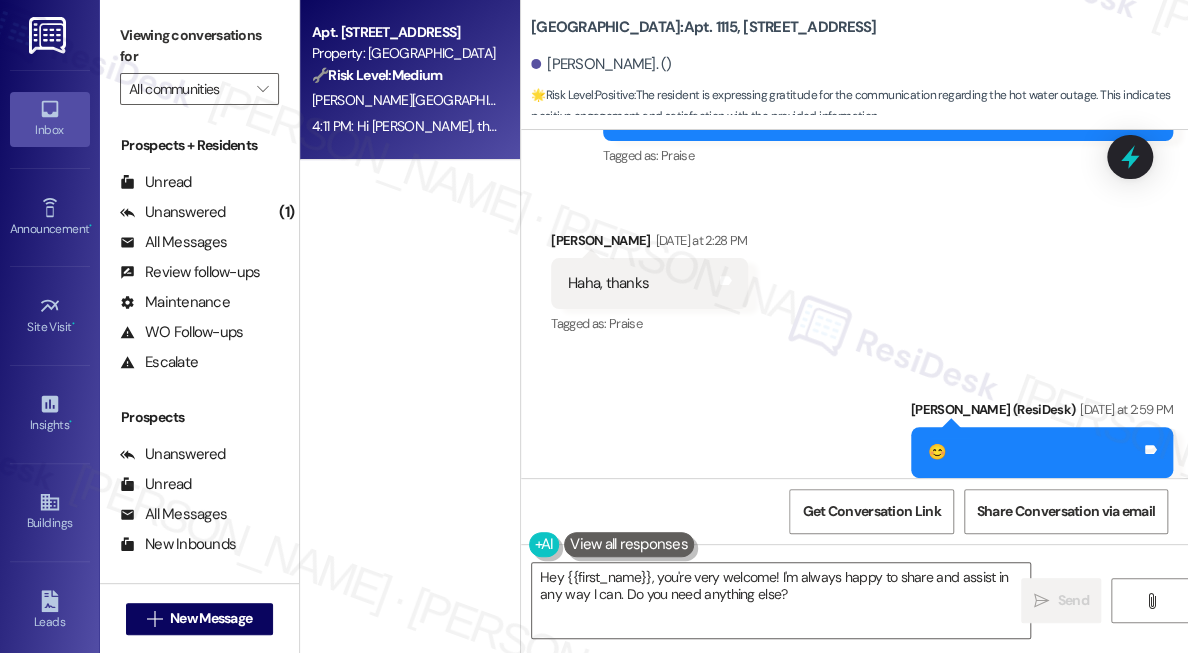 click on "[PERSON_NAME][GEOGRAPHIC_DATA]" at bounding box center (404, 100) 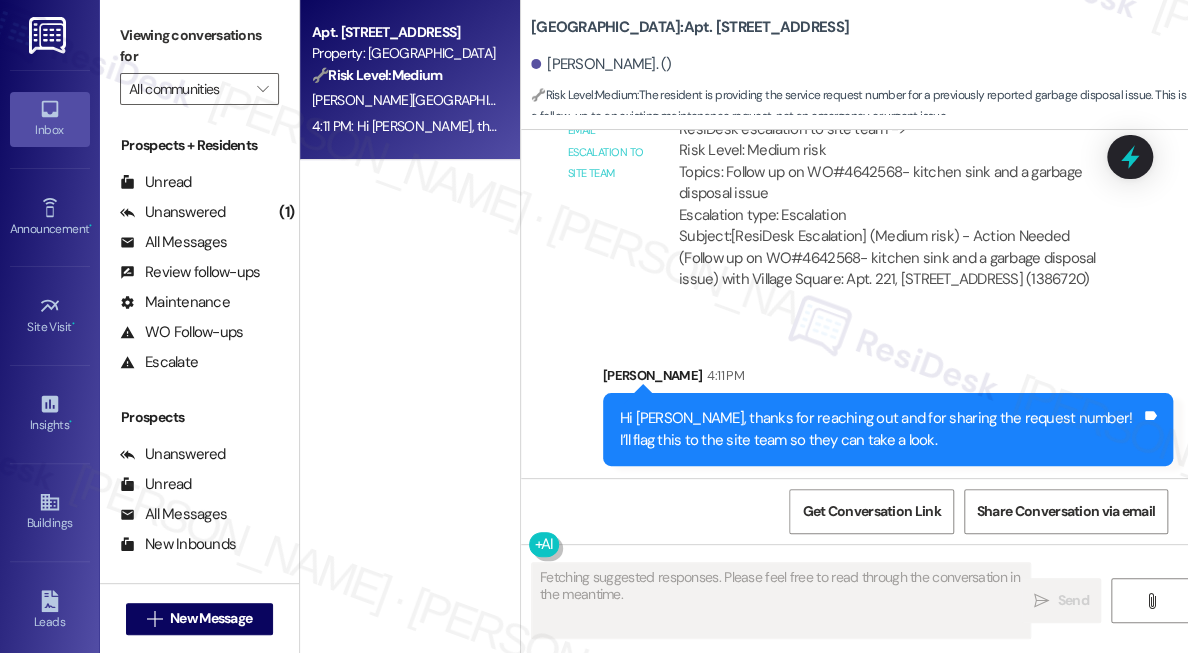 scroll, scrollTop: 16522, scrollLeft: 0, axis: vertical 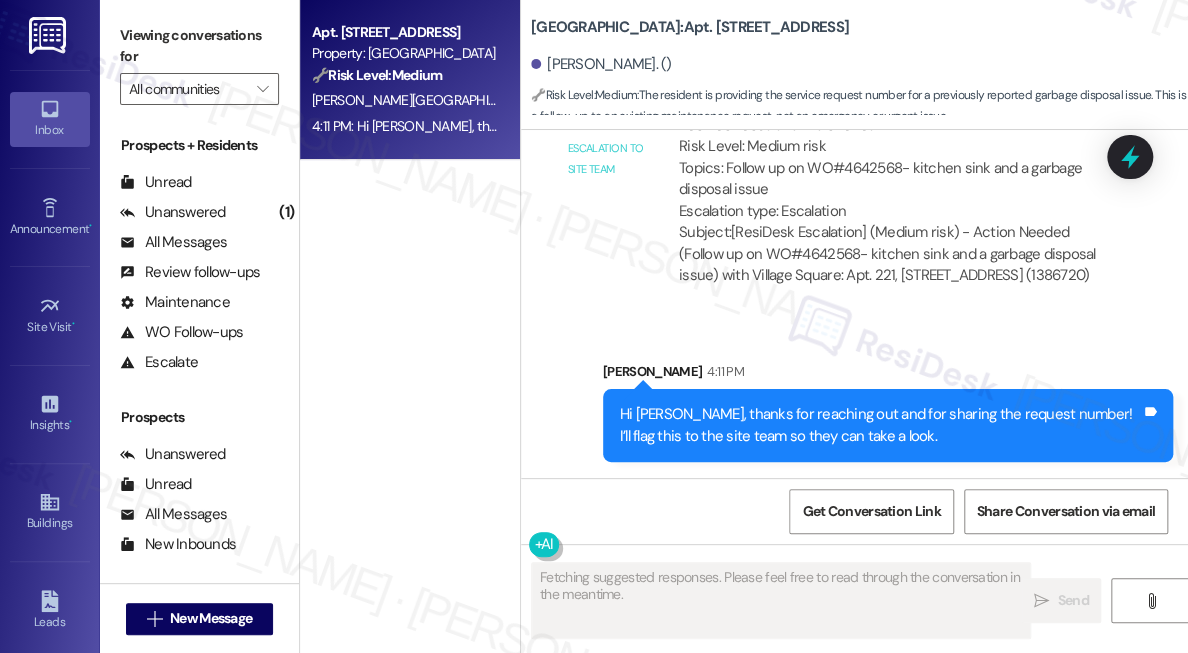 click on "Hi [PERSON_NAME], thanks for reaching out and for sharing the request number! I’ll flag this to the site team so they can take a look." at bounding box center (880, 425) 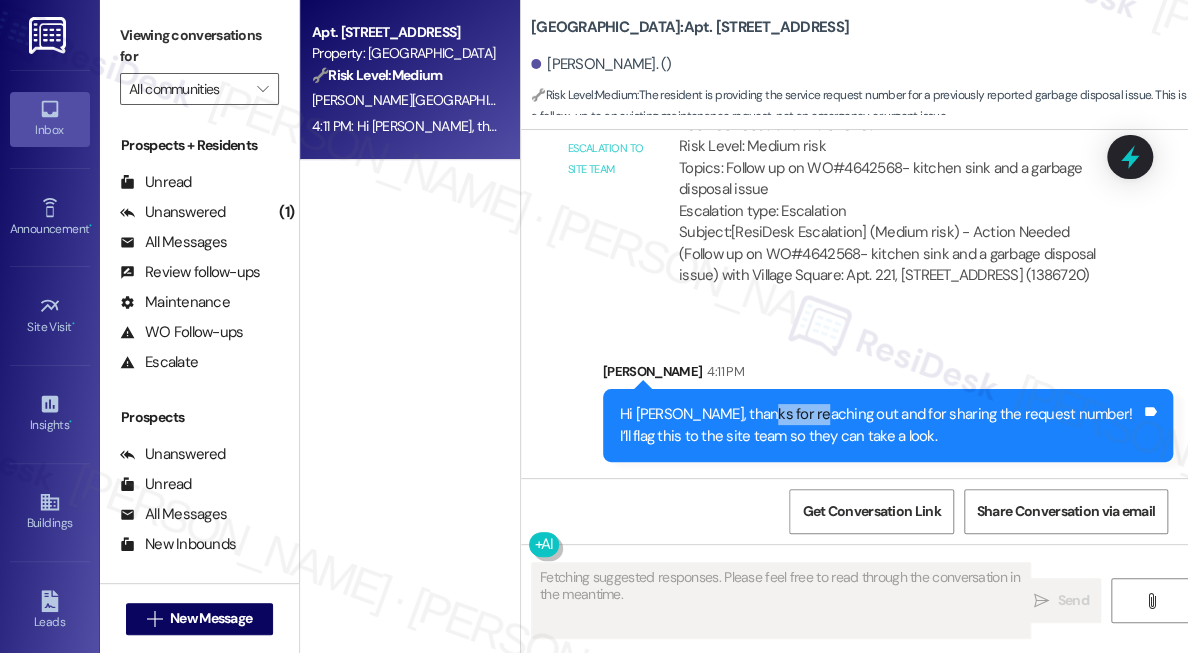 click on "Hi [PERSON_NAME], thanks for reaching out and for sharing the request number! I’ll flag this to the site team so they can take a look." at bounding box center (880, 425) 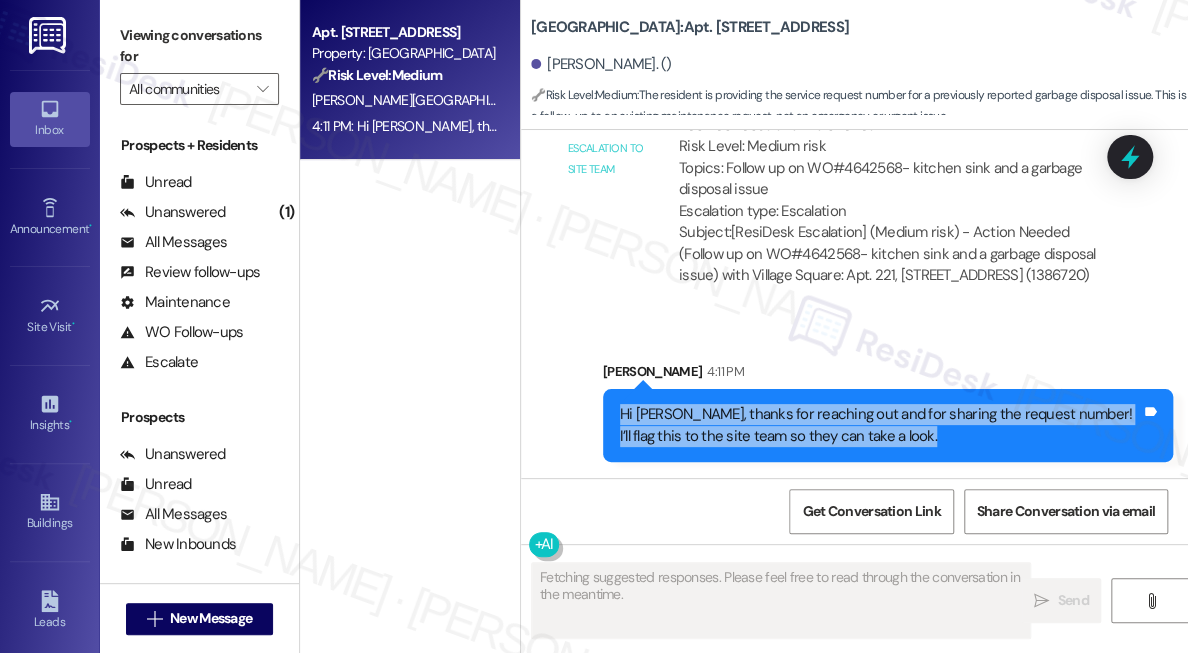 click on "Hi [PERSON_NAME], thanks for reaching out and for sharing the request number! I’ll flag this to the site team so they can take a look." at bounding box center (880, 425) 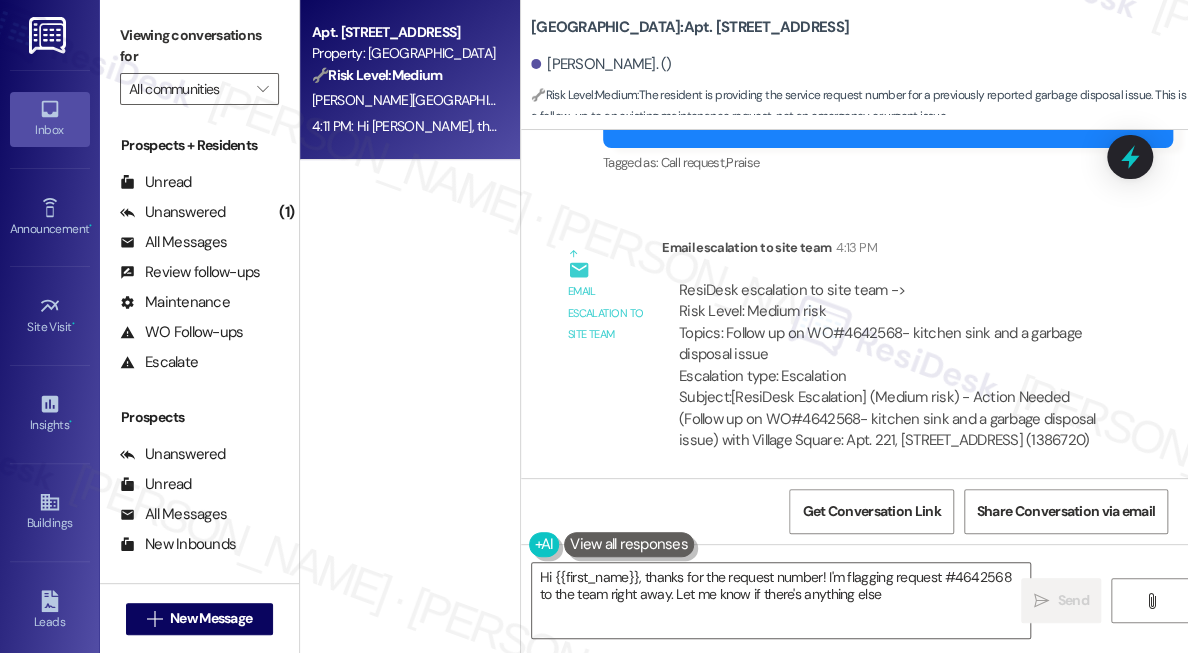 type on "Hi {{first_name}}, thanks for the request number! I'm flagging request #4642568 to the team right away. Let me know if there's anything else!" 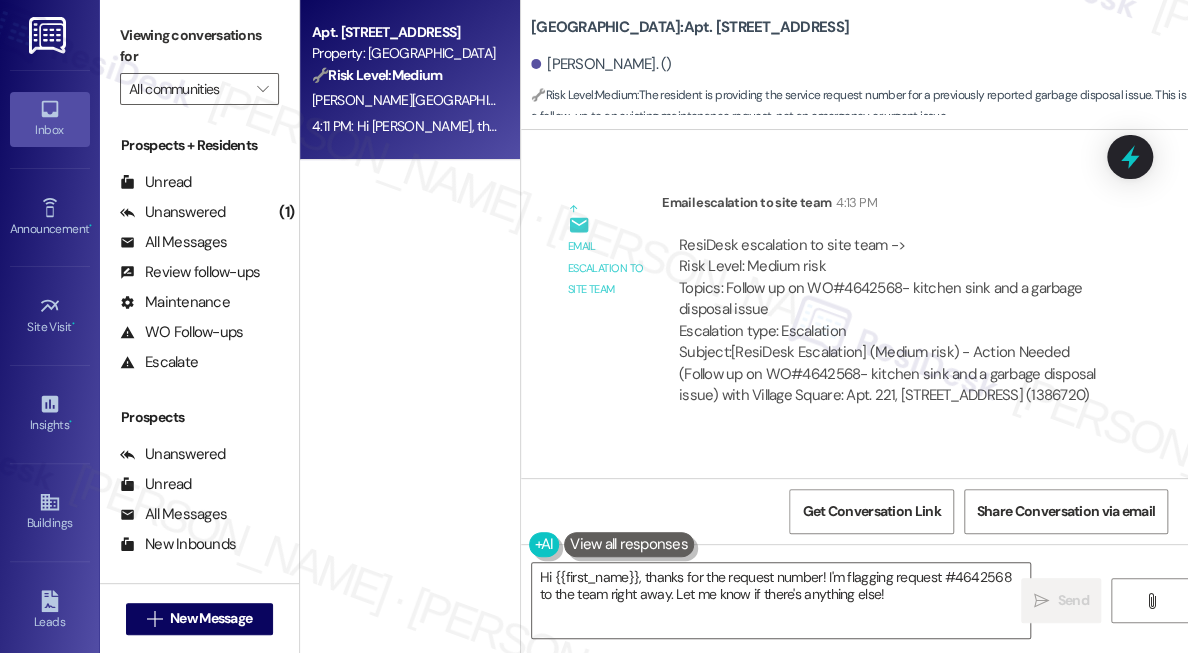 scroll, scrollTop: 16522, scrollLeft: 0, axis: vertical 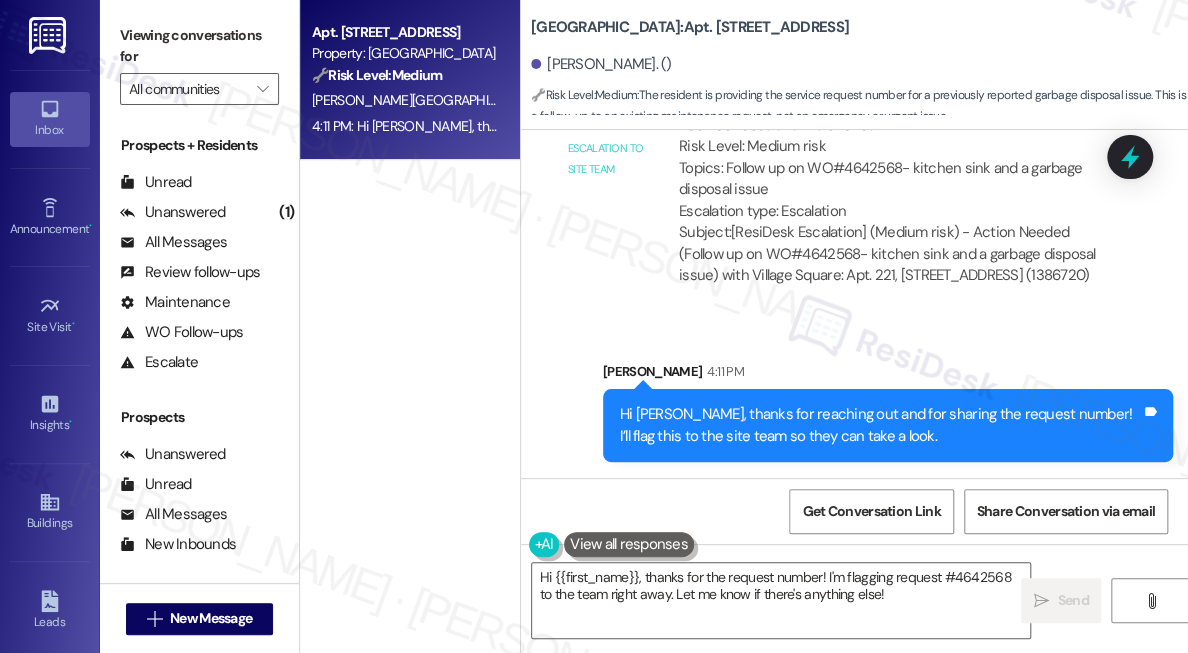 click on "Apt. [STREET_ADDRESS] Property: [GEOGRAPHIC_DATA] 🔧  Risk Level:  Medium The resident is providing the service request number for a previously reported garbage disposal issue. This is a follow-up to an existing maintenance request, not an emergency or urgent issue. [PERSON_NAME] 4:11 PM: Hi [PERSON_NAME], thanks for reaching out and for sharing the request number! I’ll flag this to the site team so they can take a look. 4:11 PM: Hi [PERSON_NAME], thanks for reaching out and for sharing the request number! I’ll flag this to the site team so they can take a look." at bounding box center (410, 255) 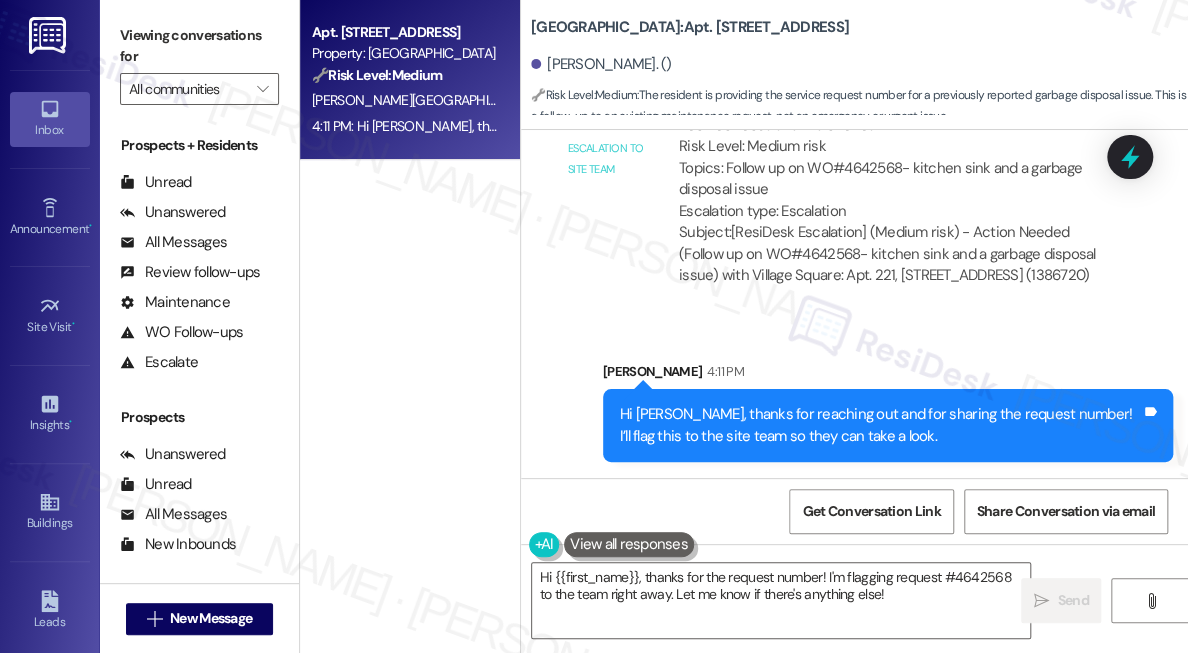 click on "Subject:  [ResiDesk Escalation] (Medium risk) - Action Needed (Follow up on WO#4642568-  kitchen sink and a garbage disposal issue) with Village Square: Apt. 221, [STREET_ADDRESS] (1386720)" at bounding box center [891, 254] 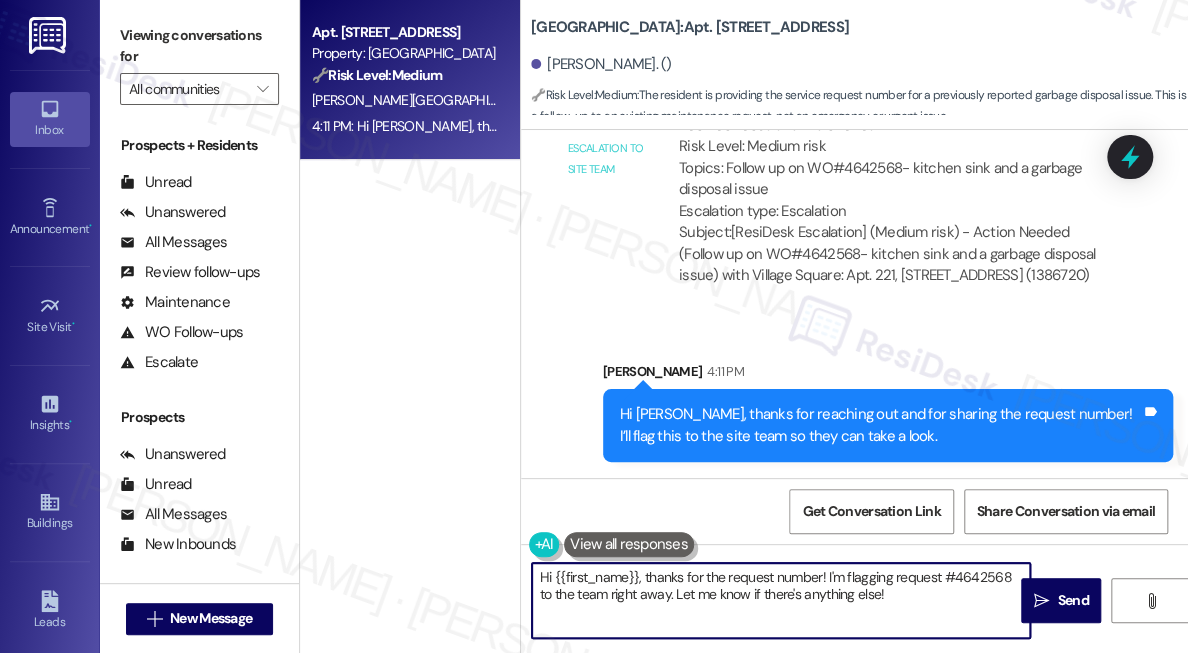click on "Hi {{first_name}}, thanks for the request number! I'm flagging request #4642568 to the team right away. Let me know if there's anything else!" at bounding box center [781, 600] 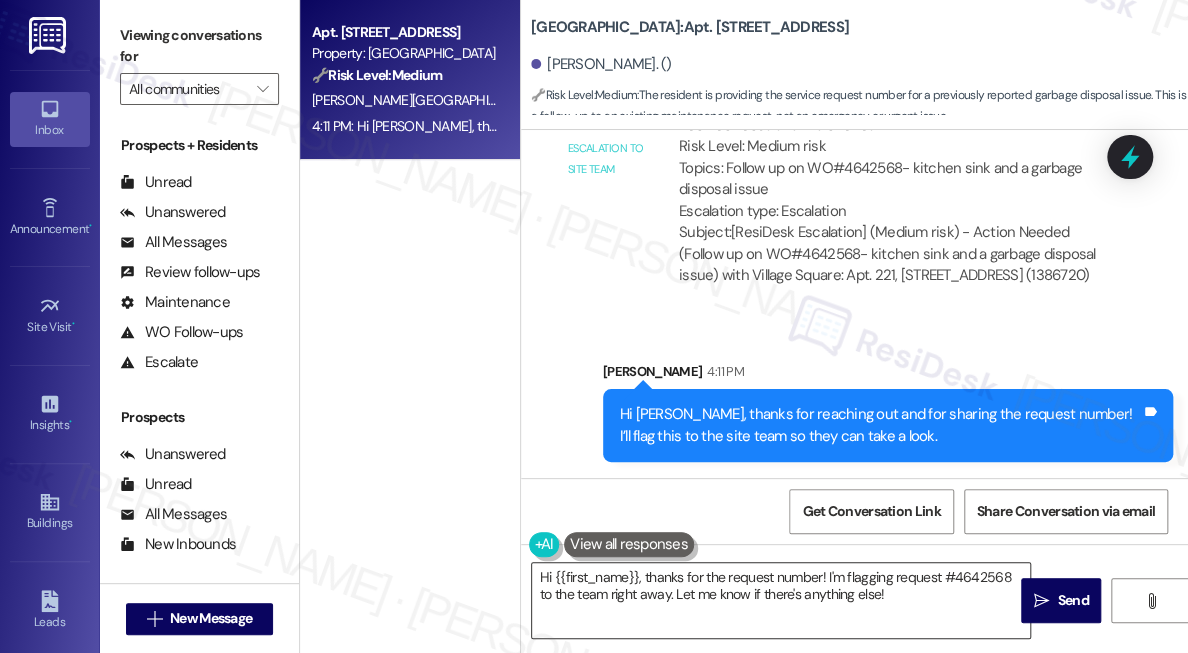click on "Hi {{first_name}}, thanks for the request number! I'm flagging request #4642568 to the team right away. Let me know if there's anything else!" at bounding box center [781, 600] 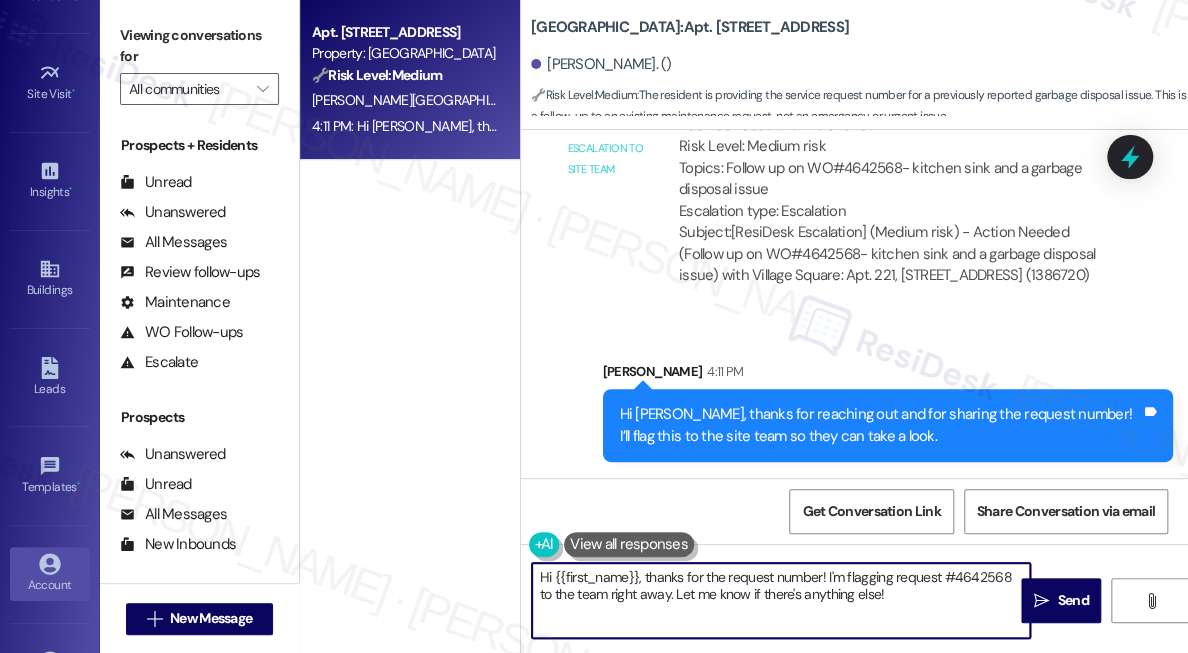 scroll, scrollTop: 293, scrollLeft: 0, axis: vertical 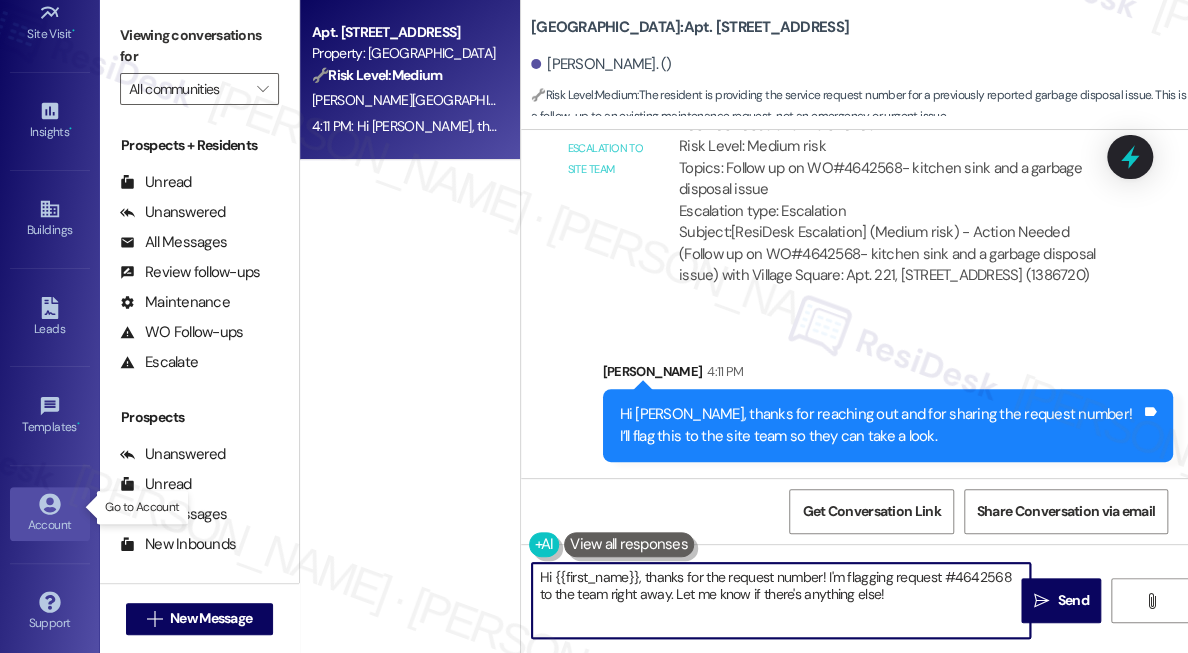 click 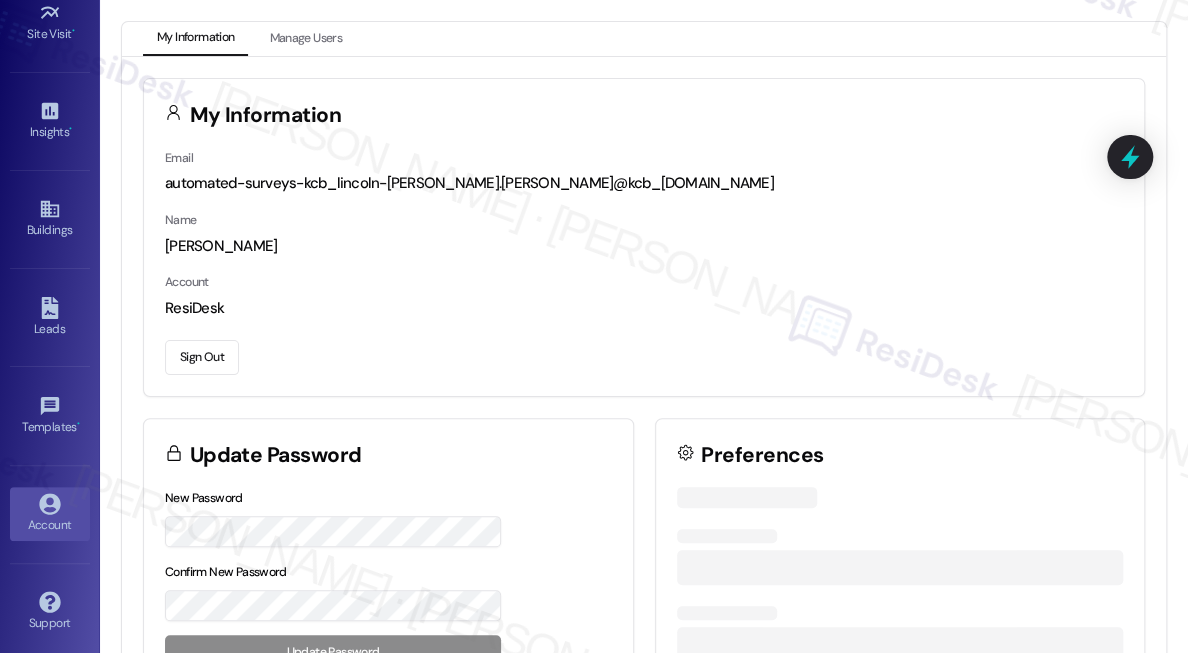 click on "Sign Out" at bounding box center [202, 357] 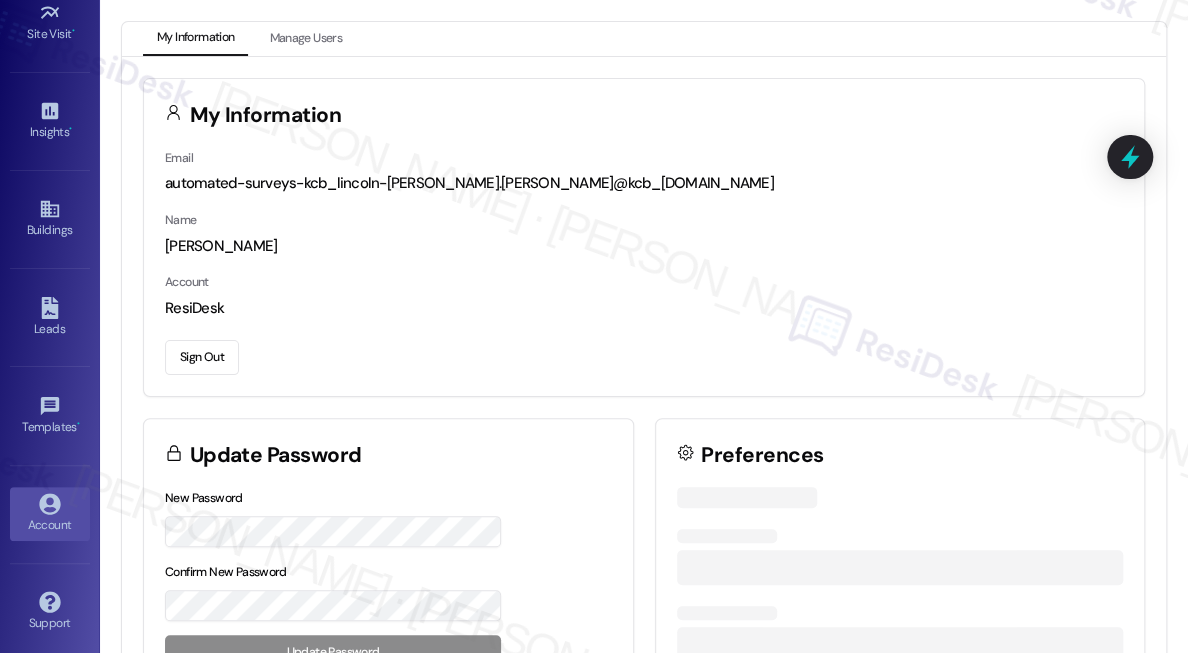 drag, startPoint x: 1014, startPoint y: 151, endPoint x: 968, endPoint y: 158, distance: 46.52956 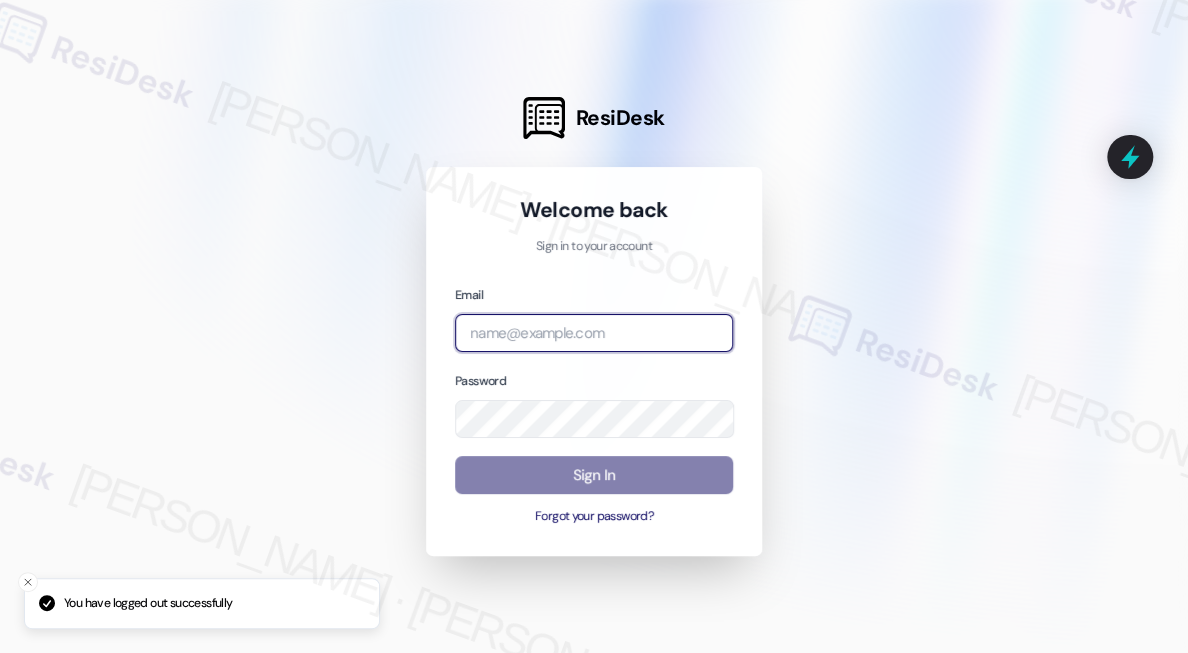 click at bounding box center [594, 333] 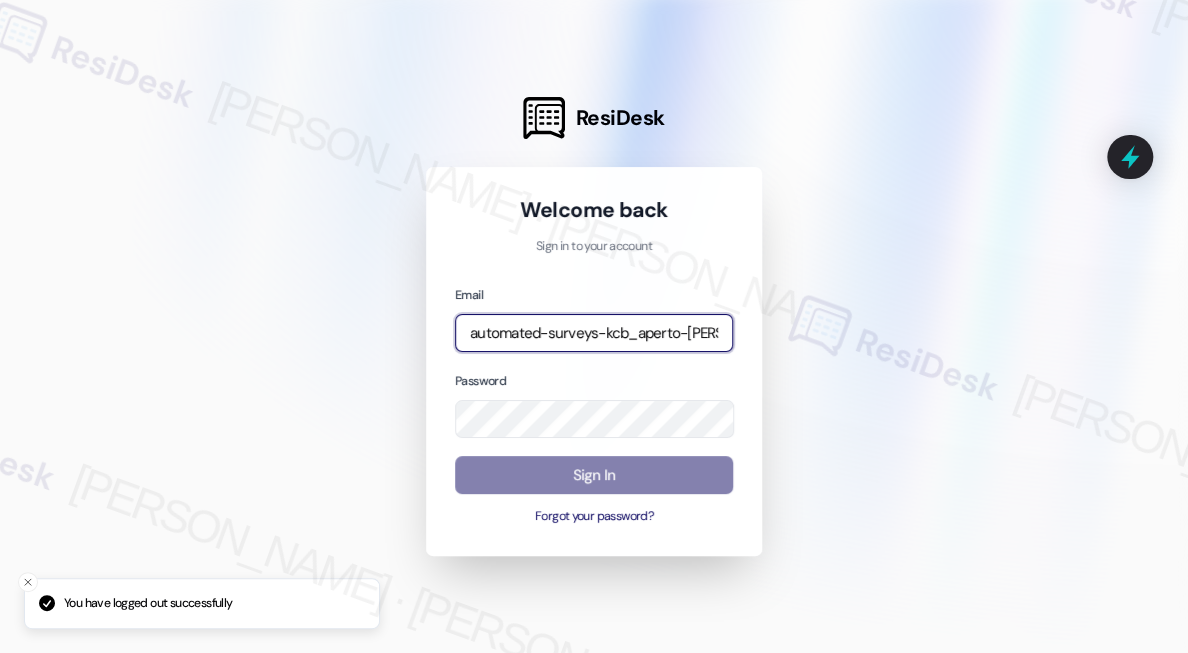 type on "automated-surveys-kcb_aperto-[PERSON_NAME].[PERSON_NAME]@kcb_[DOMAIN_NAME]" 